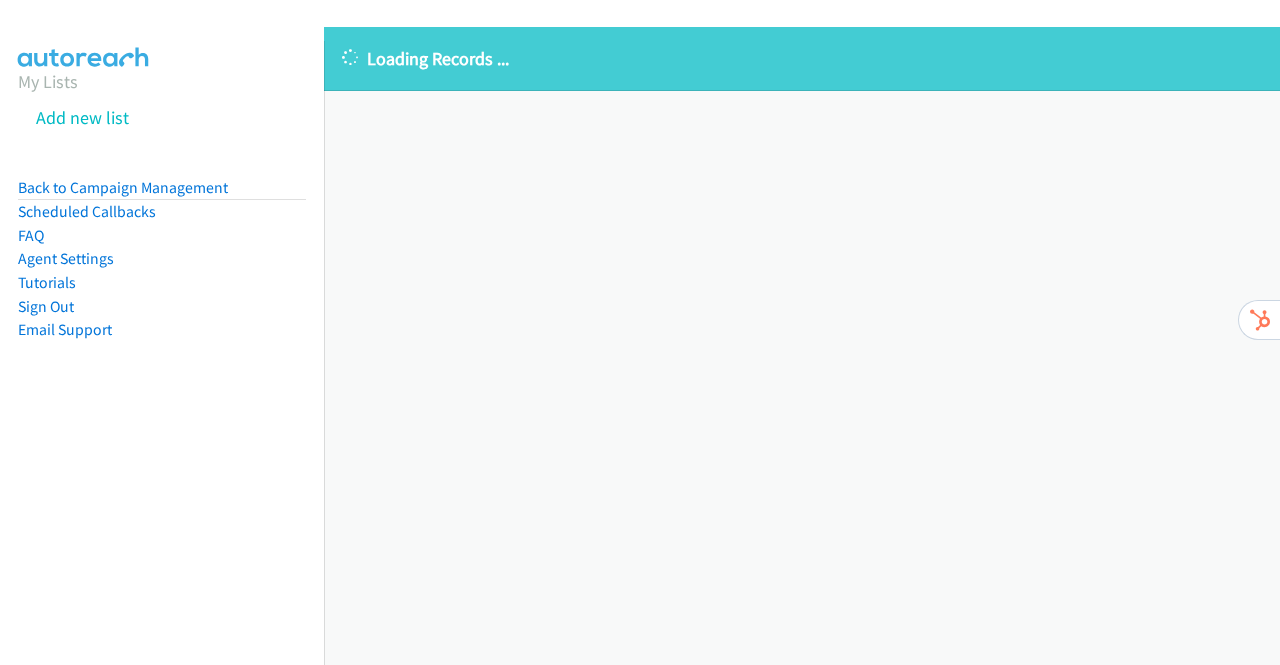 scroll, scrollTop: 0, scrollLeft: 0, axis: both 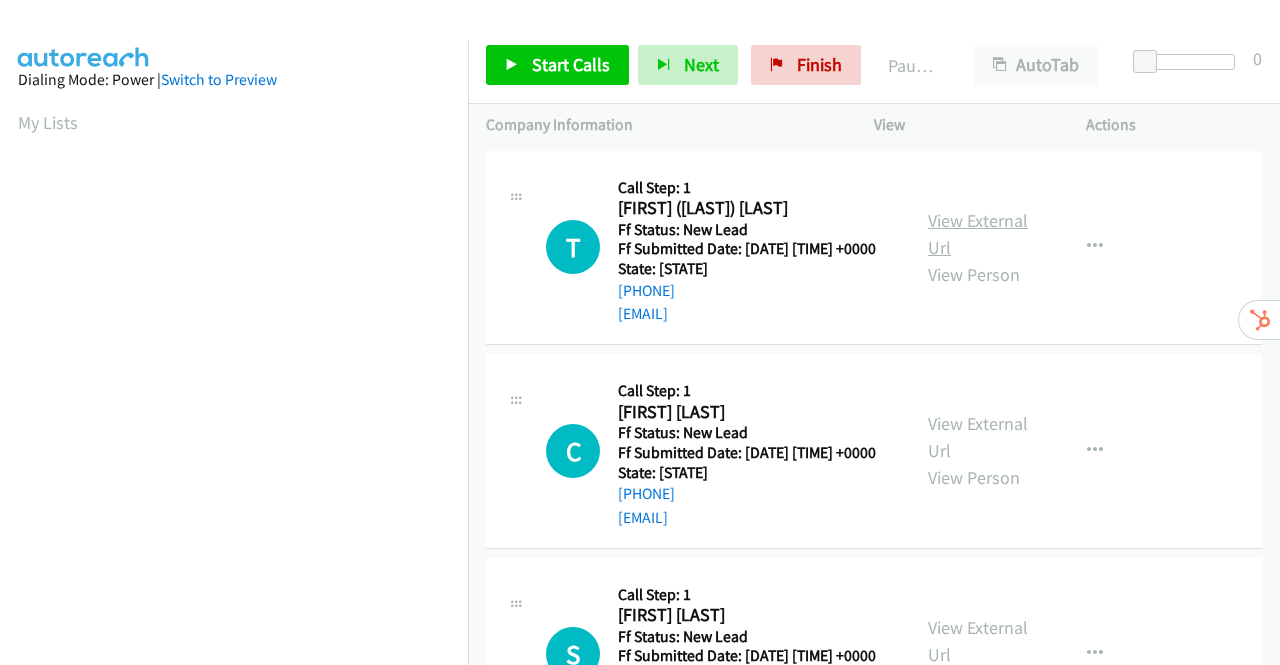 click on "View External Url" at bounding box center [978, 234] 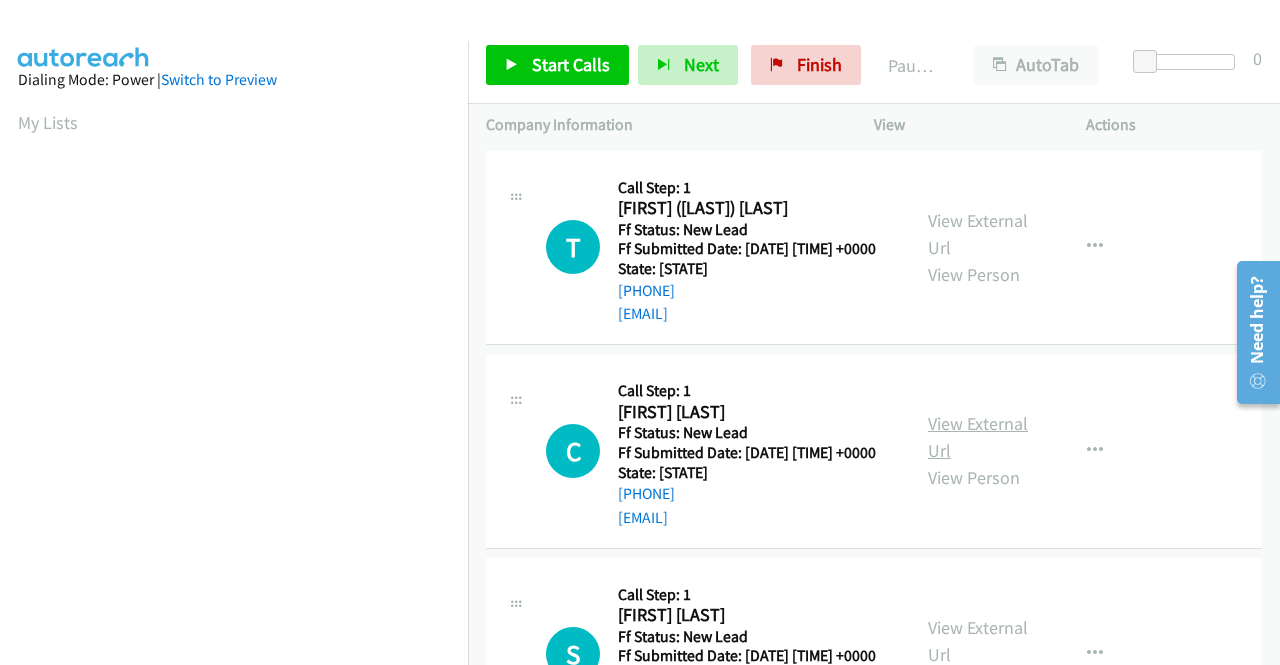 click on "View External Url" at bounding box center (978, 437) 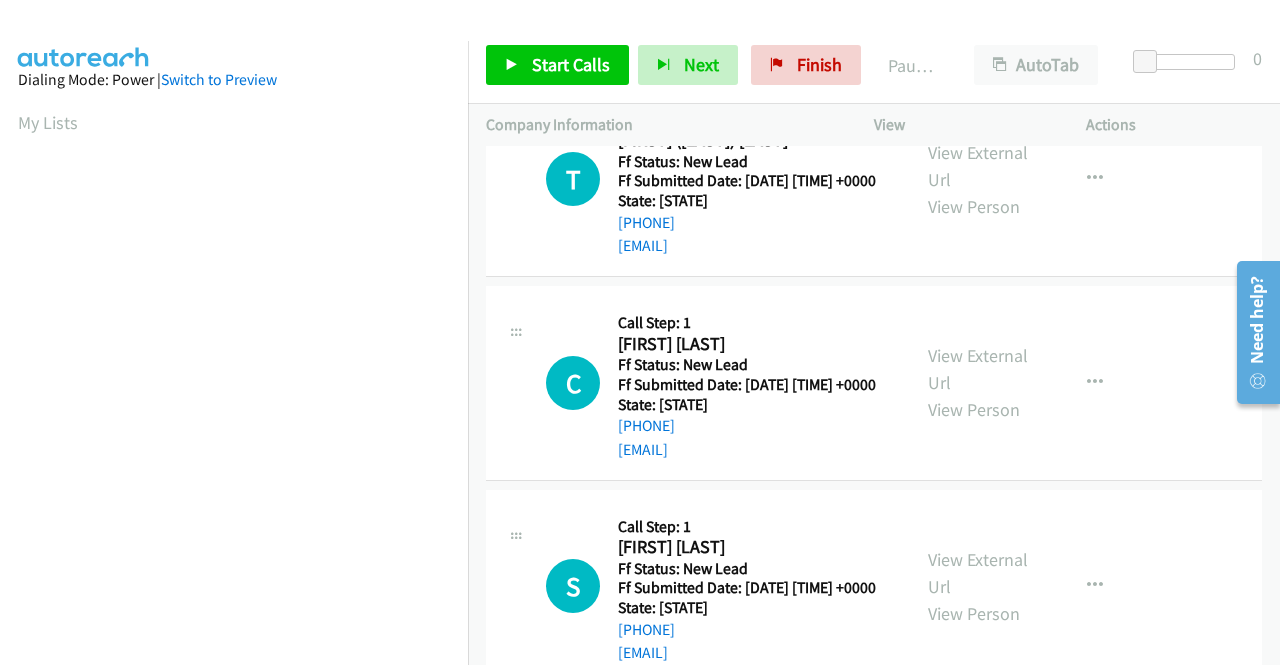 scroll, scrollTop: 100, scrollLeft: 0, axis: vertical 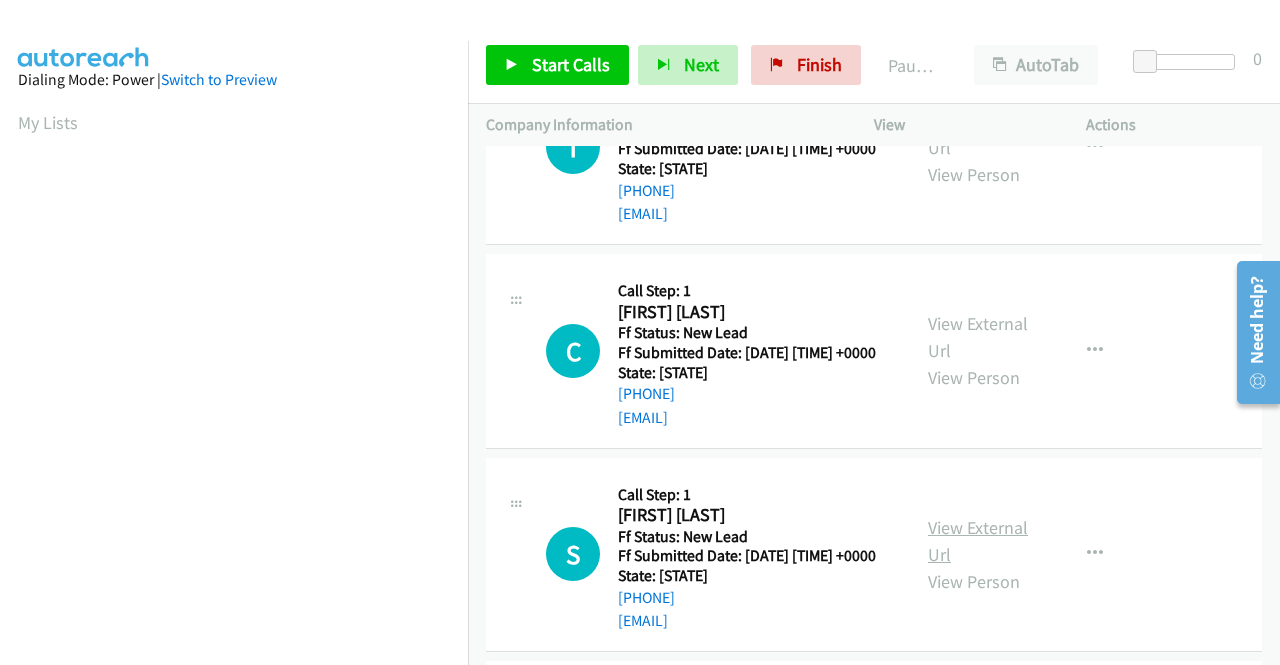click on "View External Url" at bounding box center (978, 541) 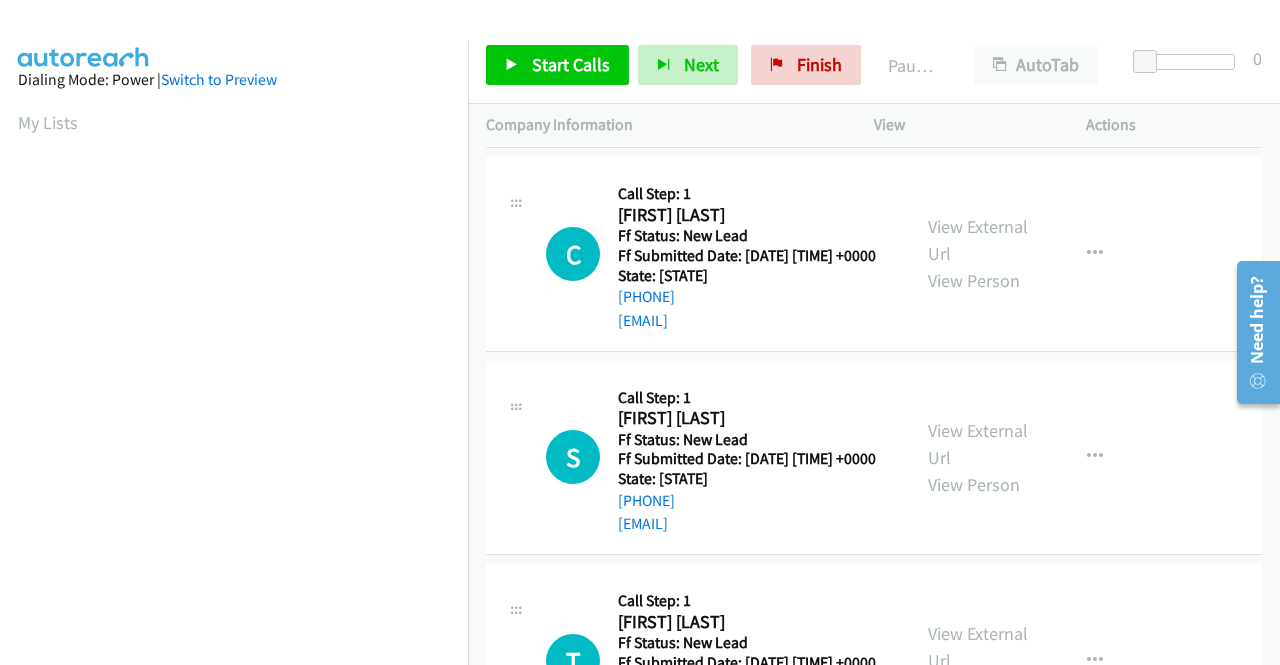 scroll, scrollTop: 400, scrollLeft: 0, axis: vertical 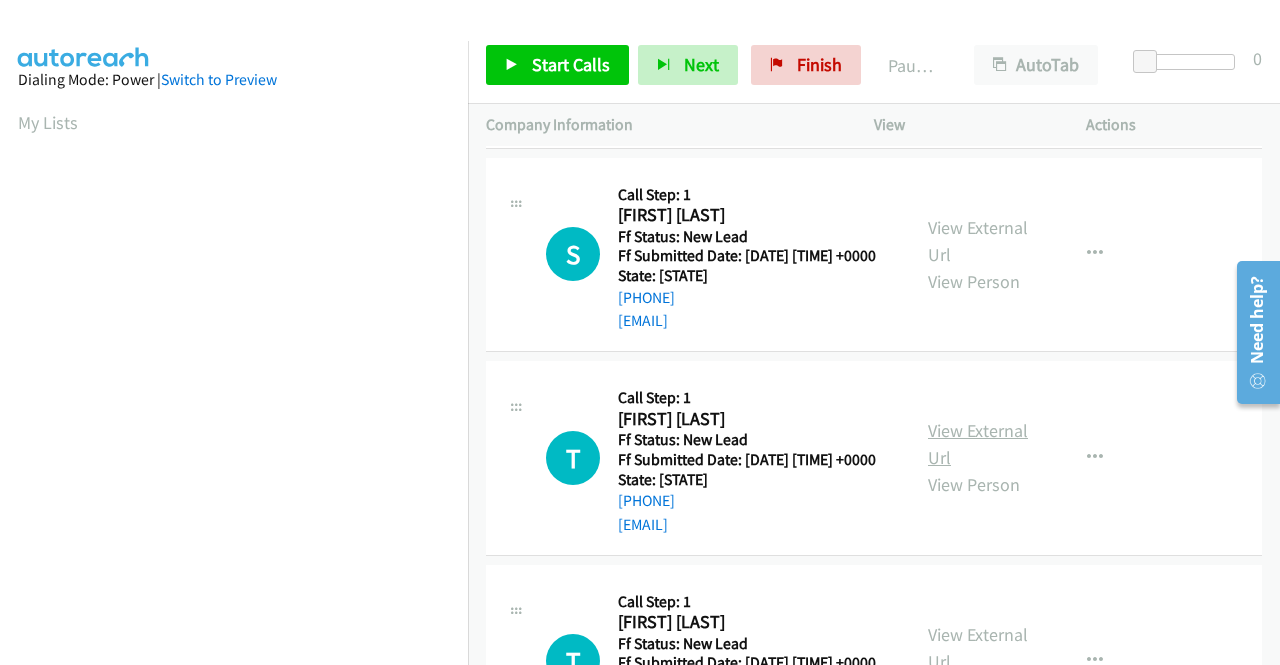 click on "View External Url" at bounding box center (978, 444) 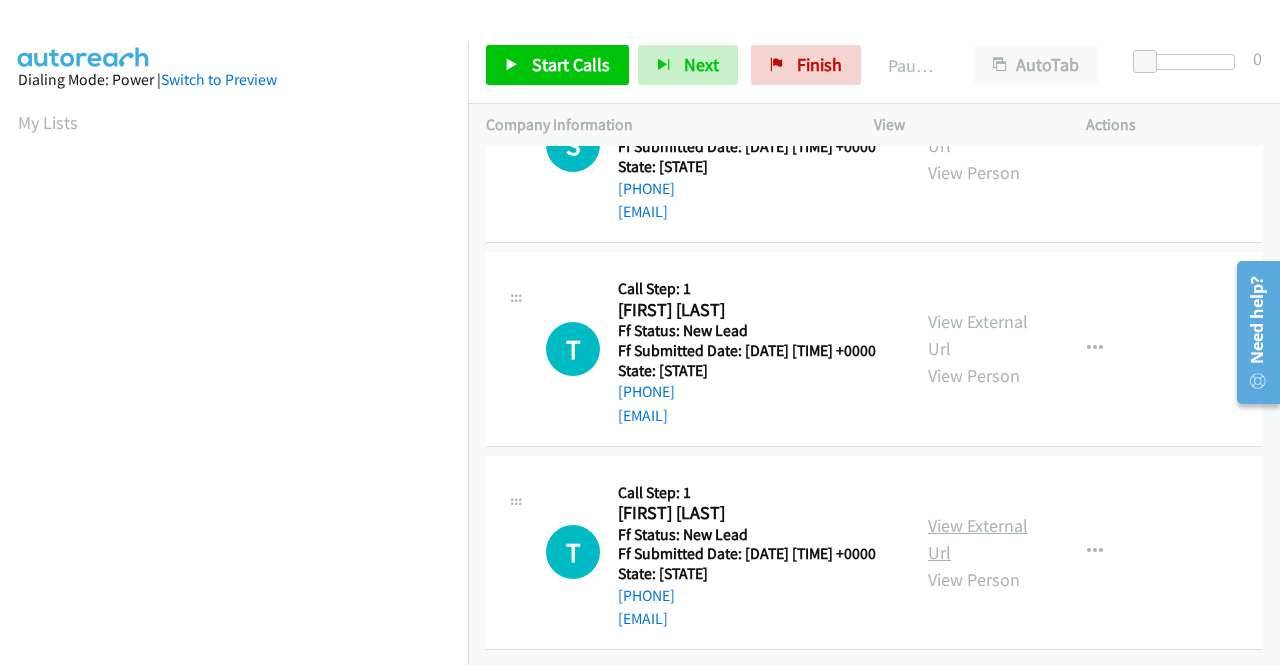 scroll, scrollTop: 600, scrollLeft: 0, axis: vertical 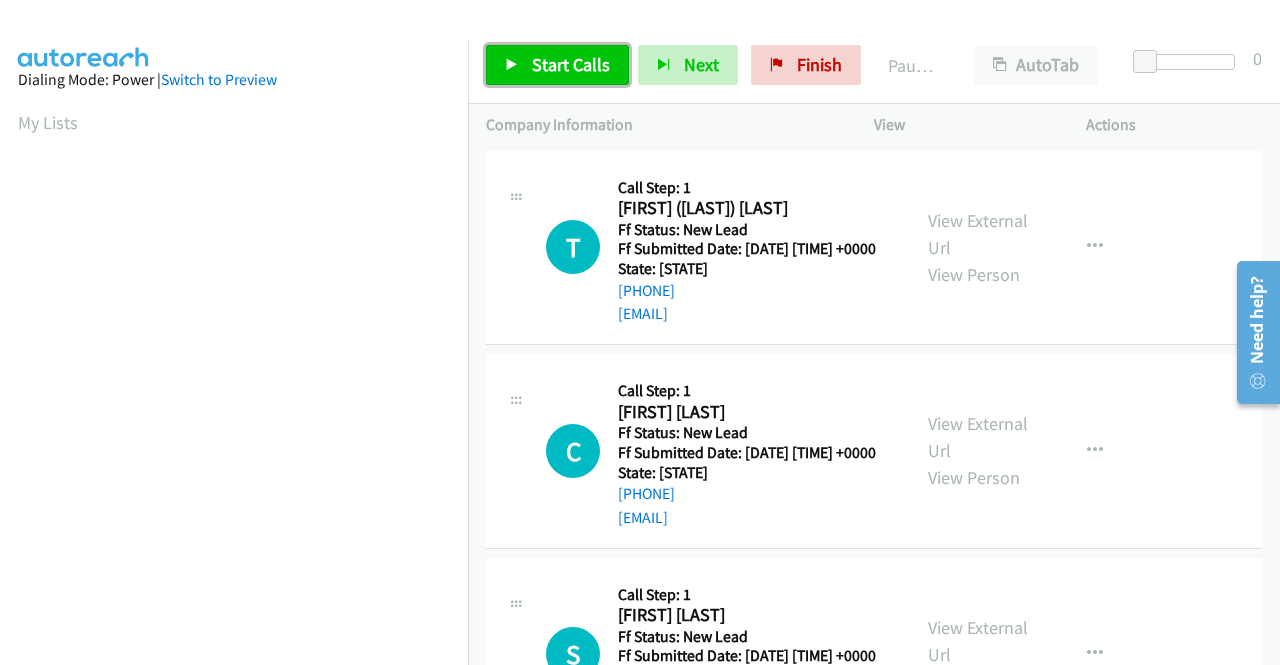 click on "Start Calls" at bounding box center (571, 64) 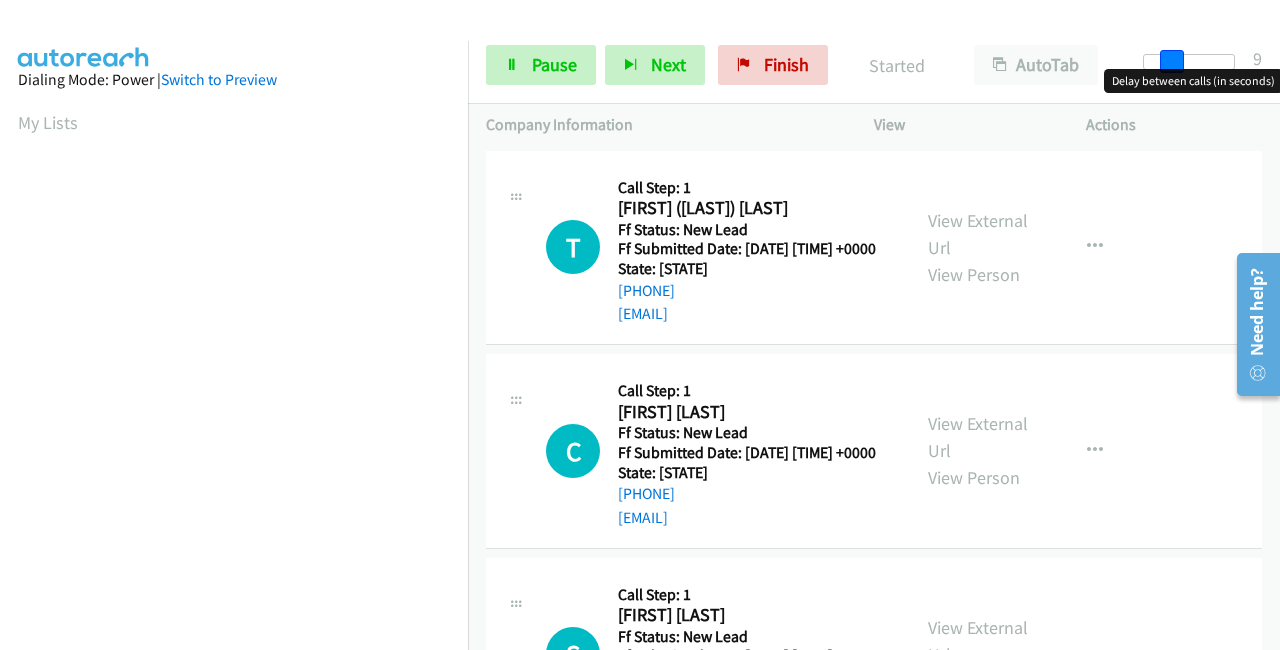drag, startPoint x: 1154, startPoint y: 59, endPoint x: 1279, endPoint y: 56, distance: 125.035995 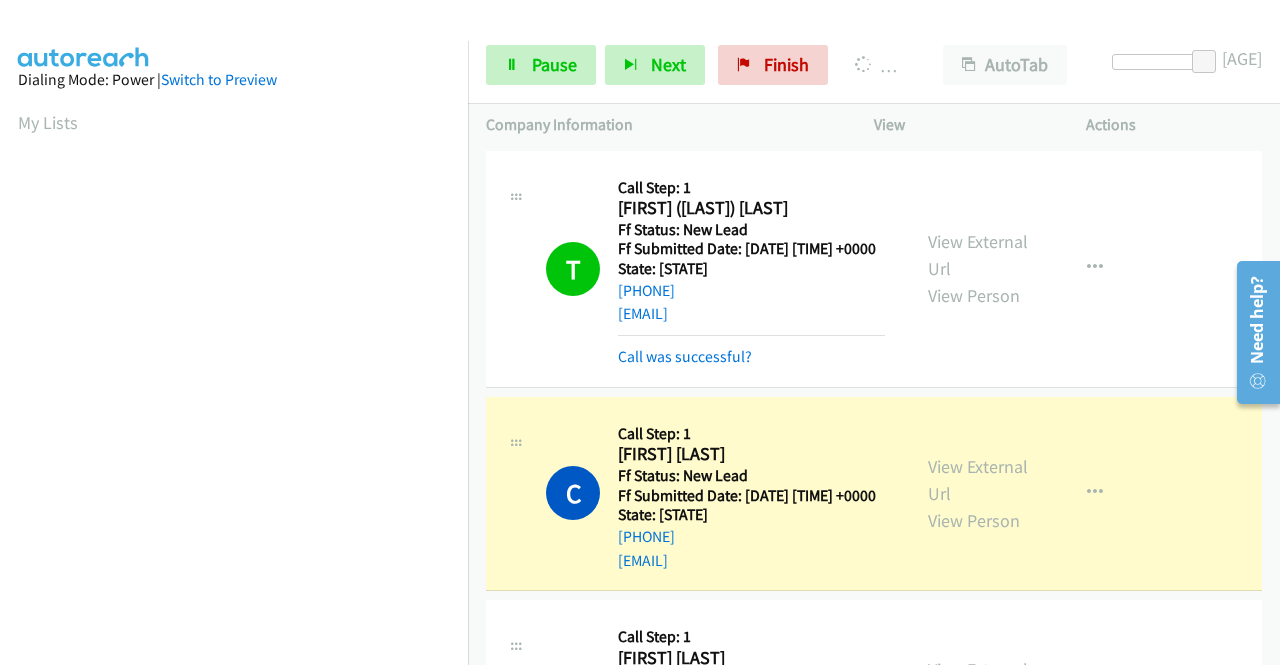 scroll, scrollTop: 456, scrollLeft: 0, axis: vertical 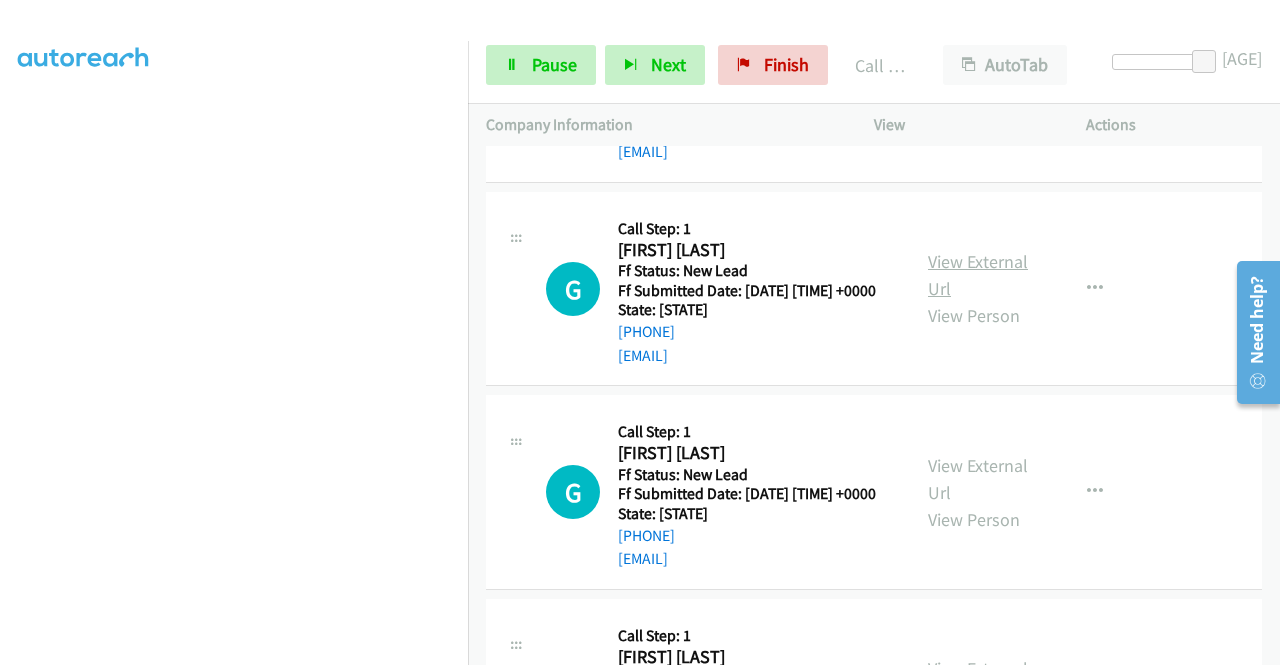 click on "View External Url" at bounding box center [978, 275] 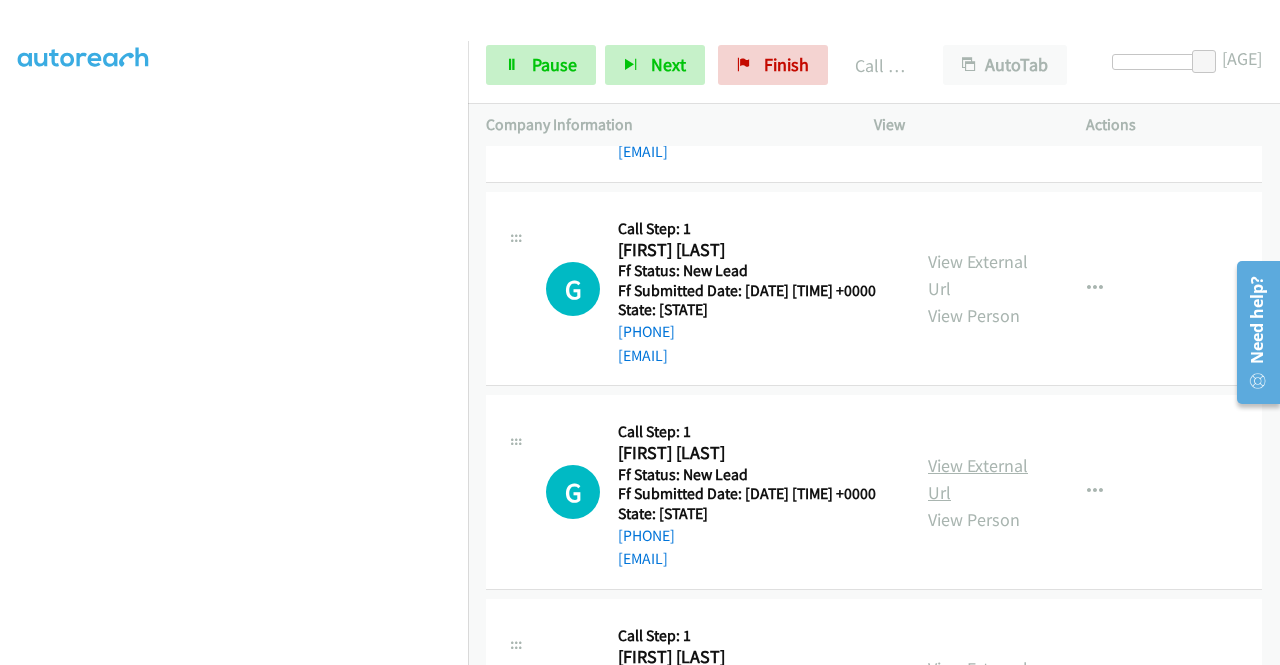 click on "View External Url" at bounding box center (978, 479) 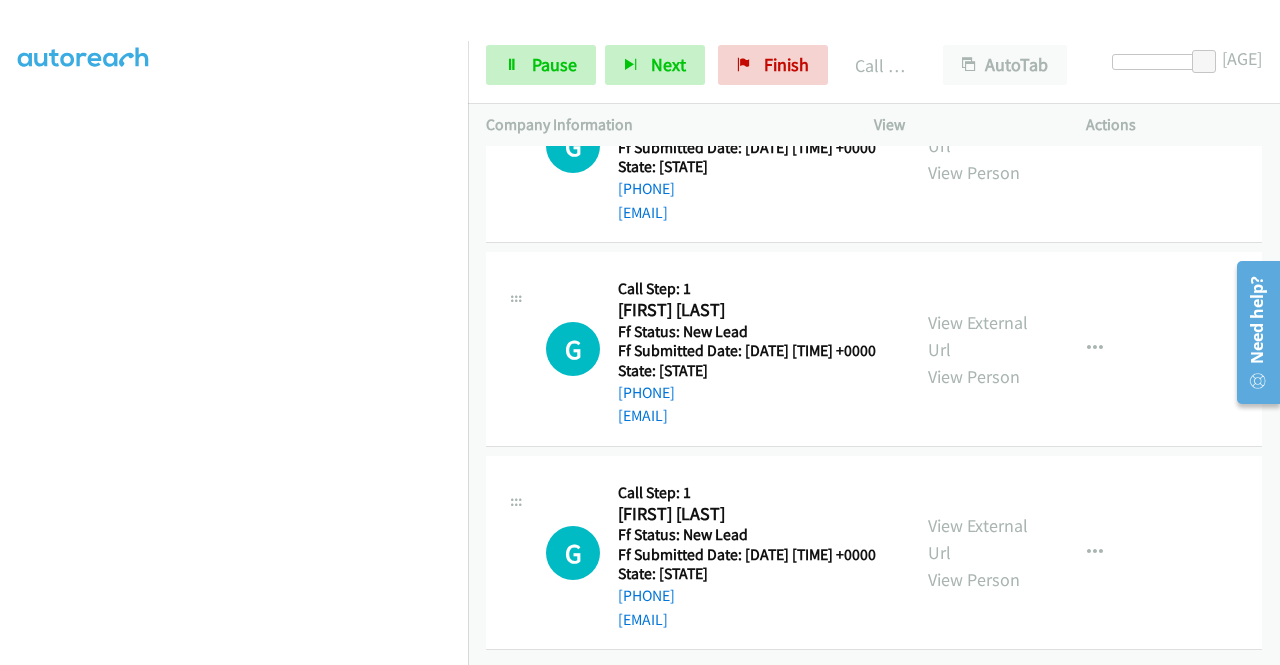 scroll, scrollTop: 1404, scrollLeft: 0, axis: vertical 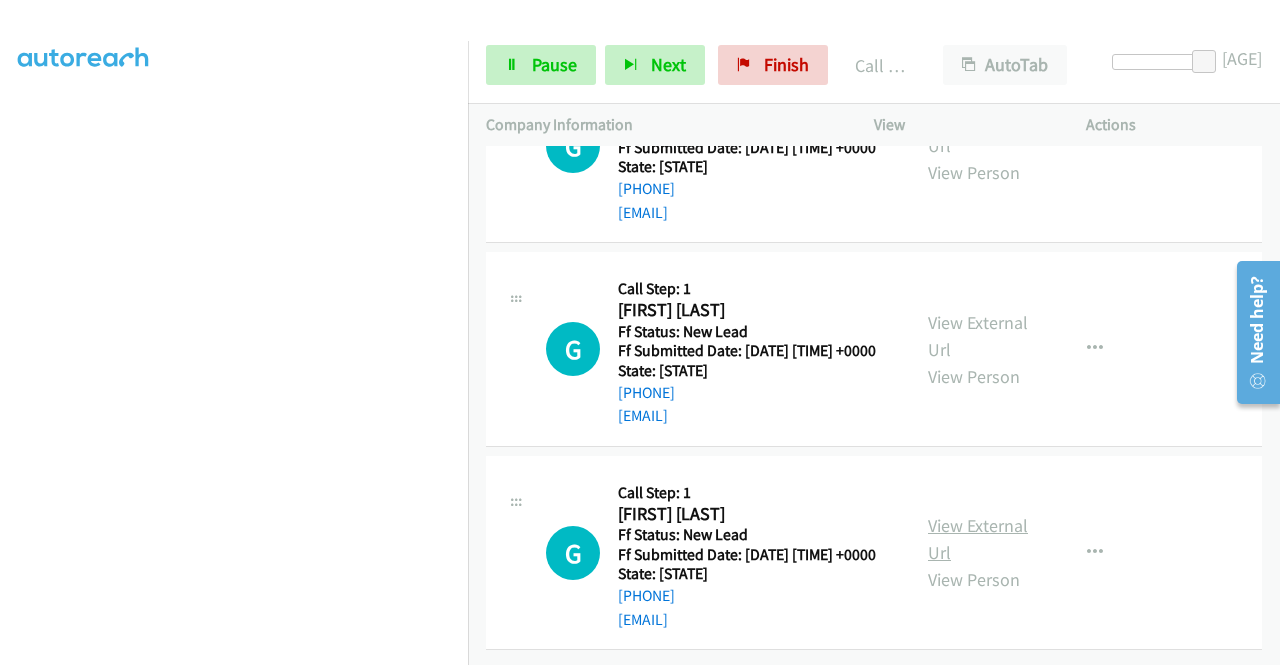 click on "View External Url" at bounding box center [978, 539] 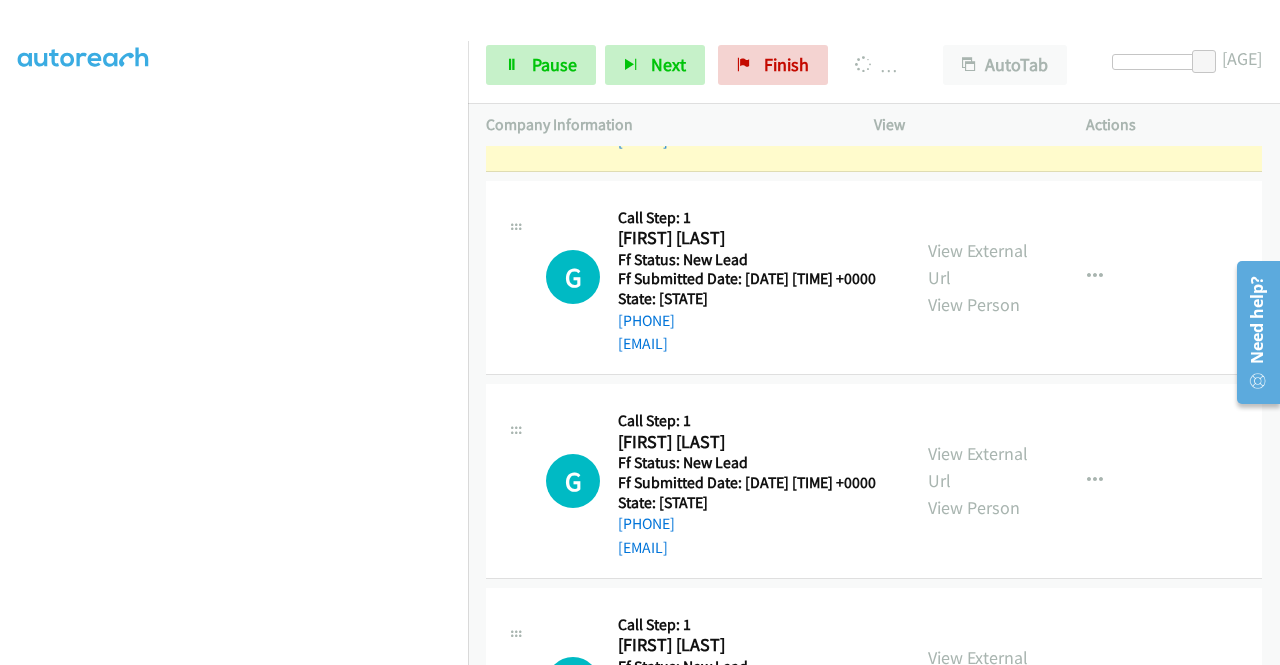 scroll, scrollTop: 1058, scrollLeft: 0, axis: vertical 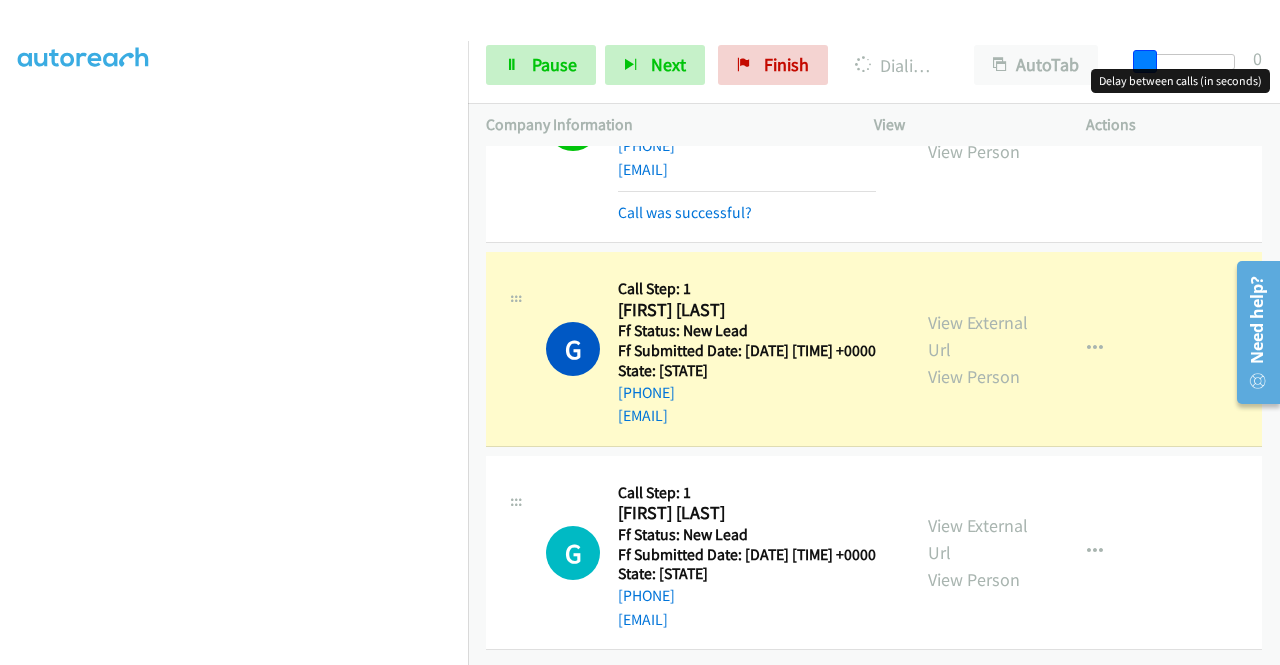 drag, startPoint x: 1230, startPoint y: 65, endPoint x: 1102, endPoint y: 56, distance: 128.31601 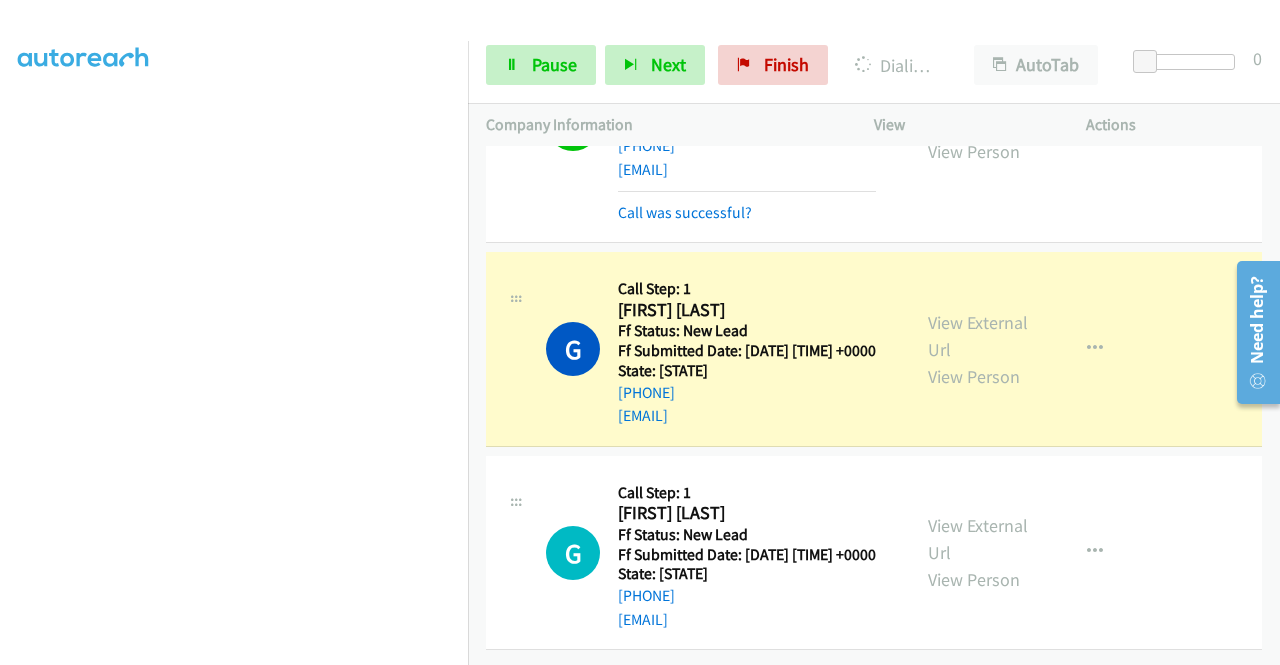 scroll, scrollTop: 0, scrollLeft: 0, axis: both 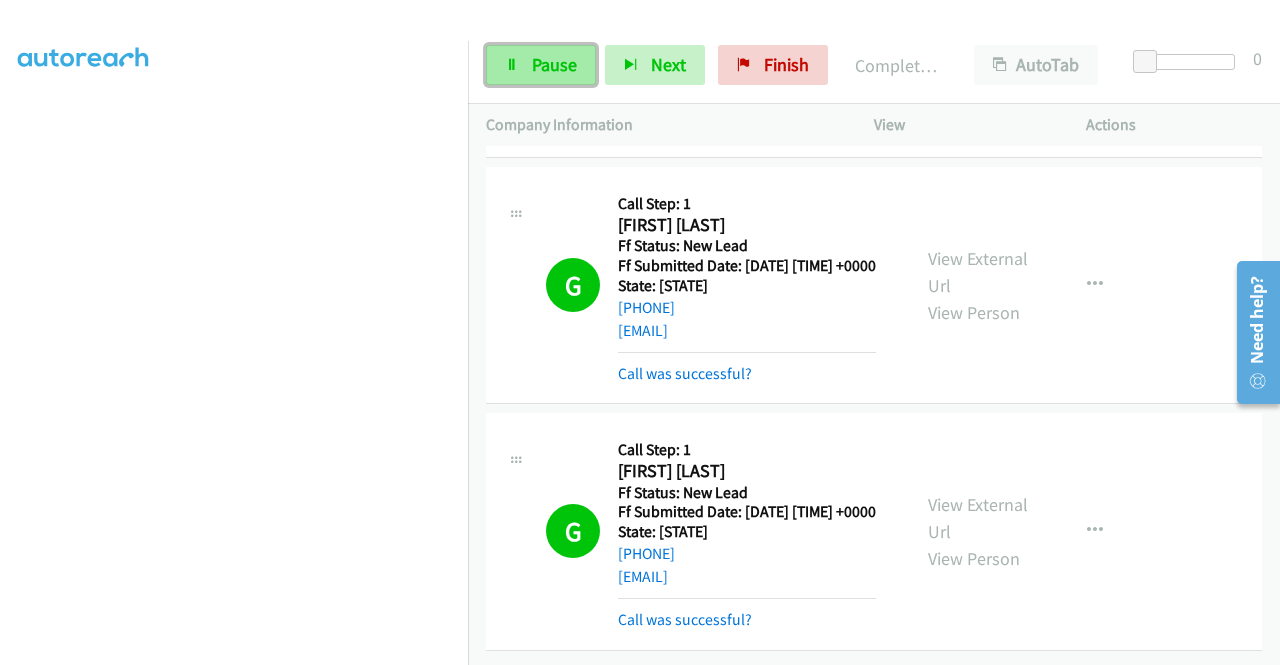click at bounding box center (512, 66) 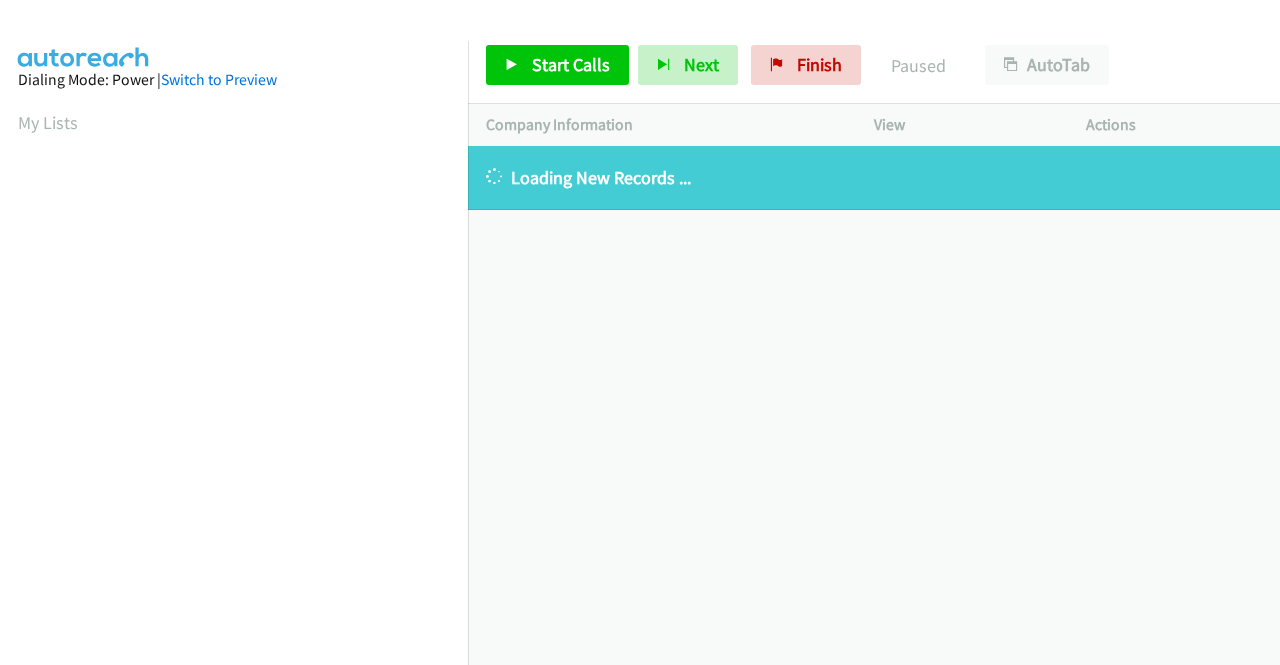 scroll, scrollTop: 0, scrollLeft: 0, axis: both 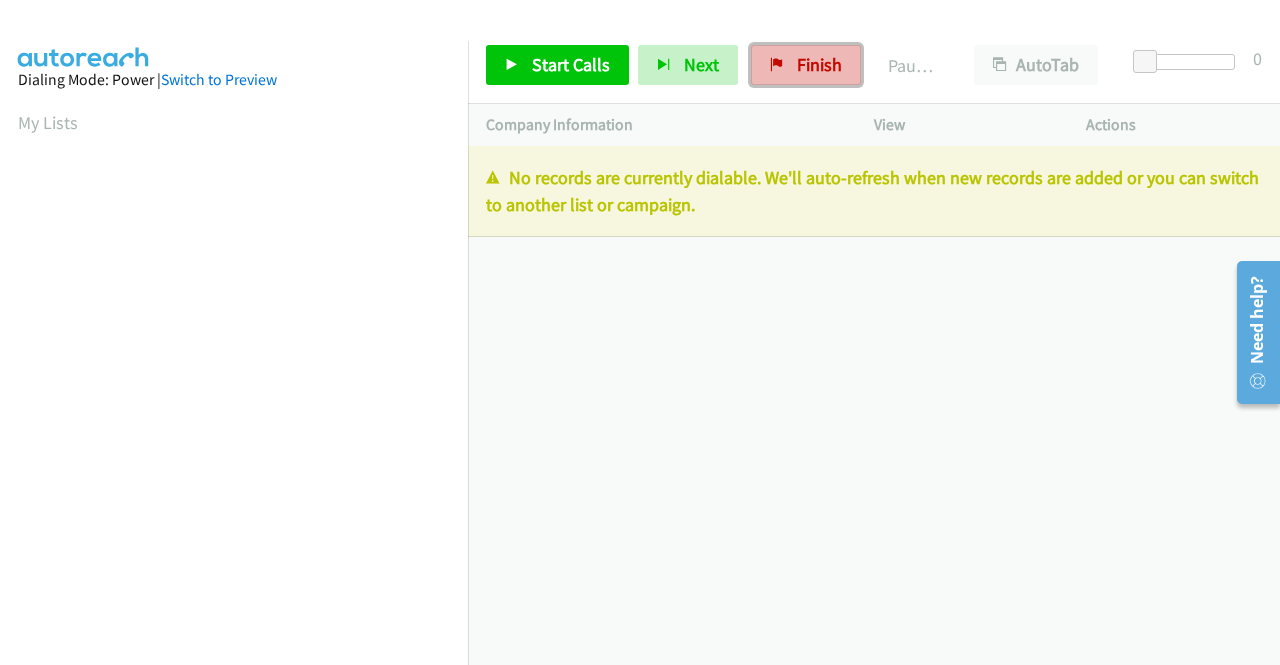 click on "Finish" at bounding box center (819, 64) 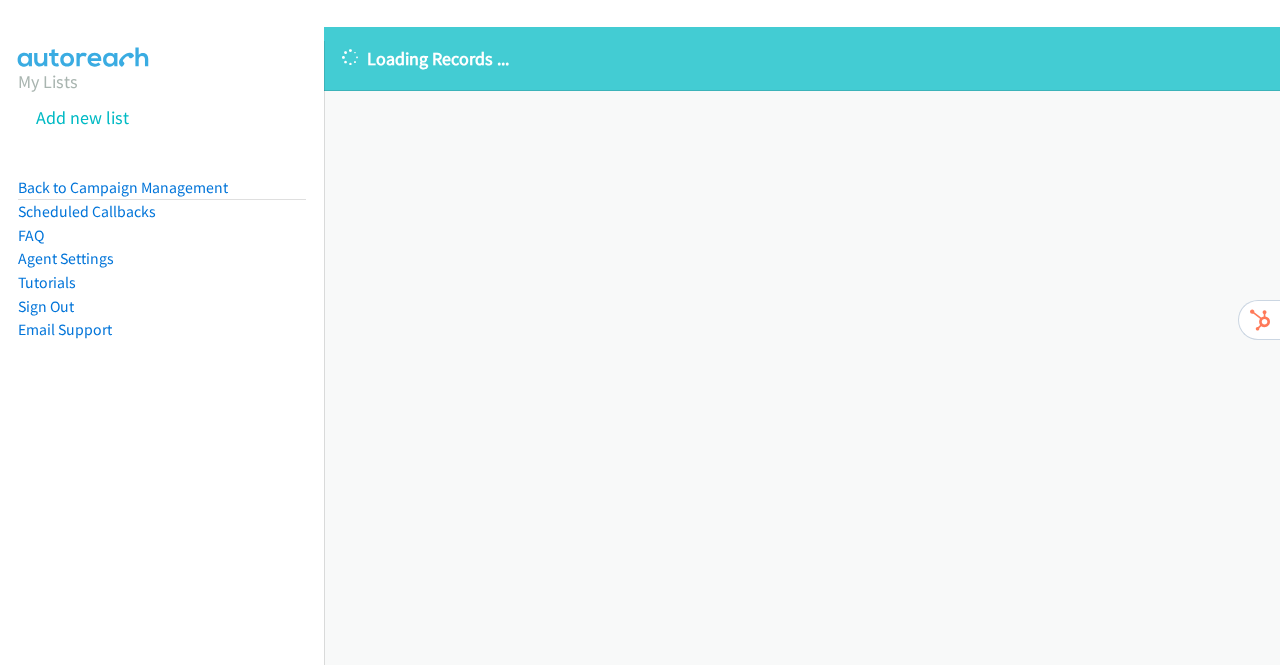 scroll, scrollTop: 0, scrollLeft: 0, axis: both 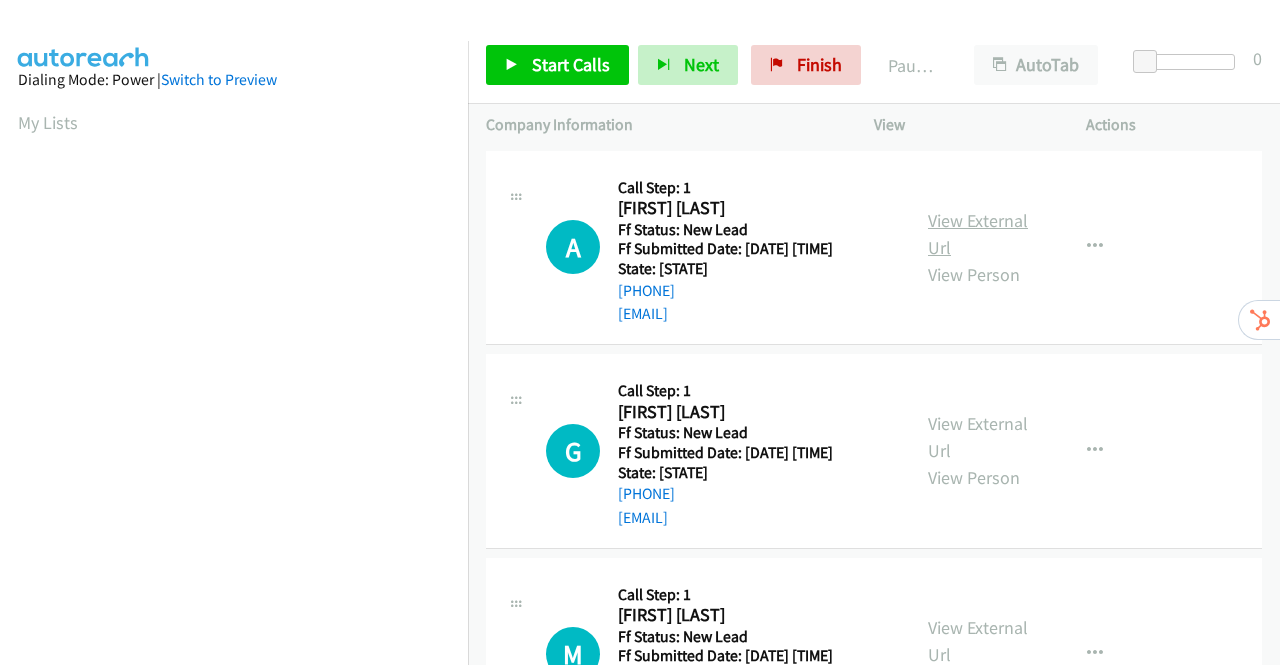 click on "View External Url" at bounding box center [978, 234] 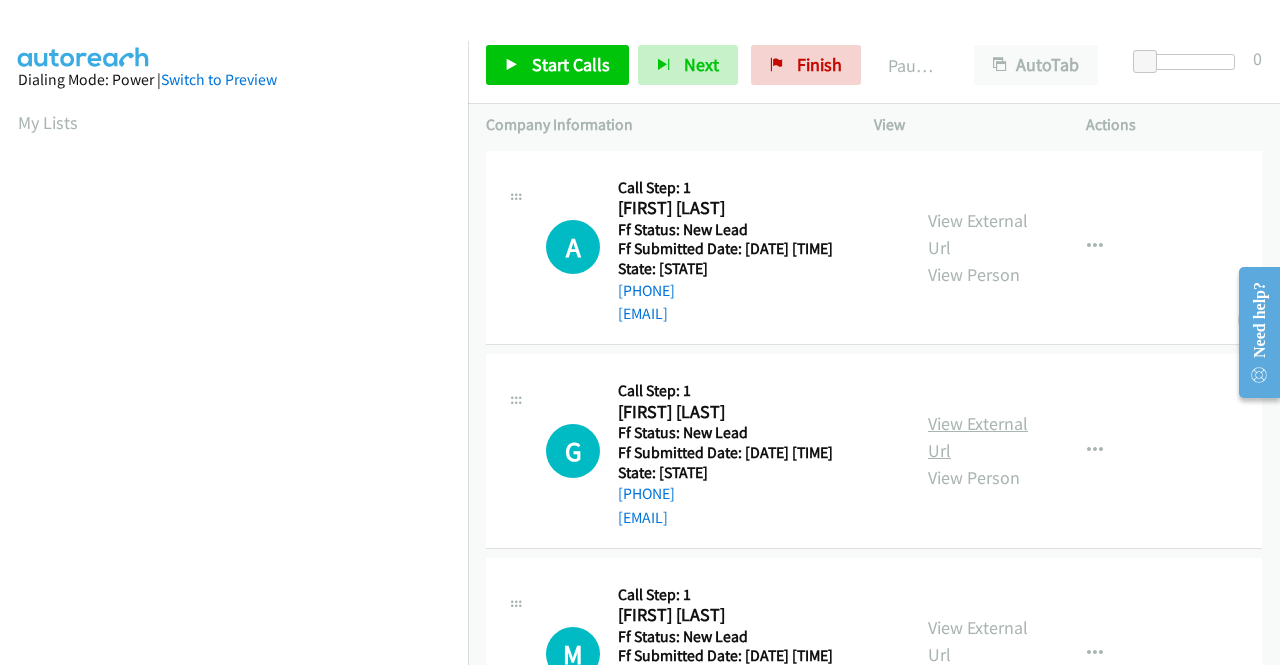 click on "View External Url" at bounding box center (978, 437) 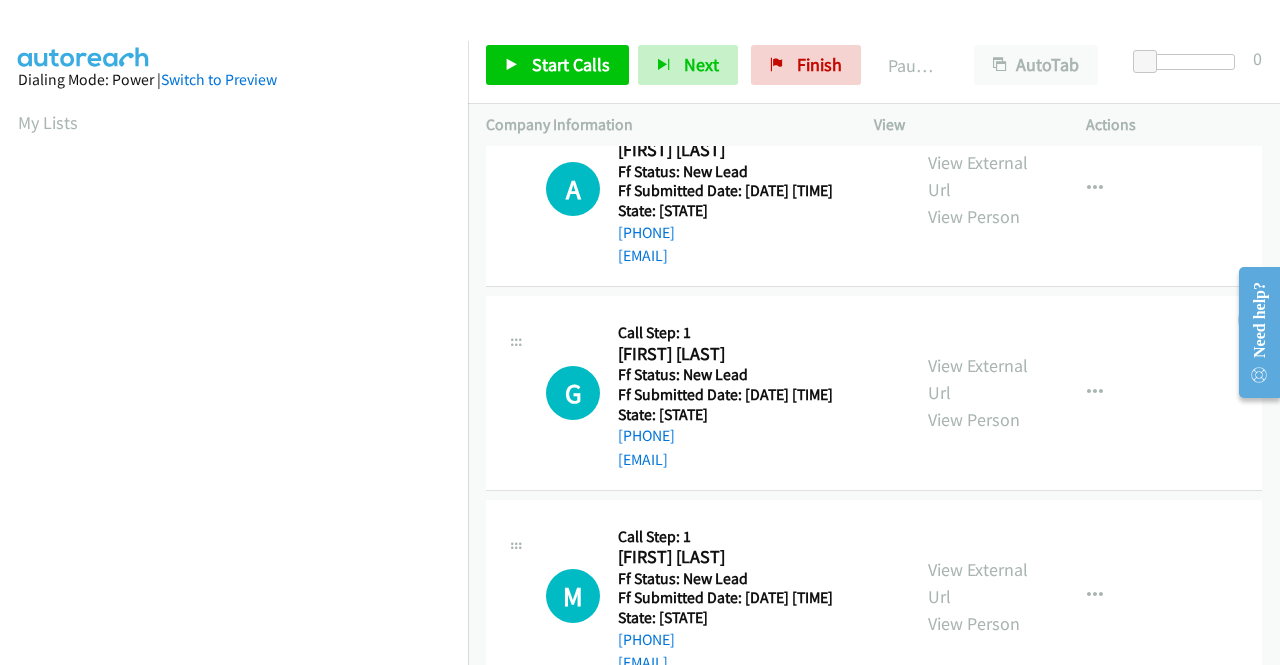 scroll, scrollTop: 100, scrollLeft: 0, axis: vertical 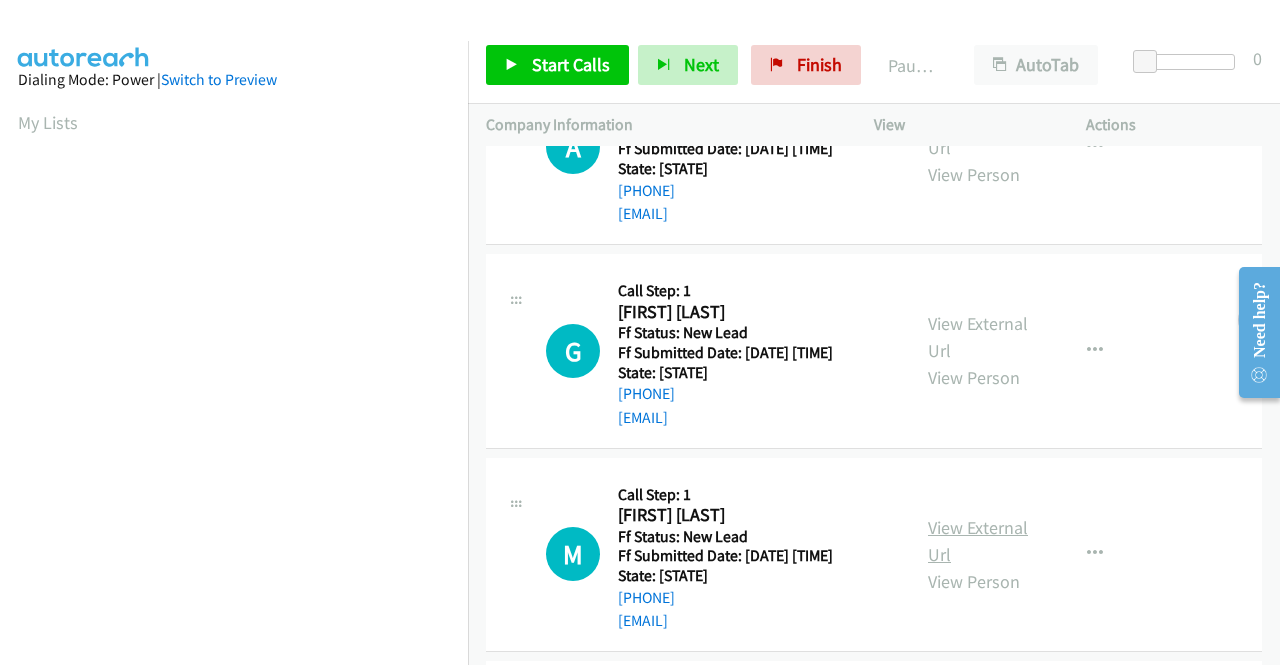 click on "View External Url" at bounding box center (978, 541) 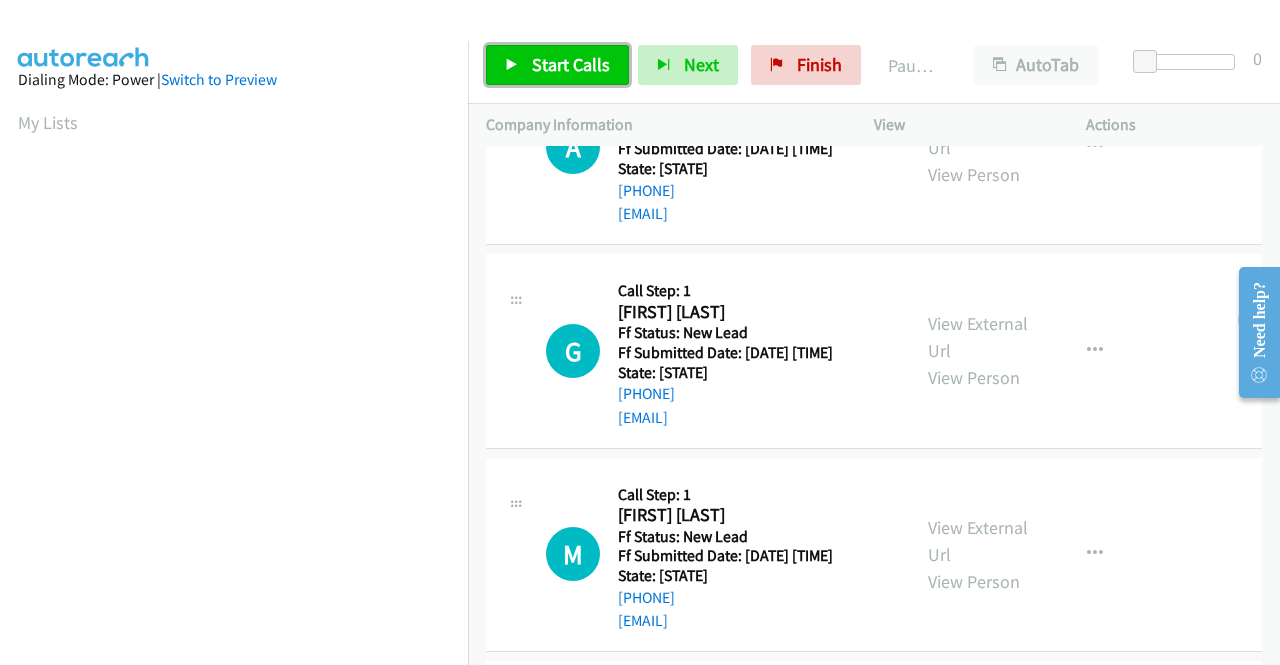 click on "Start Calls" at bounding box center [571, 64] 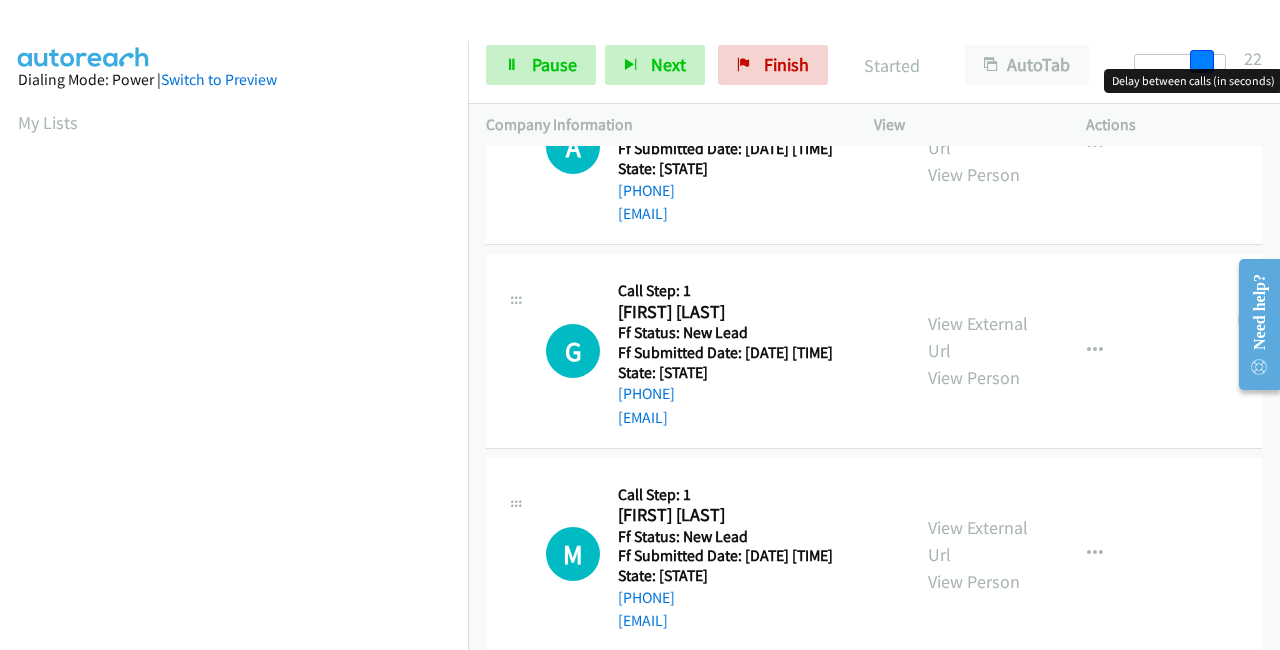 drag, startPoint x: 1150, startPoint y: 59, endPoint x: 1279, endPoint y: 57, distance: 129.0155 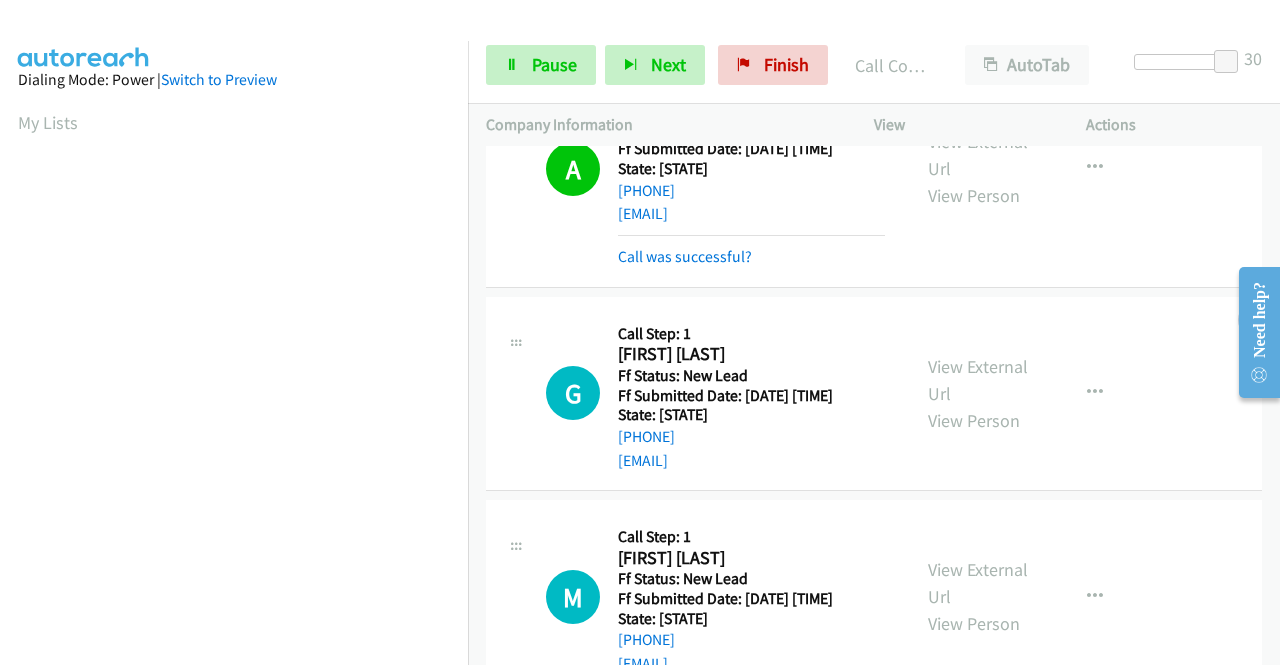 scroll, scrollTop: 456, scrollLeft: 0, axis: vertical 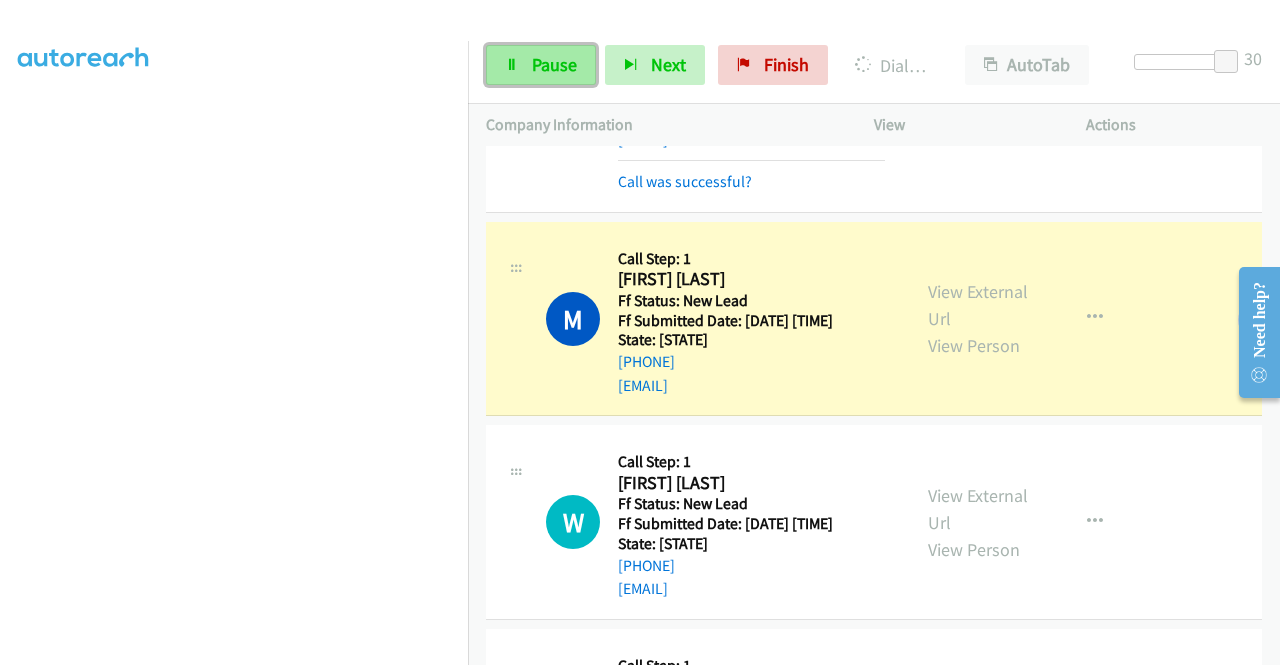 click on "Pause" at bounding box center (541, 65) 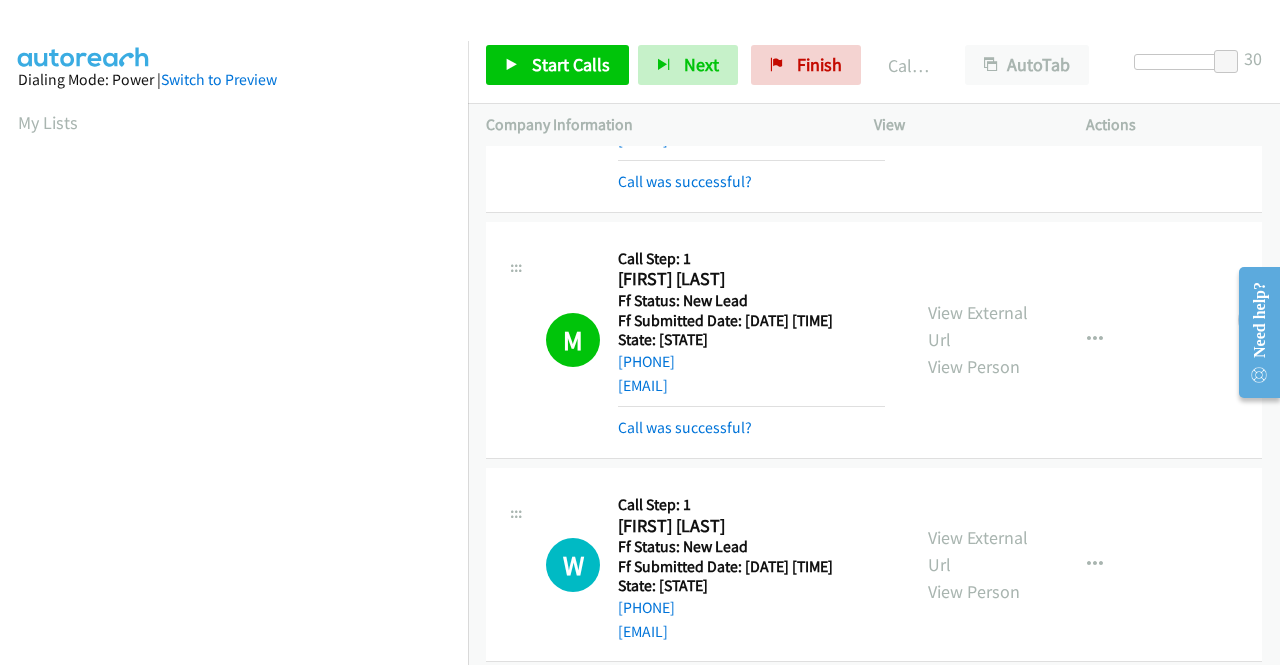 scroll, scrollTop: 456, scrollLeft: 0, axis: vertical 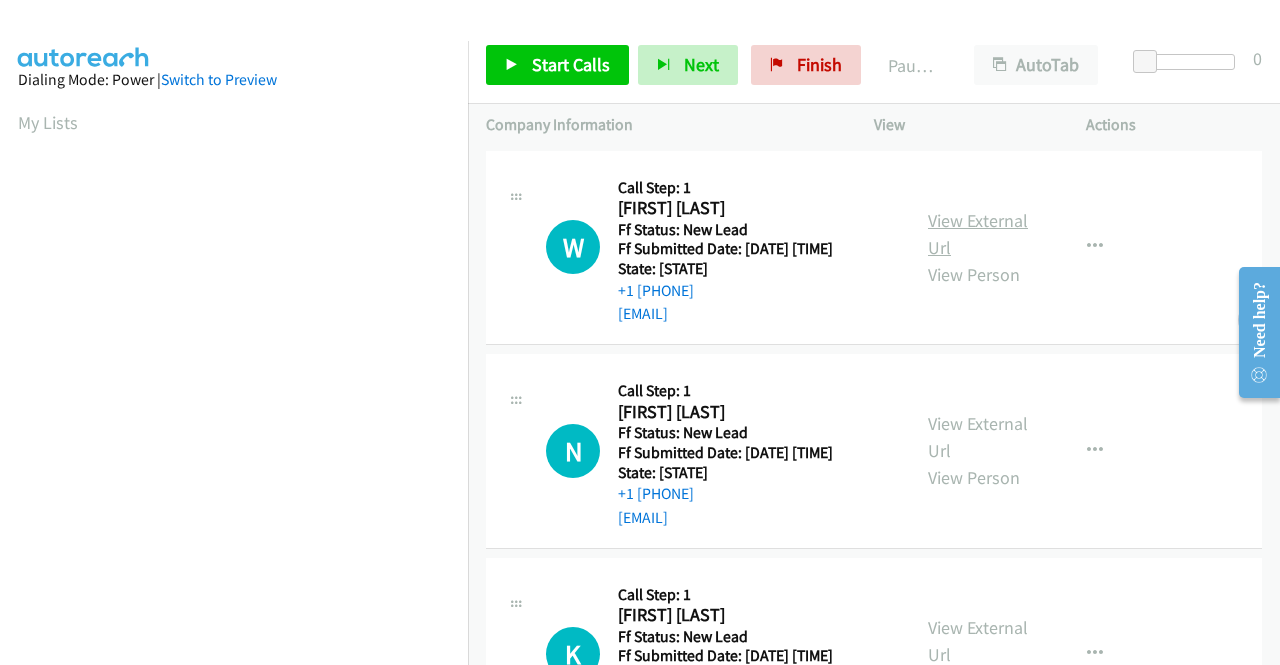 click on "View External Url" at bounding box center (978, 234) 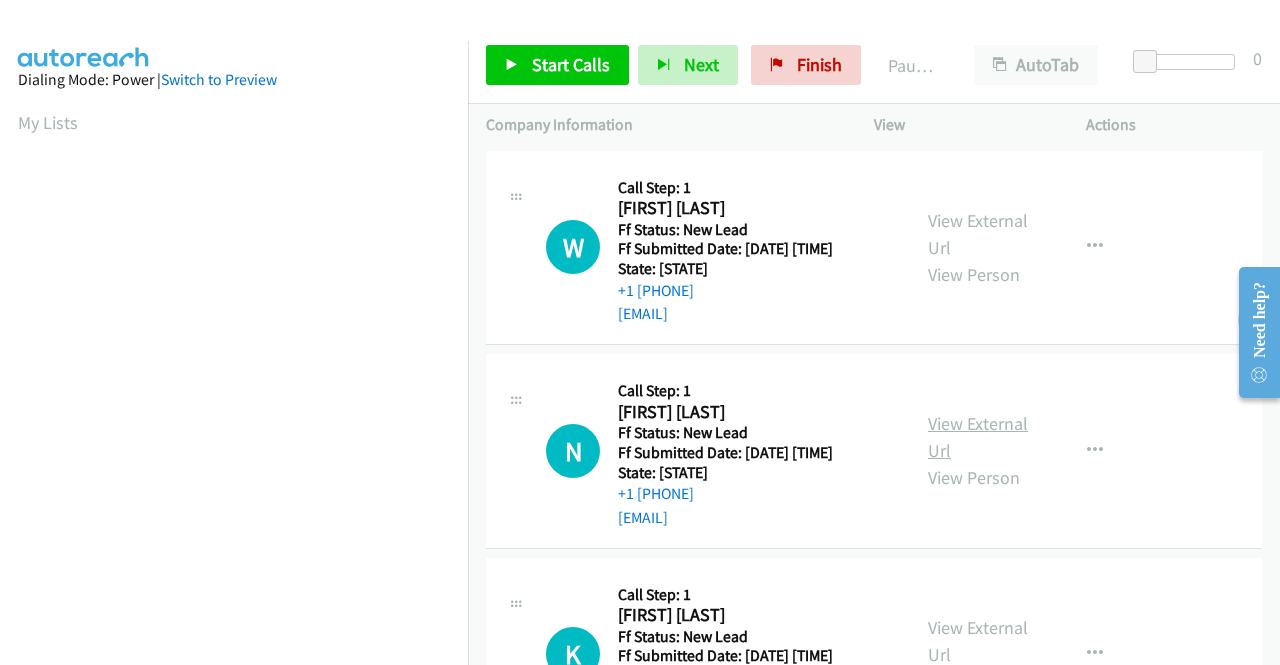click on "View External Url" at bounding box center [978, 437] 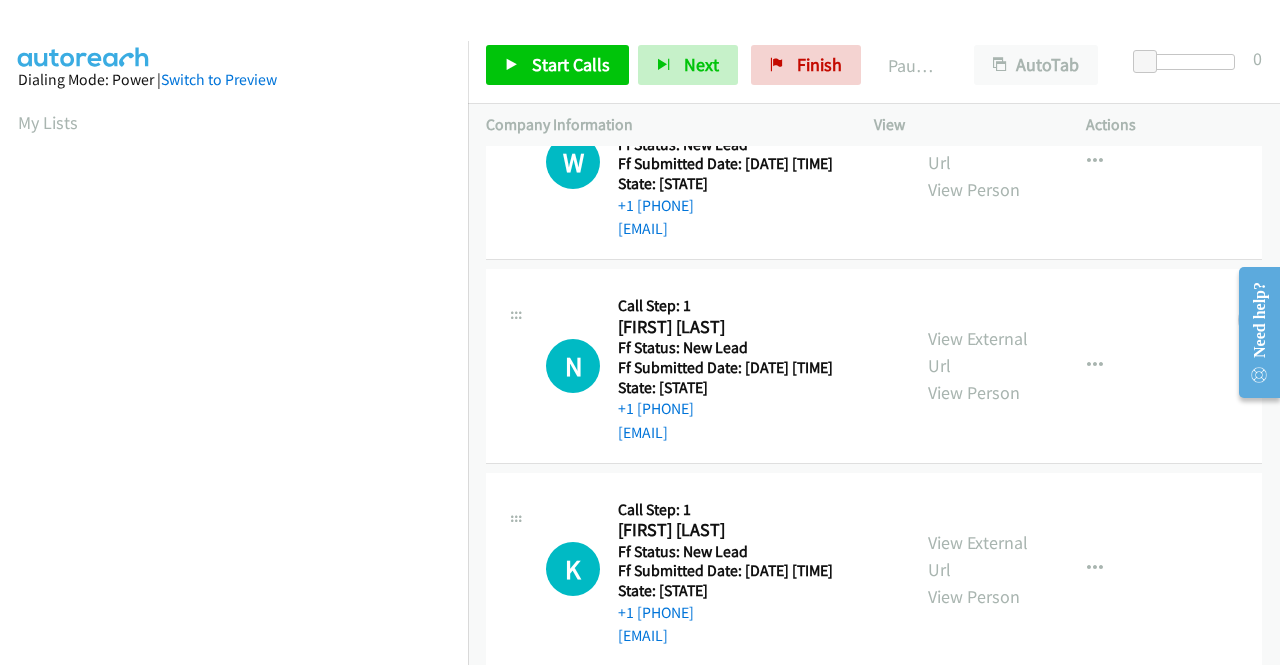 scroll, scrollTop: 200, scrollLeft: 0, axis: vertical 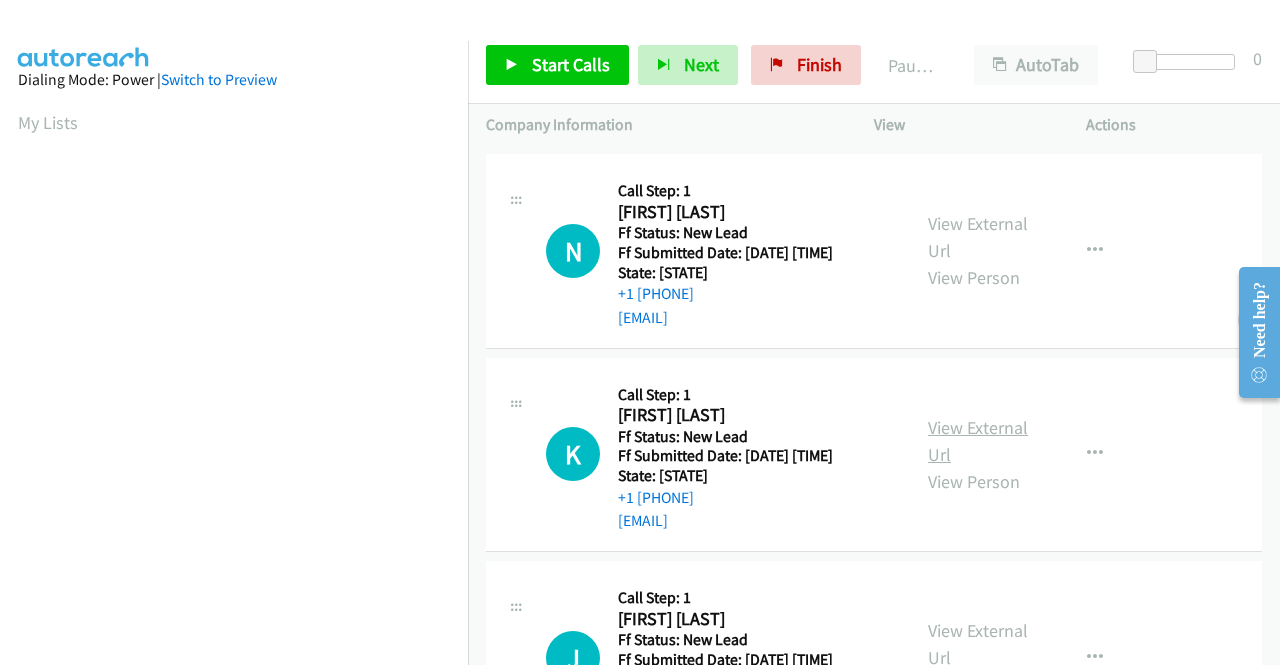 click on "View External Url" at bounding box center (978, 441) 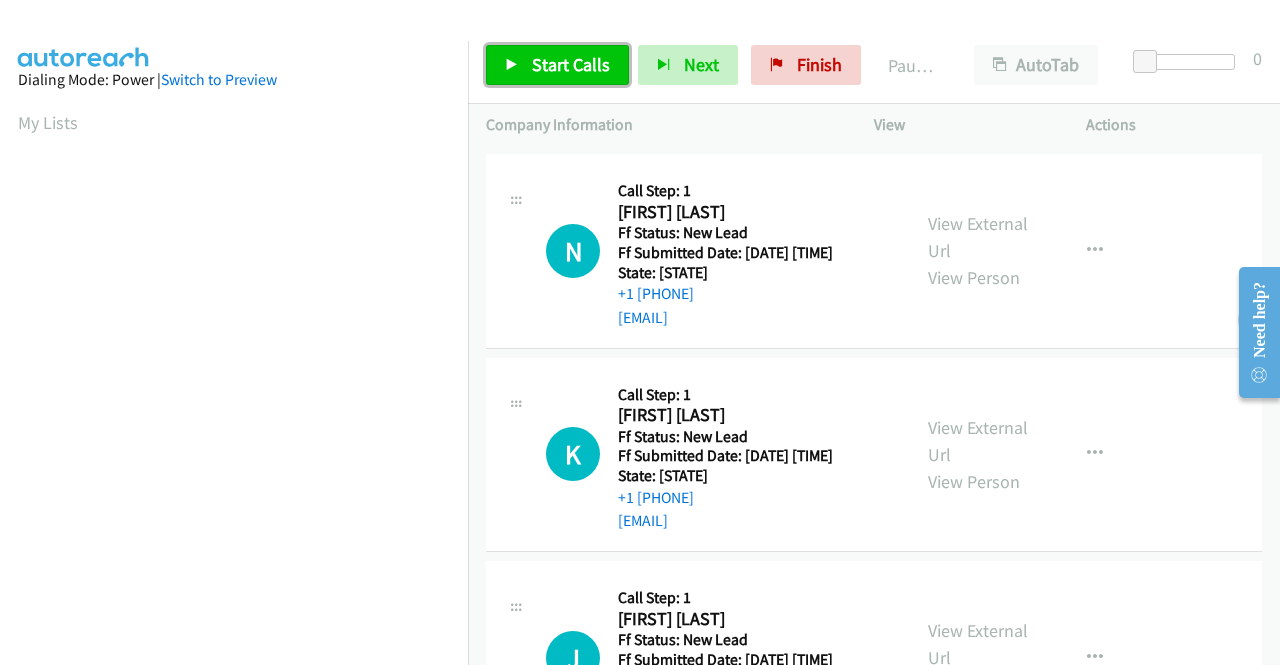 click on "Start Calls" at bounding box center [571, 64] 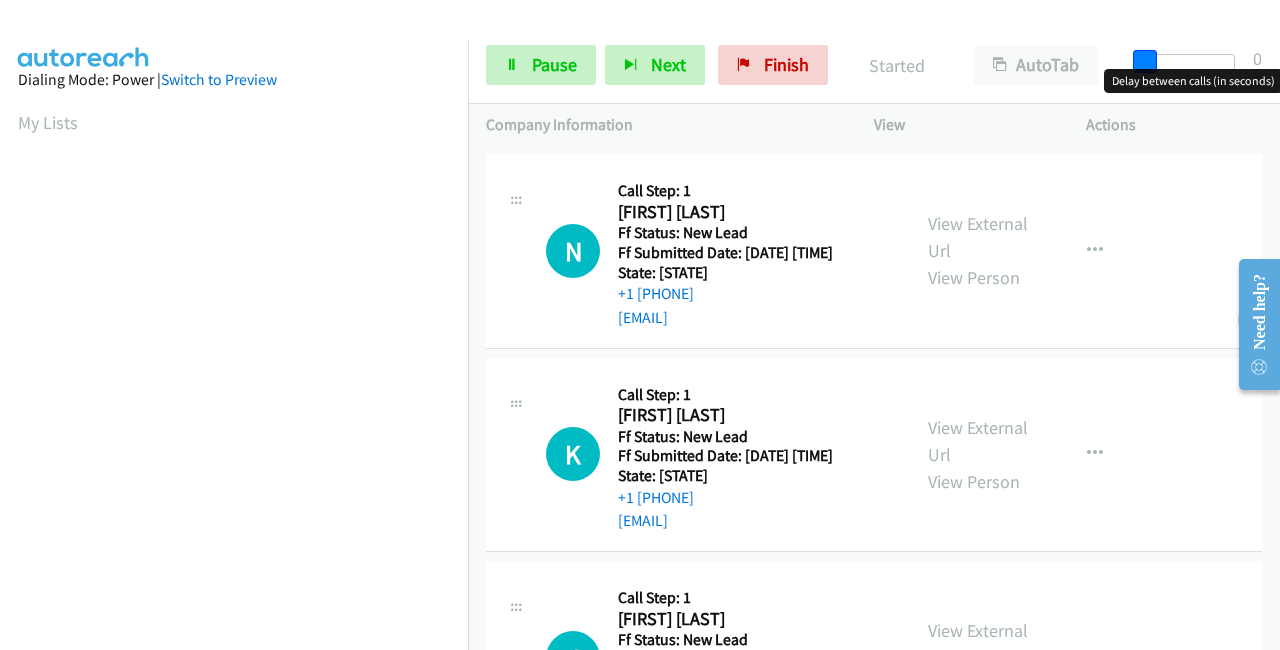 drag, startPoint x: 1144, startPoint y: 50, endPoint x: 1270, endPoint y: 65, distance: 126.88972 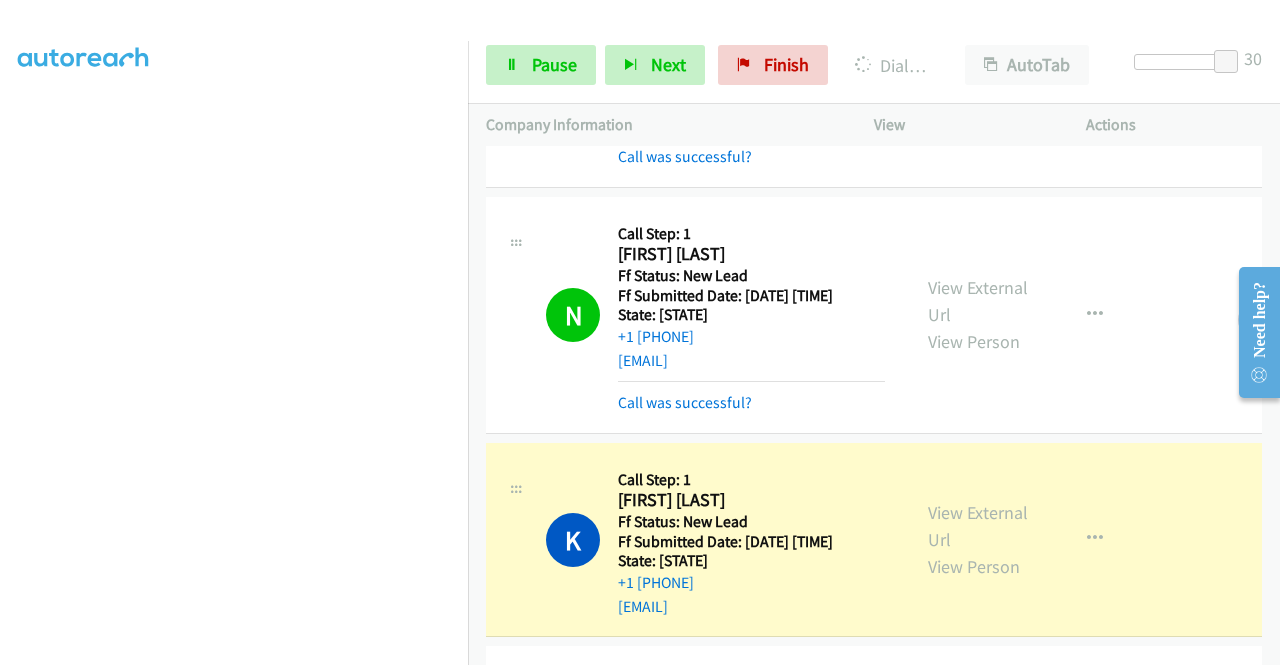 scroll, scrollTop: 456, scrollLeft: 0, axis: vertical 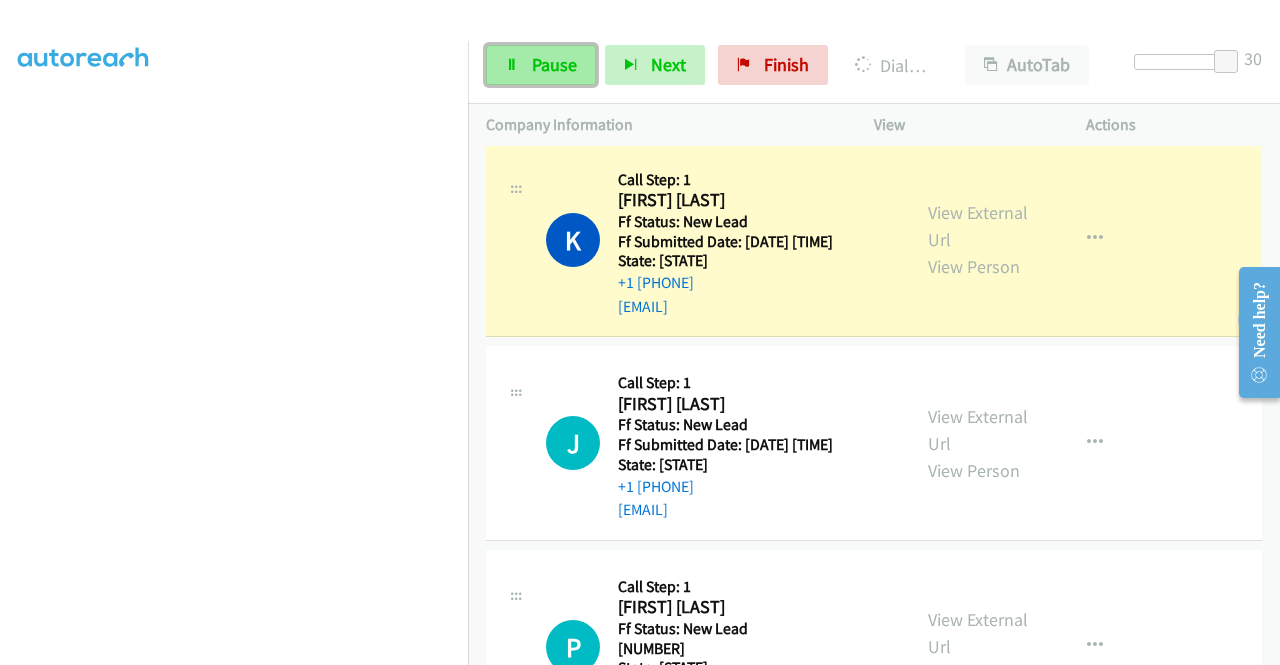 click on "Pause" at bounding box center (554, 64) 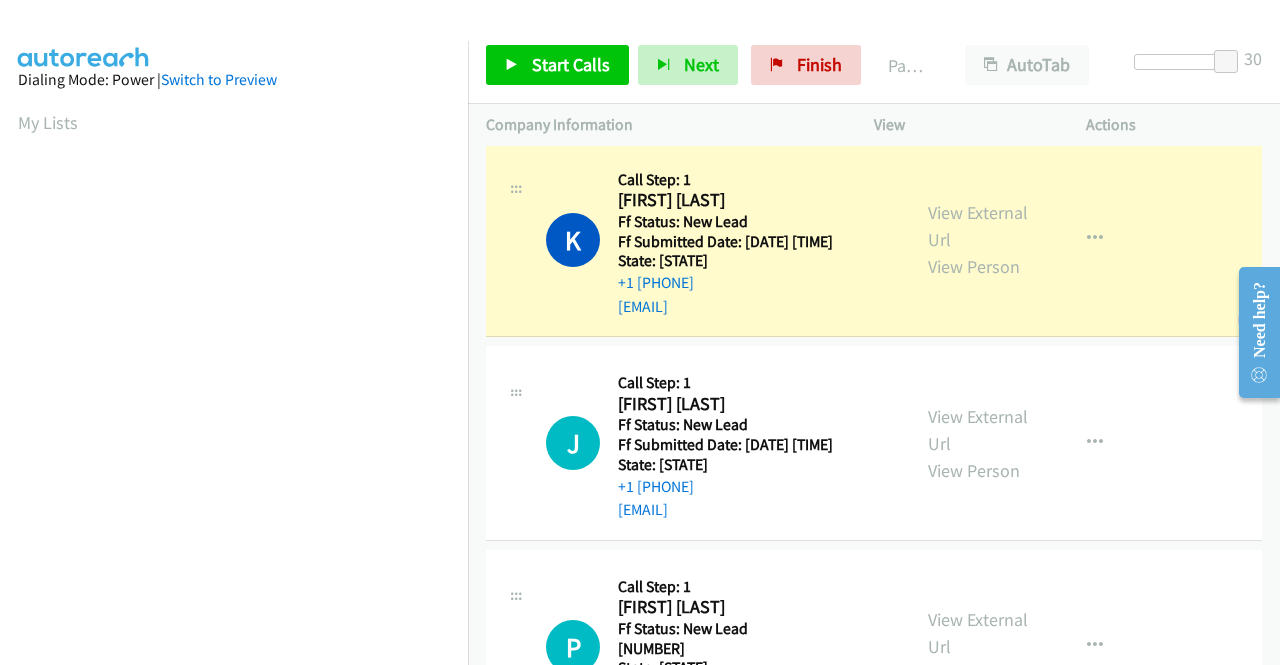 scroll, scrollTop: 456, scrollLeft: 0, axis: vertical 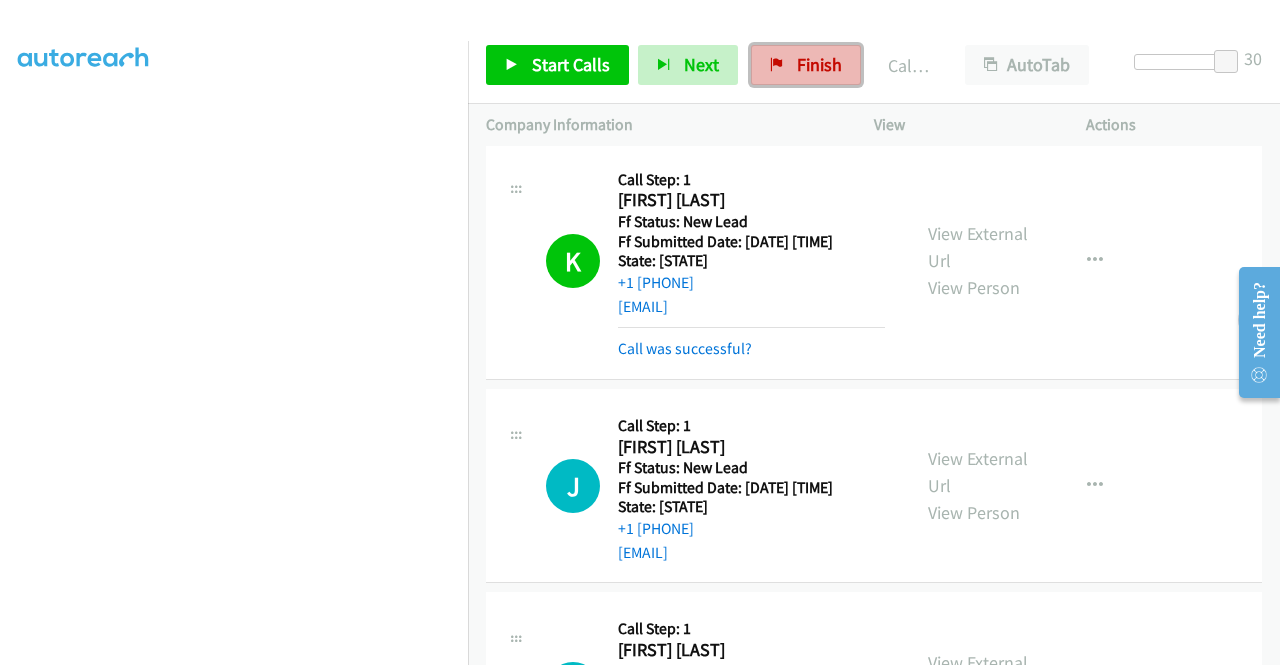 click on "Finish" at bounding box center (819, 64) 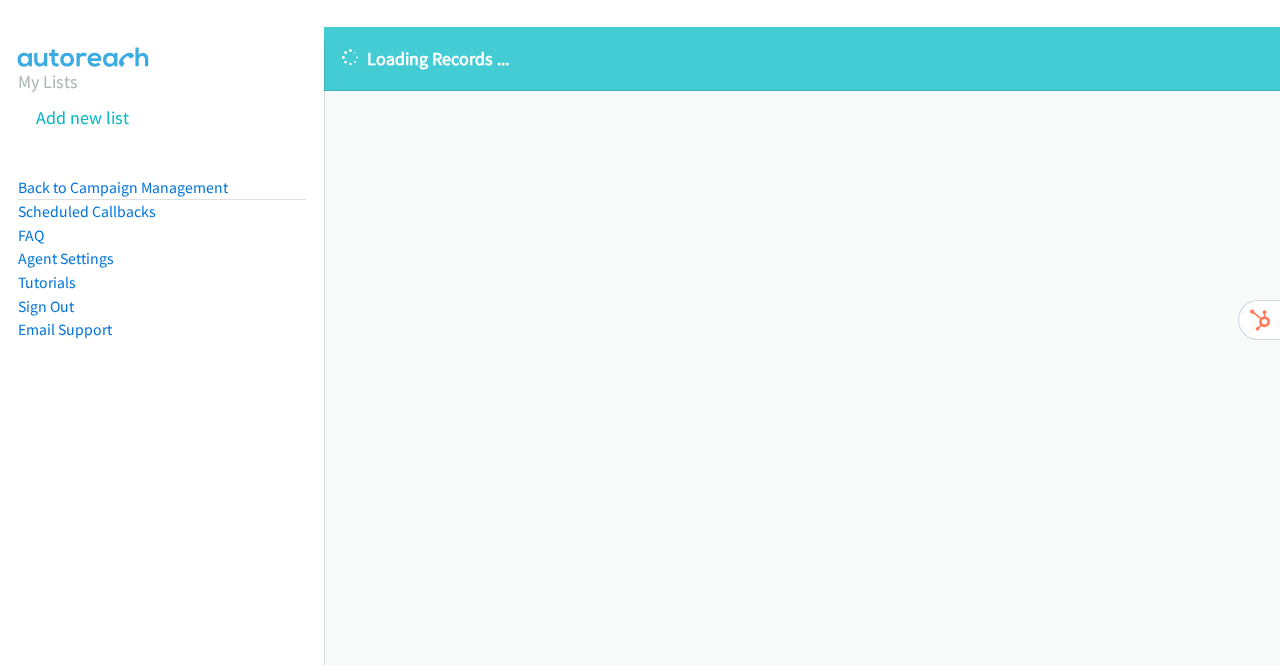 scroll, scrollTop: 0, scrollLeft: 0, axis: both 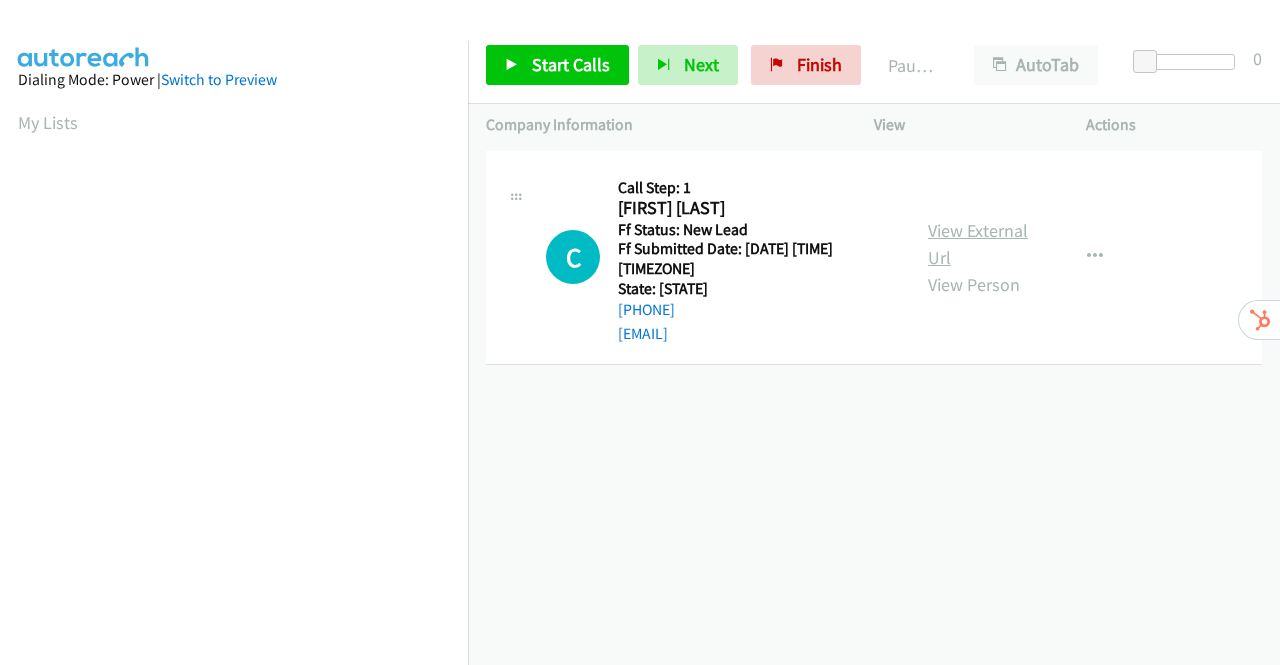 click on "View External Url" at bounding box center [978, 244] 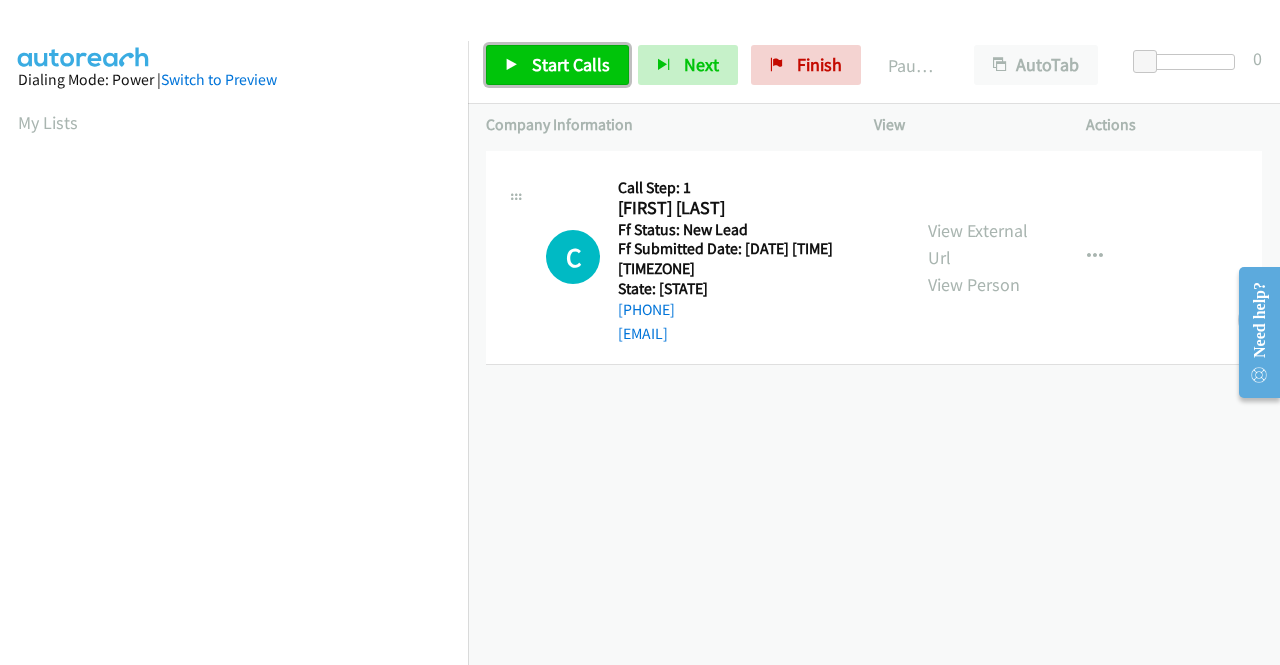 click on "Start Calls" at bounding box center (571, 64) 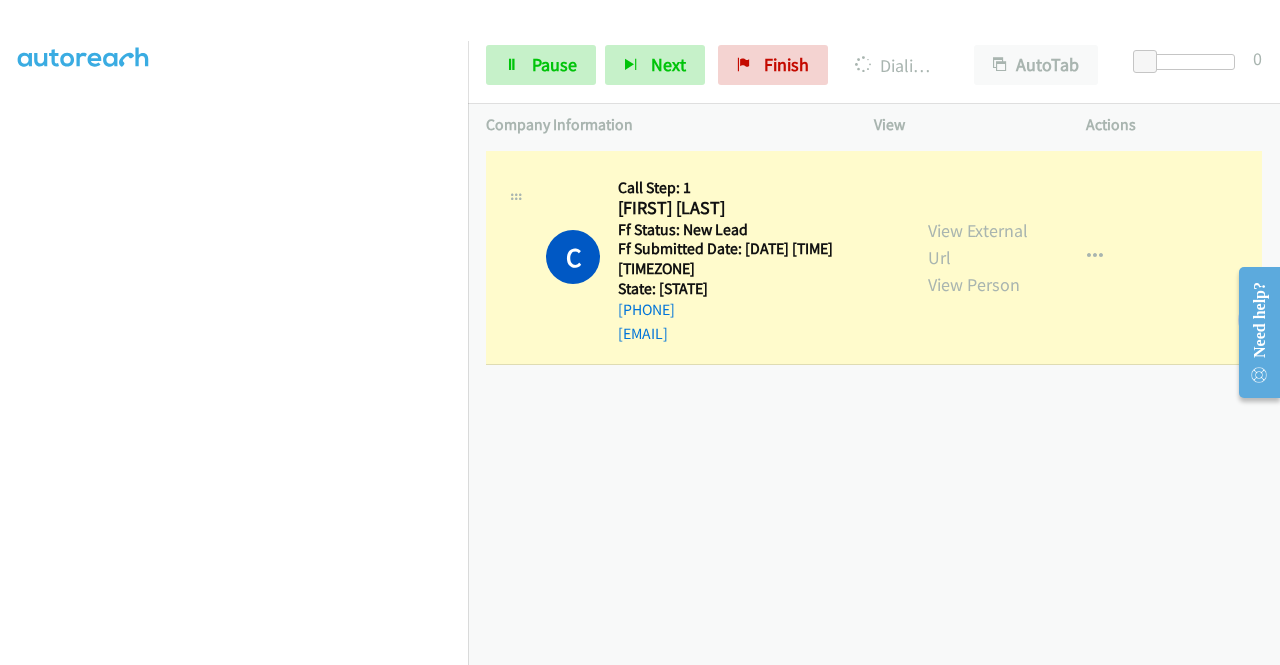 scroll, scrollTop: 456, scrollLeft: 0, axis: vertical 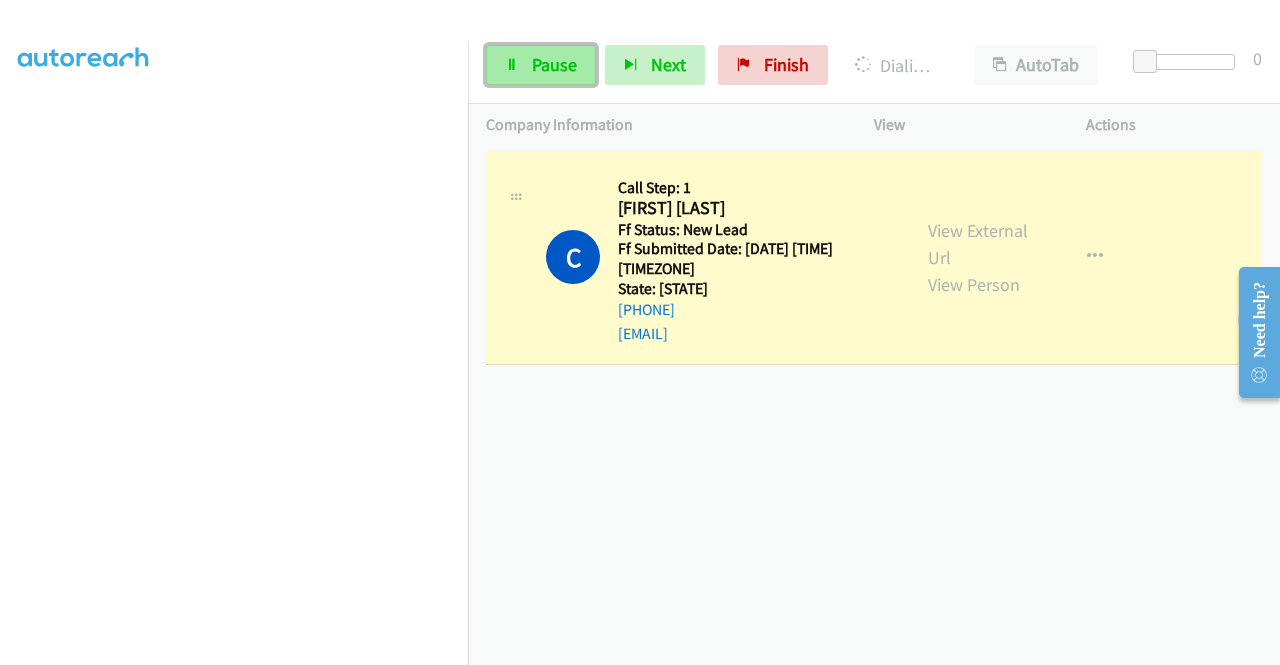 click on "Pause" at bounding box center [541, 65] 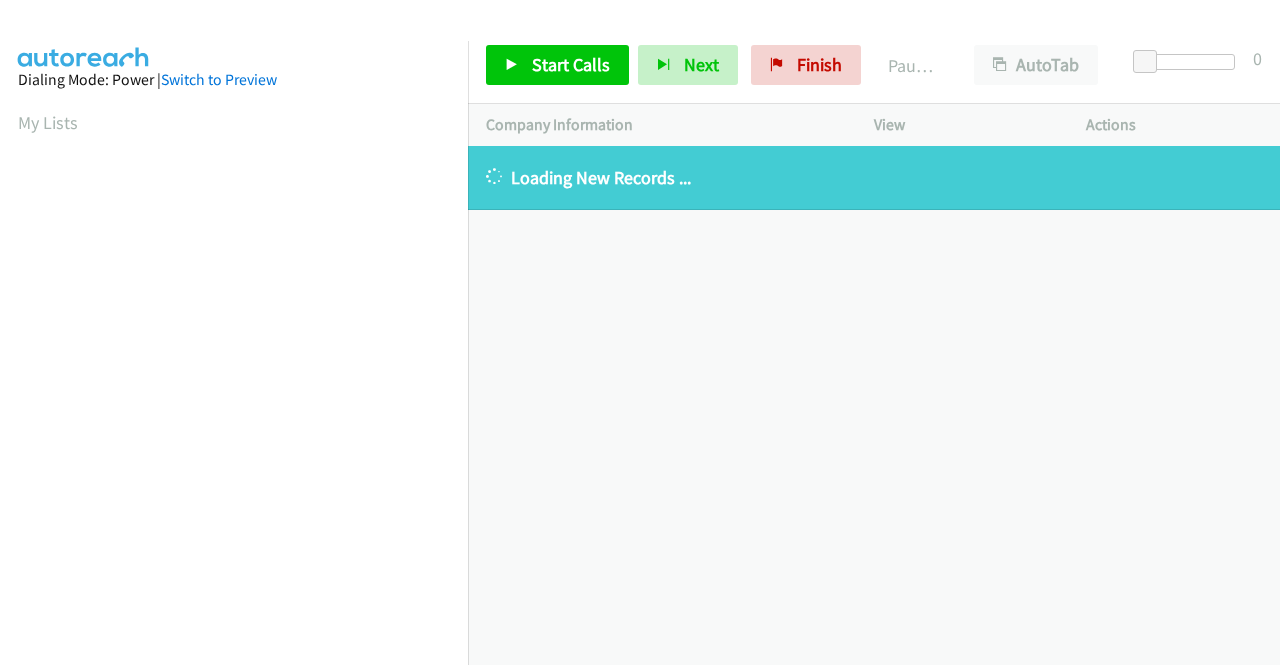 scroll, scrollTop: 0, scrollLeft: 0, axis: both 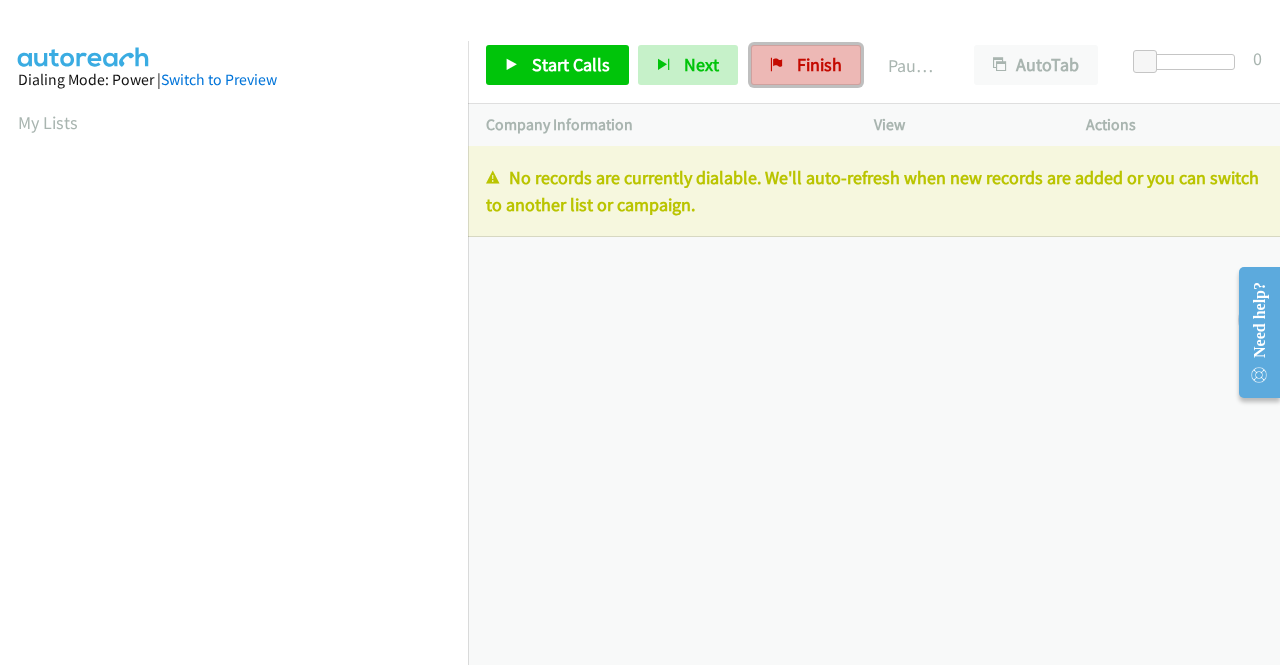 click on "Finish" at bounding box center [819, 64] 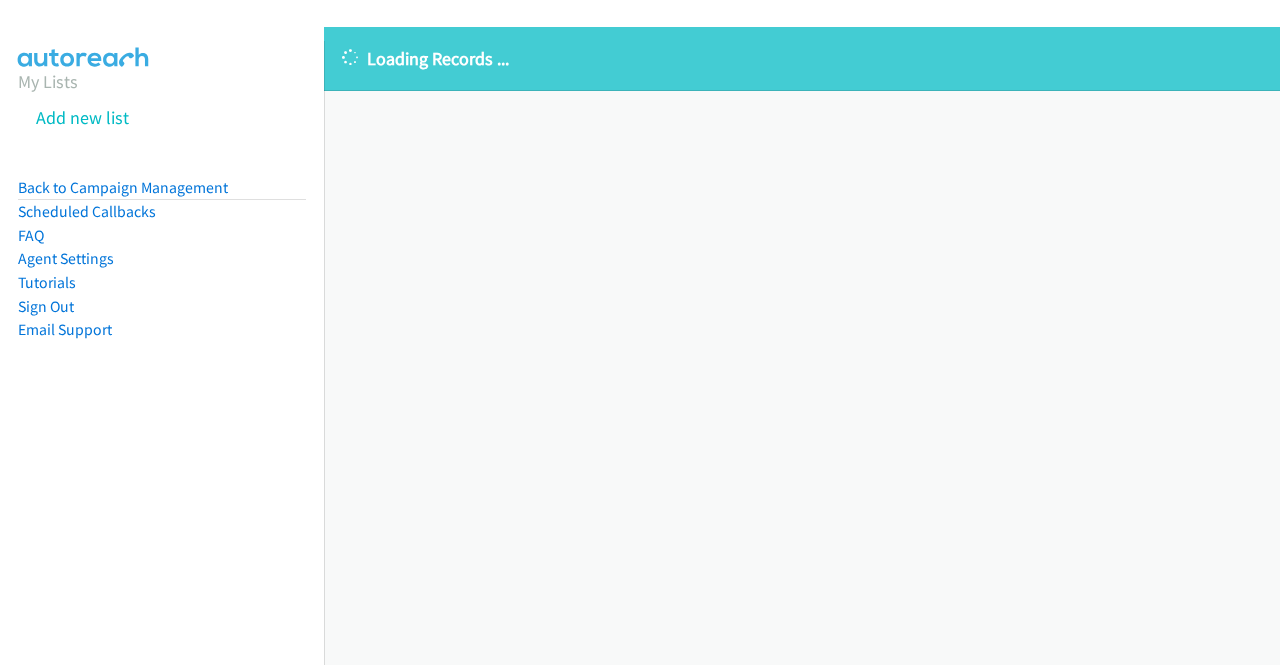scroll, scrollTop: 0, scrollLeft: 0, axis: both 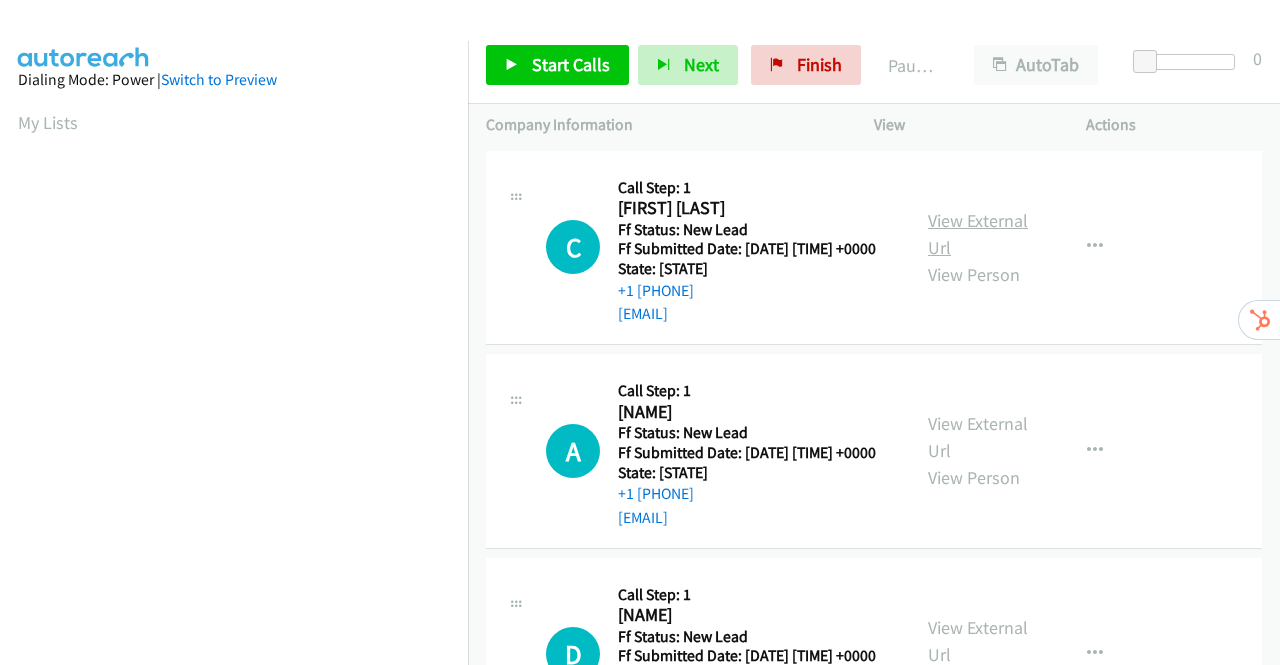 click on "View External Url" at bounding box center [978, 234] 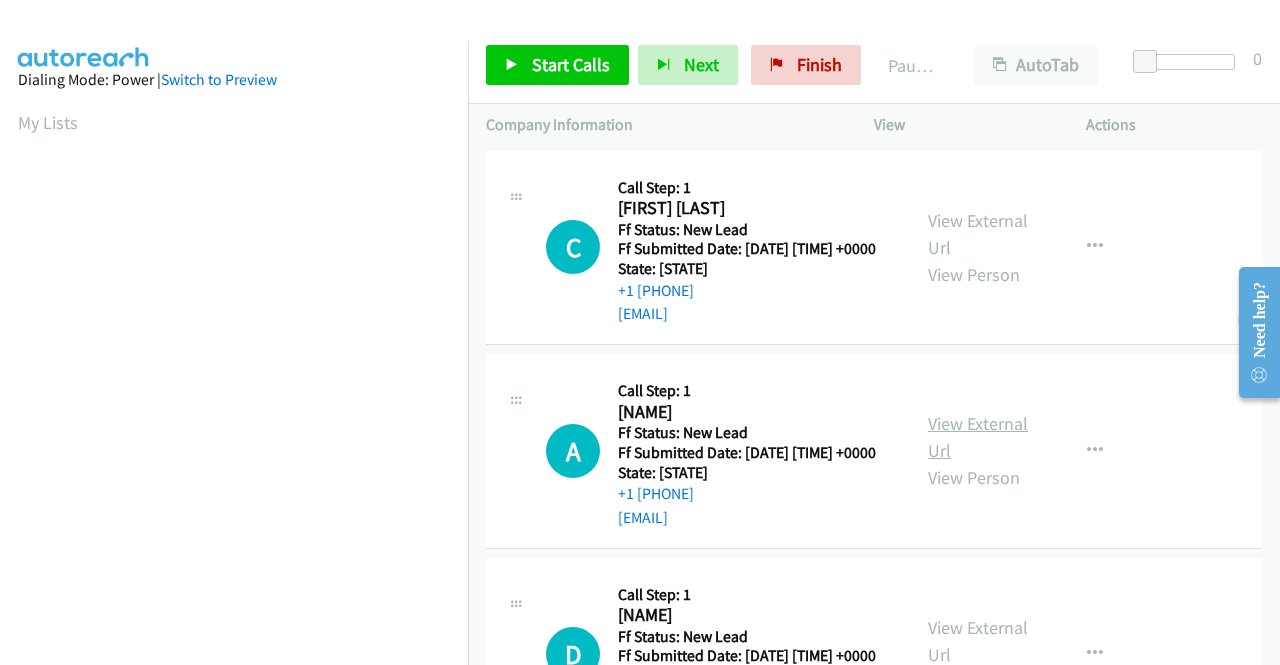 click on "View External Url" at bounding box center (978, 437) 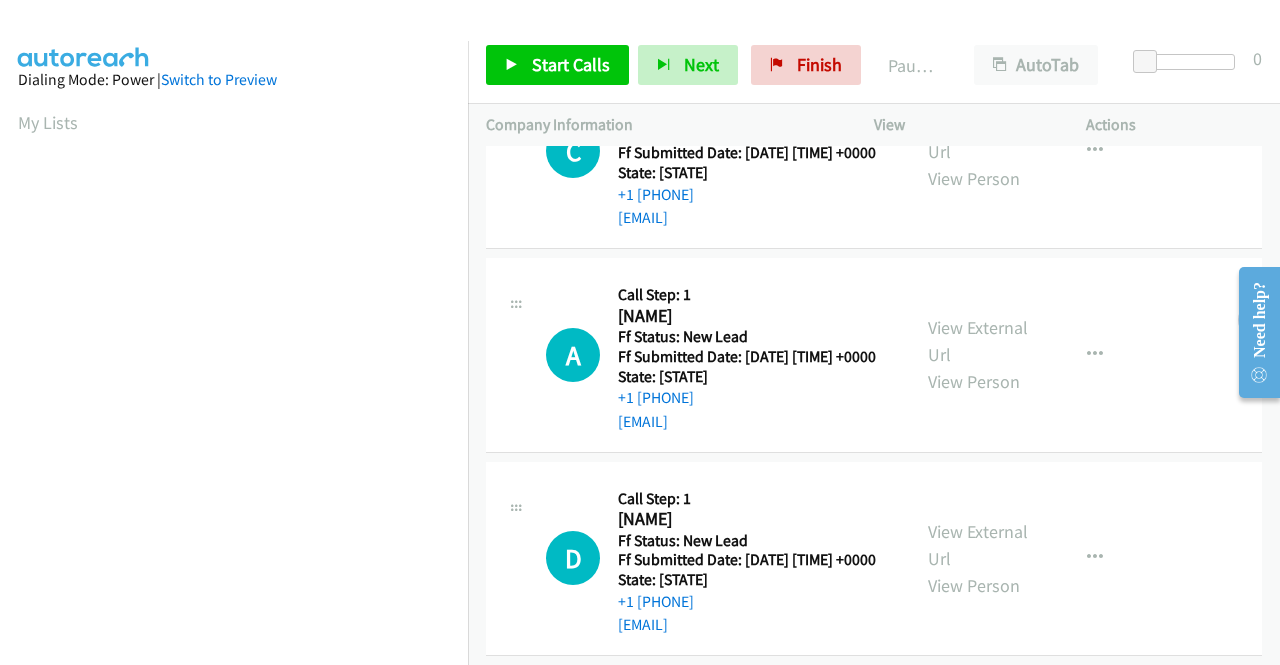 scroll, scrollTop: 200, scrollLeft: 0, axis: vertical 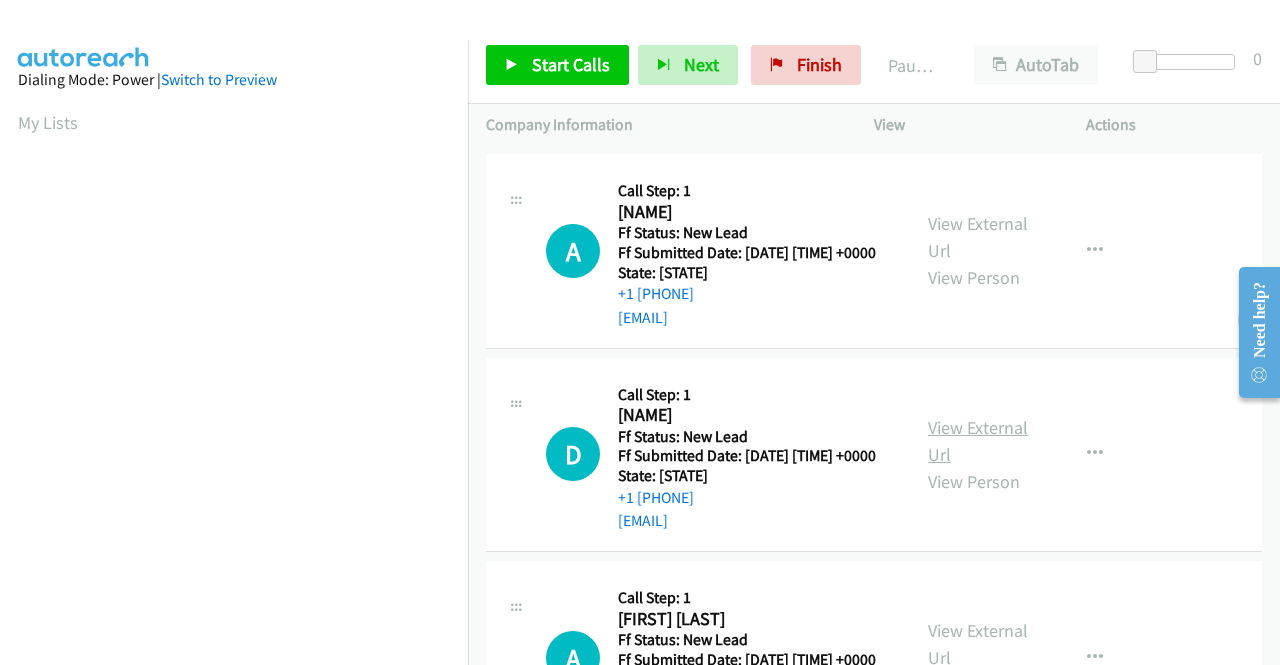 click on "View External Url" at bounding box center [978, 441] 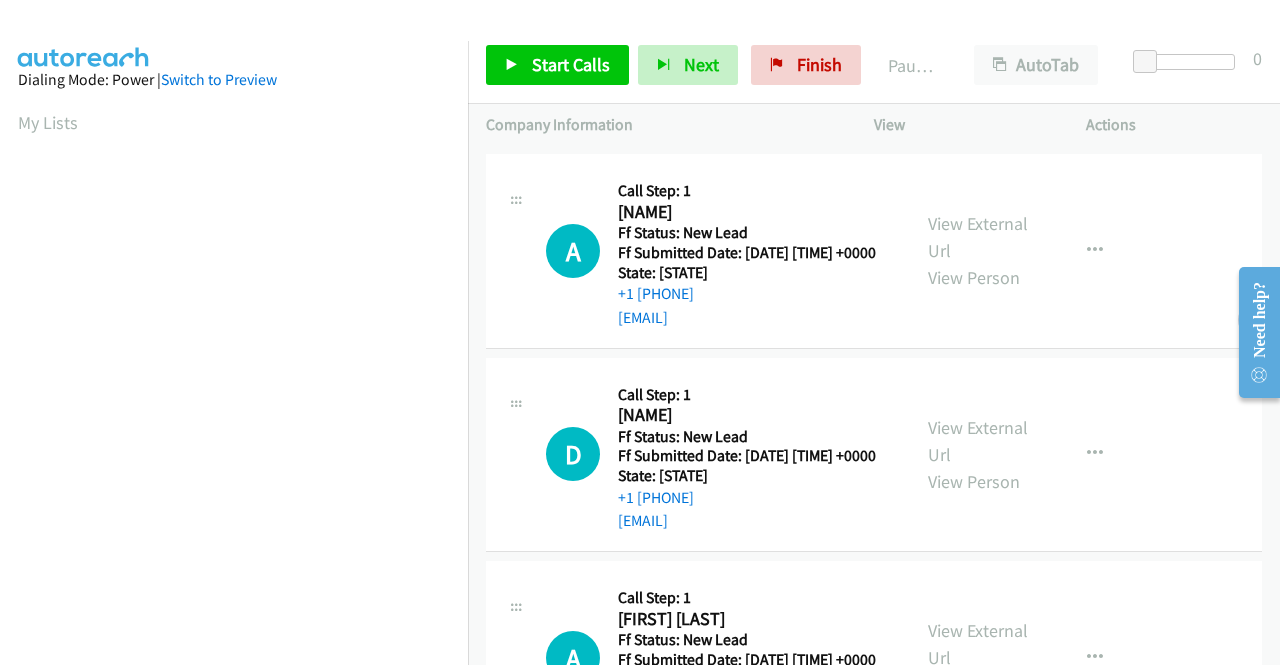 scroll, scrollTop: 400, scrollLeft: 0, axis: vertical 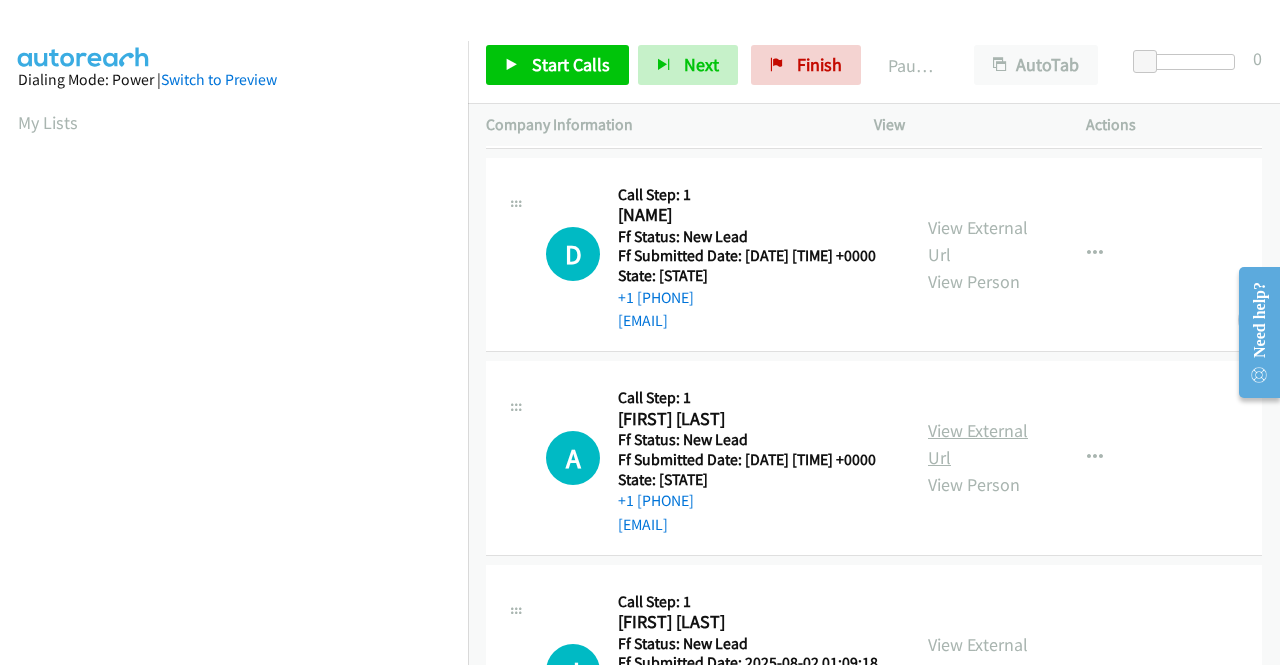click on "View External Url" at bounding box center [978, 444] 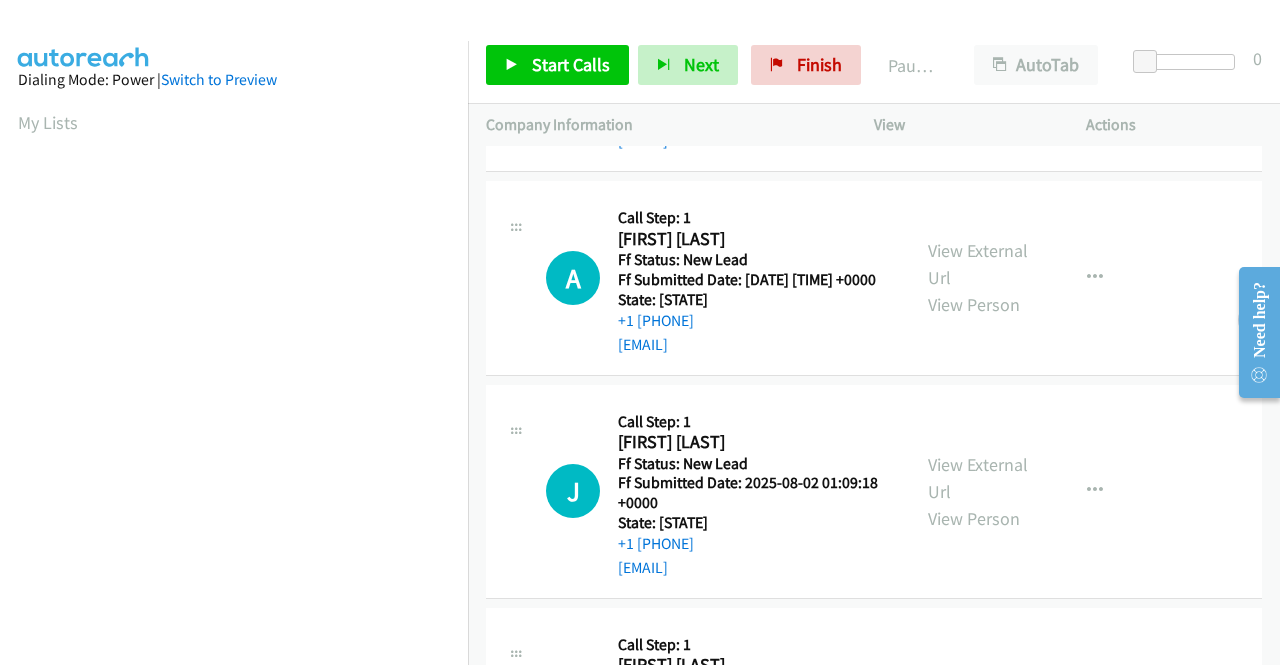 scroll, scrollTop: 600, scrollLeft: 0, axis: vertical 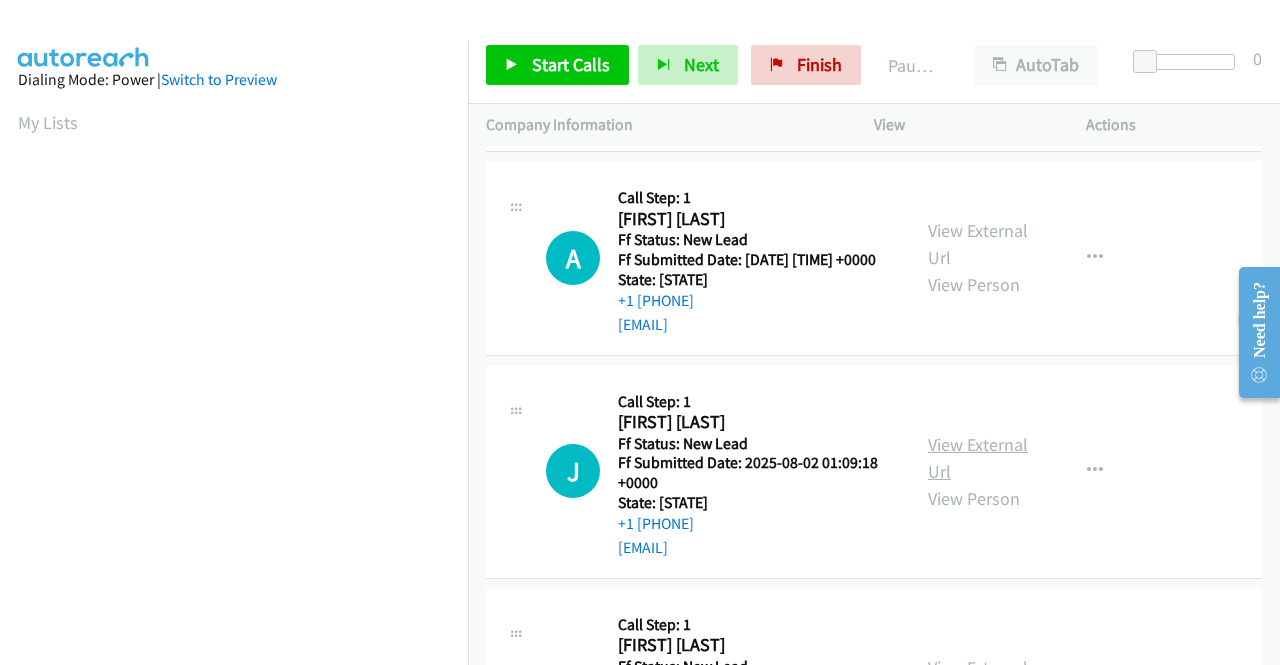 click on "View External Url" at bounding box center (978, 458) 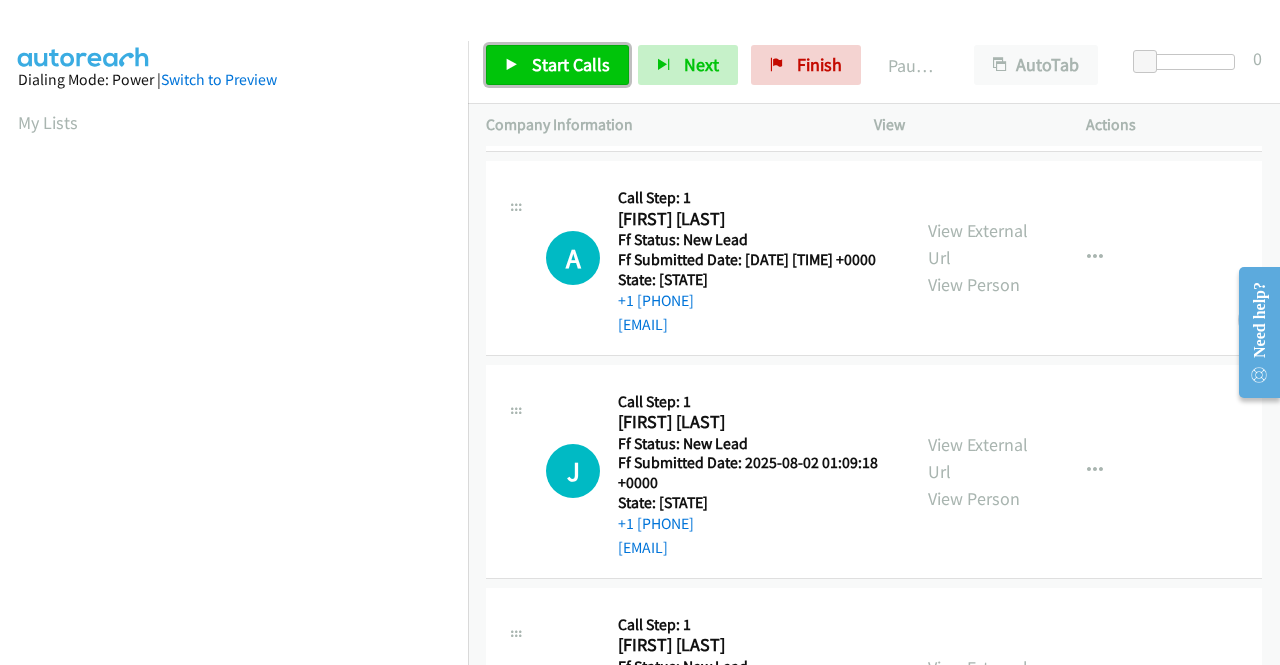 click on "Start Calls" at bounding box center (571, 64) 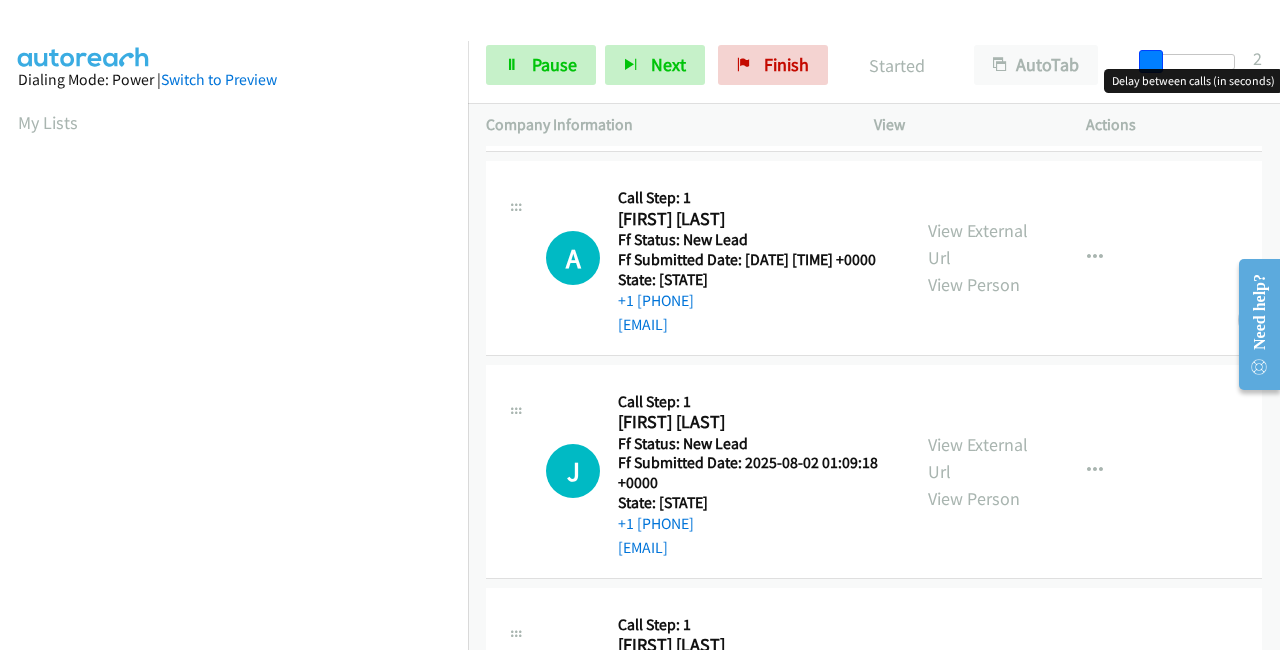drag, startPoint x: 1142, startPoint y: 55, endPoint x: 1279, endPoint y: 56, distance: 137.00365 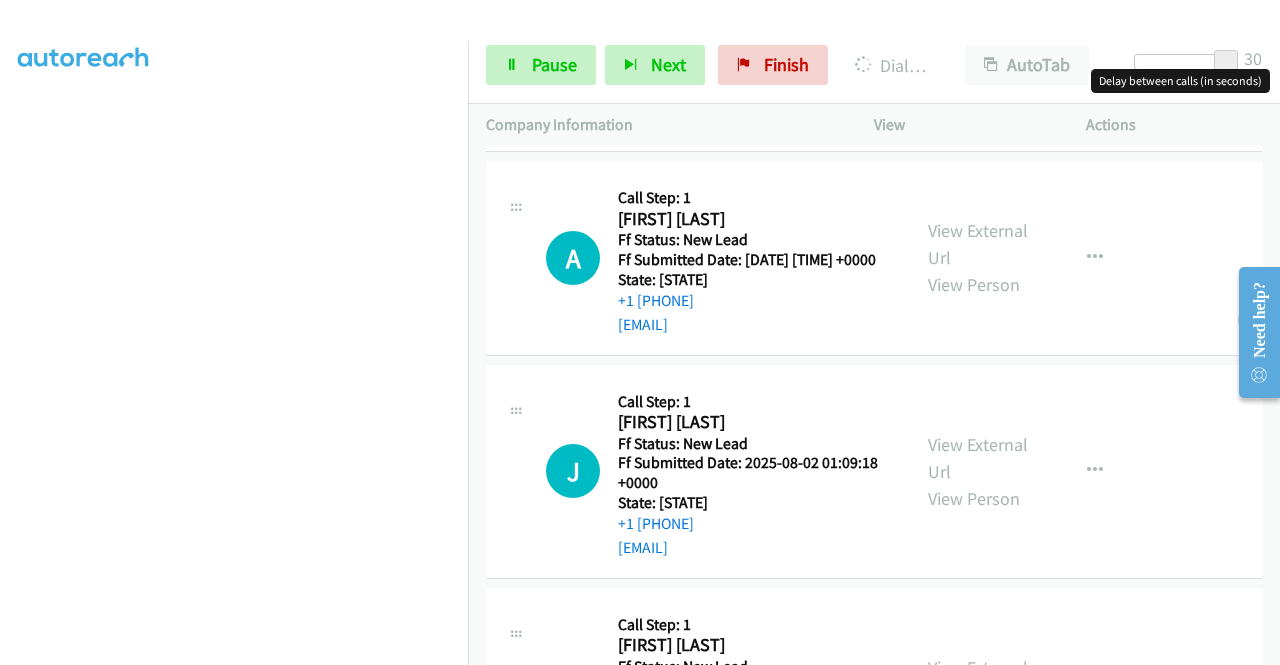 scroll, scrollTop: 456, scrollLeft: 0, axis: vertical 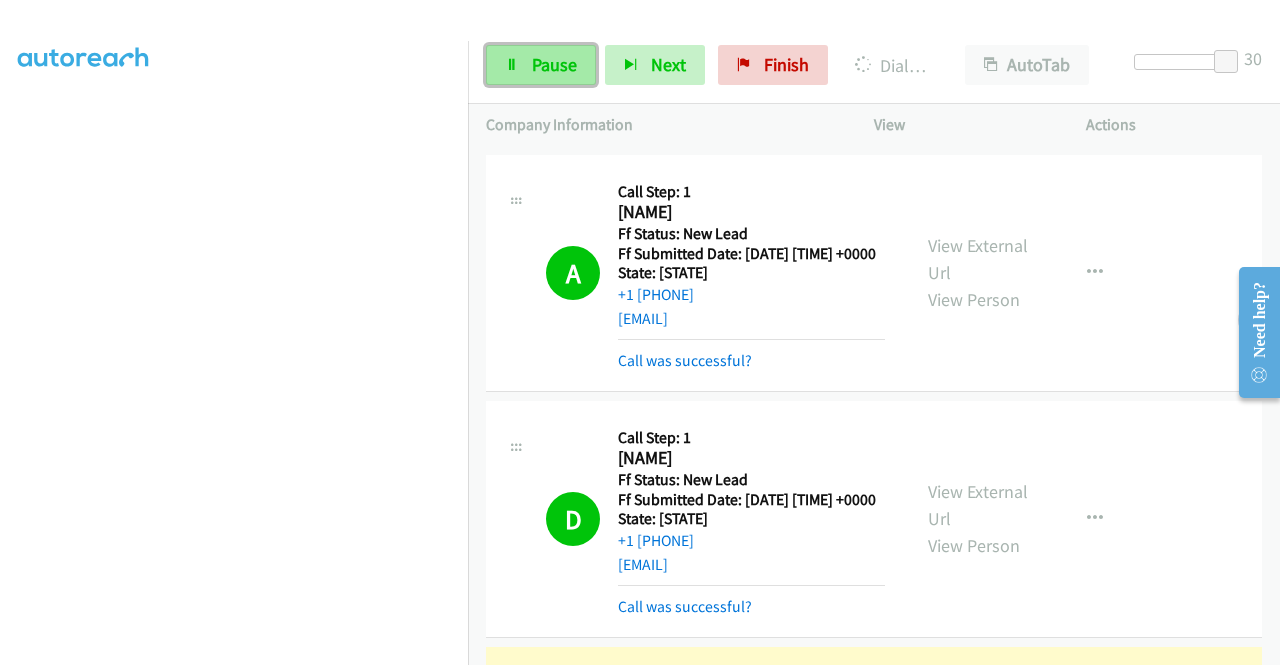 click on "Pause" at bounding box center (554, 64) 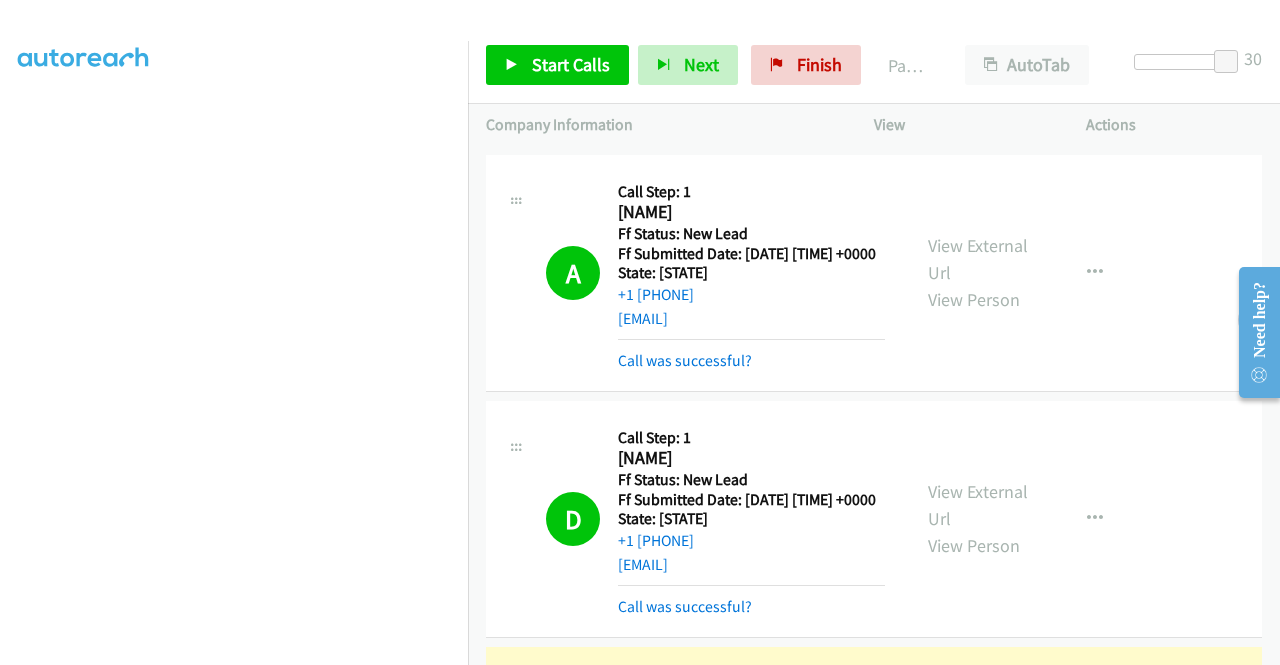 scroll, scrollTop: 56, scrollLeft: 0, axis: vertical 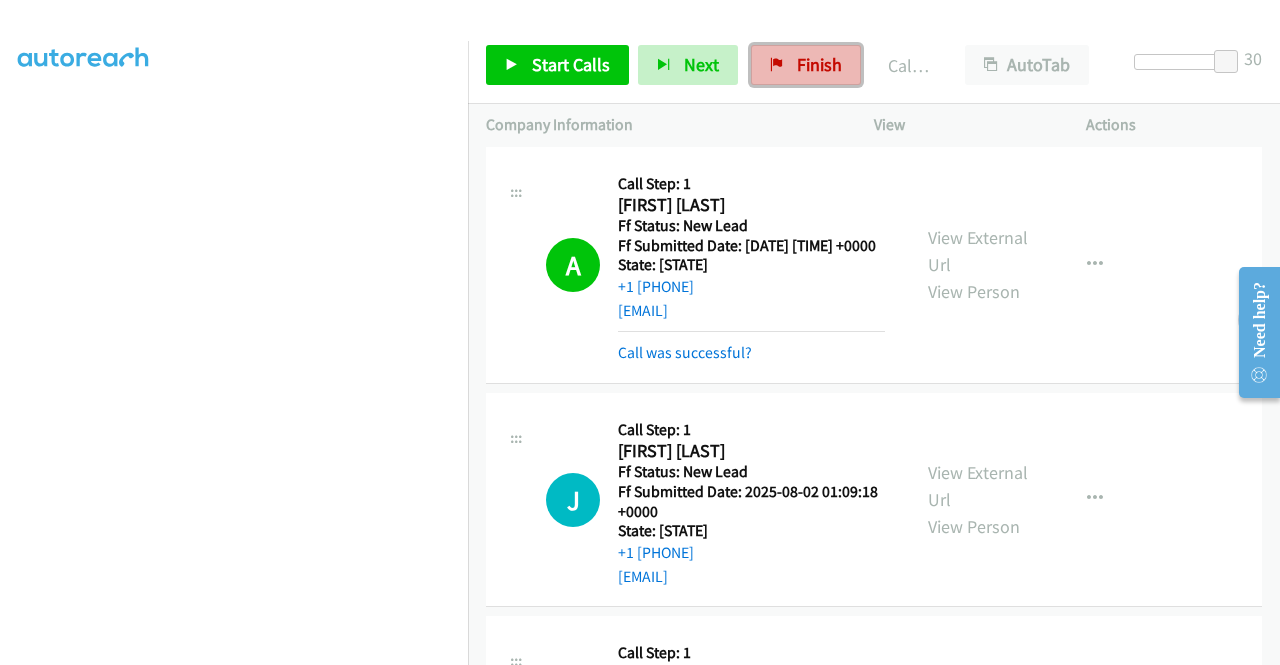 click on "Finish" at bounding box center [819, 64] 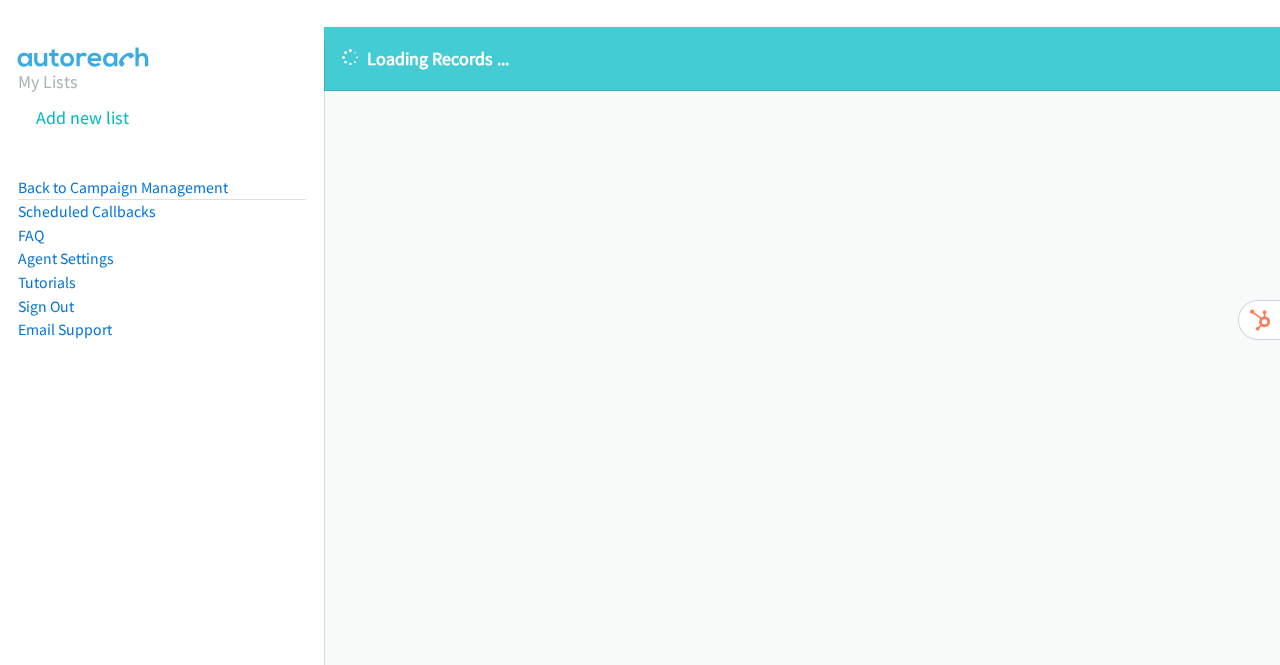 scroll, scrollTop: 0, scrollLeft: 0, axis: both 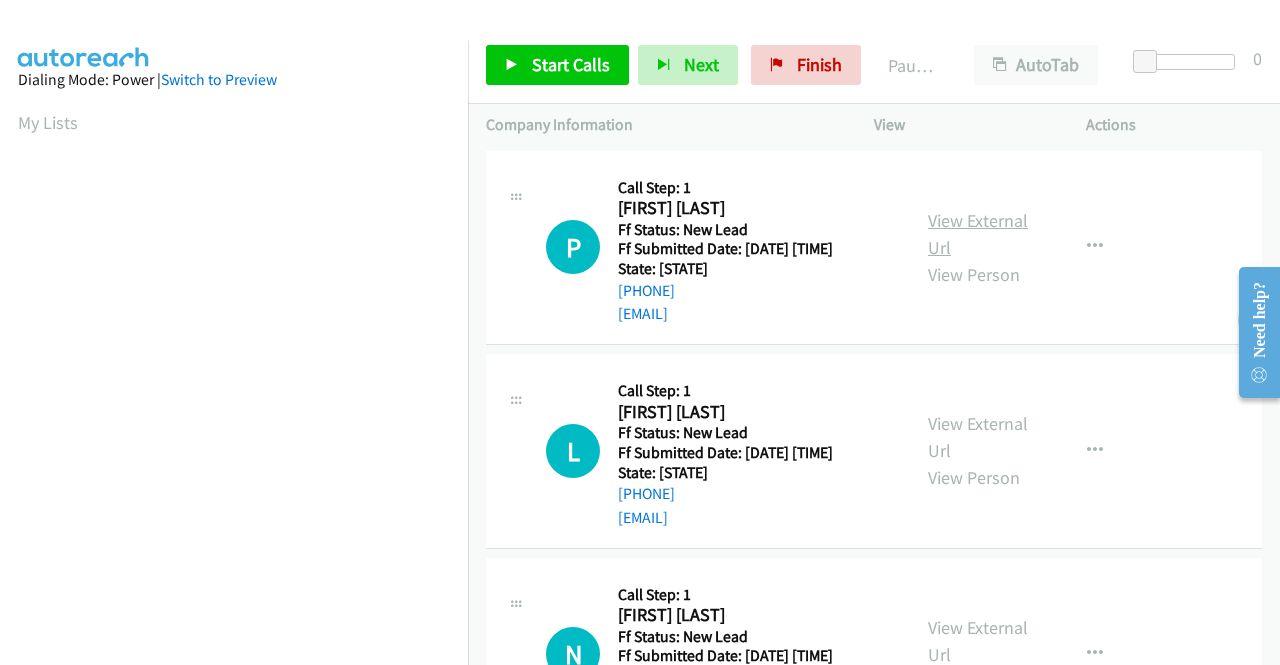 click on "View External Url" at bounding box center [978, 234] 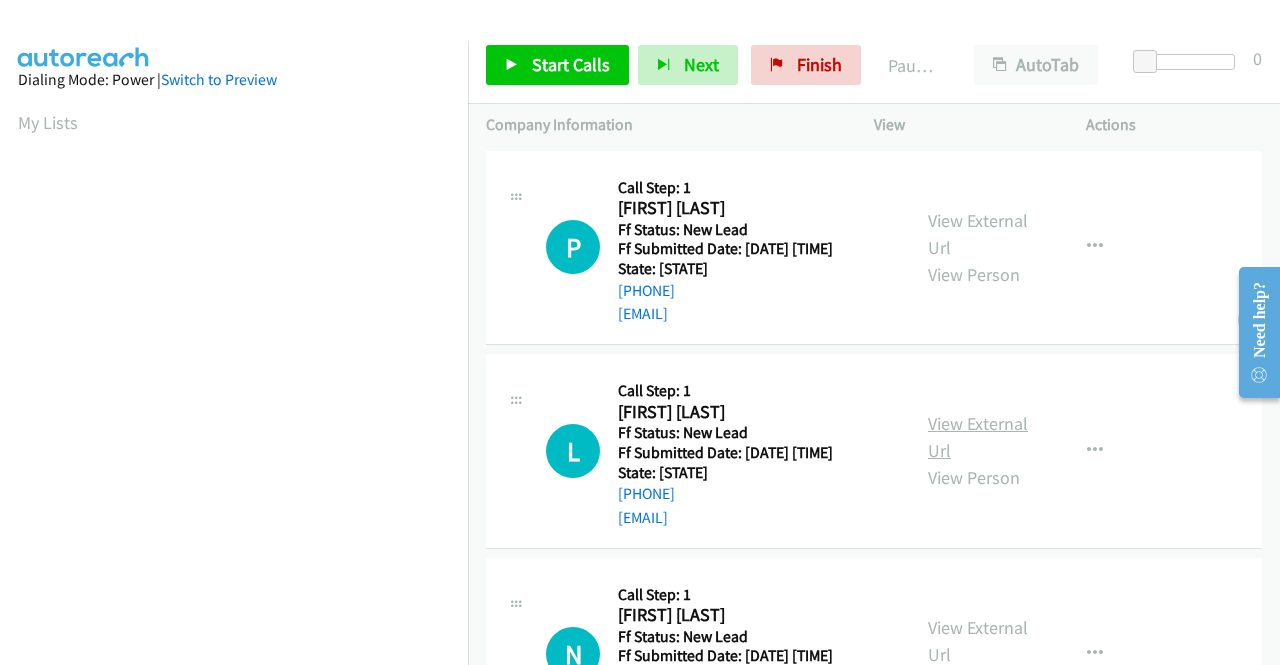 click on "View External Url" at bounding box center (978, 437) 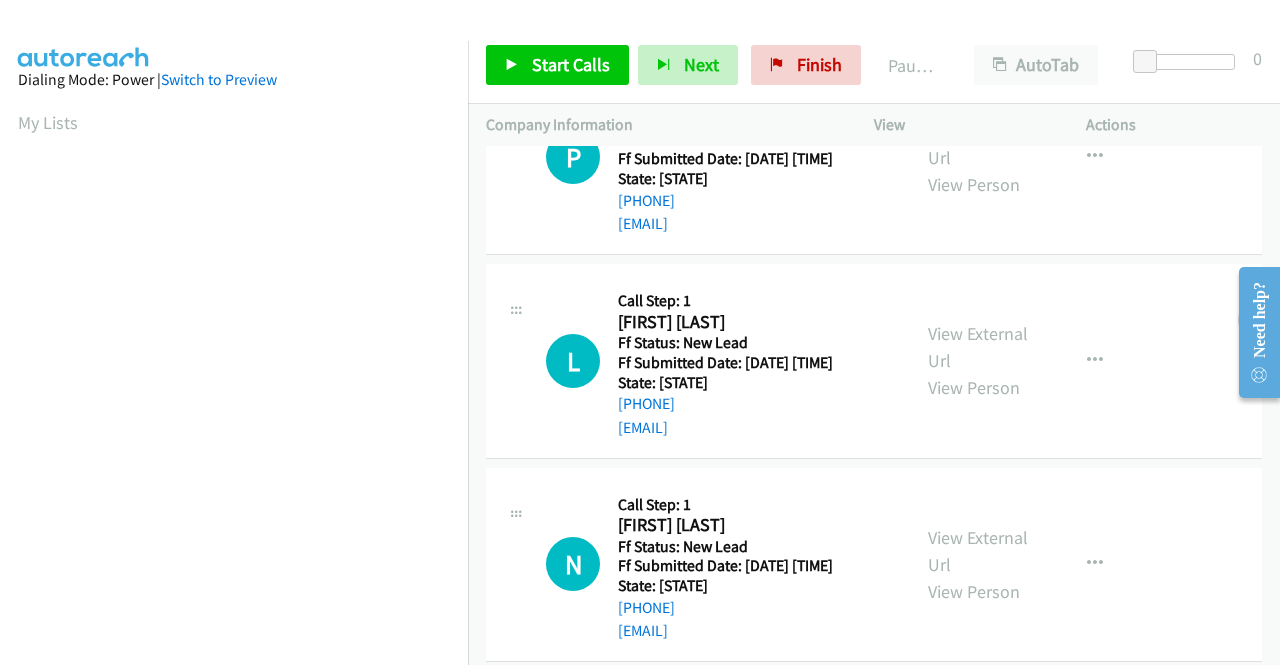 scroll, scrollTop: 200, scrollLeft: 0, axis: vertical 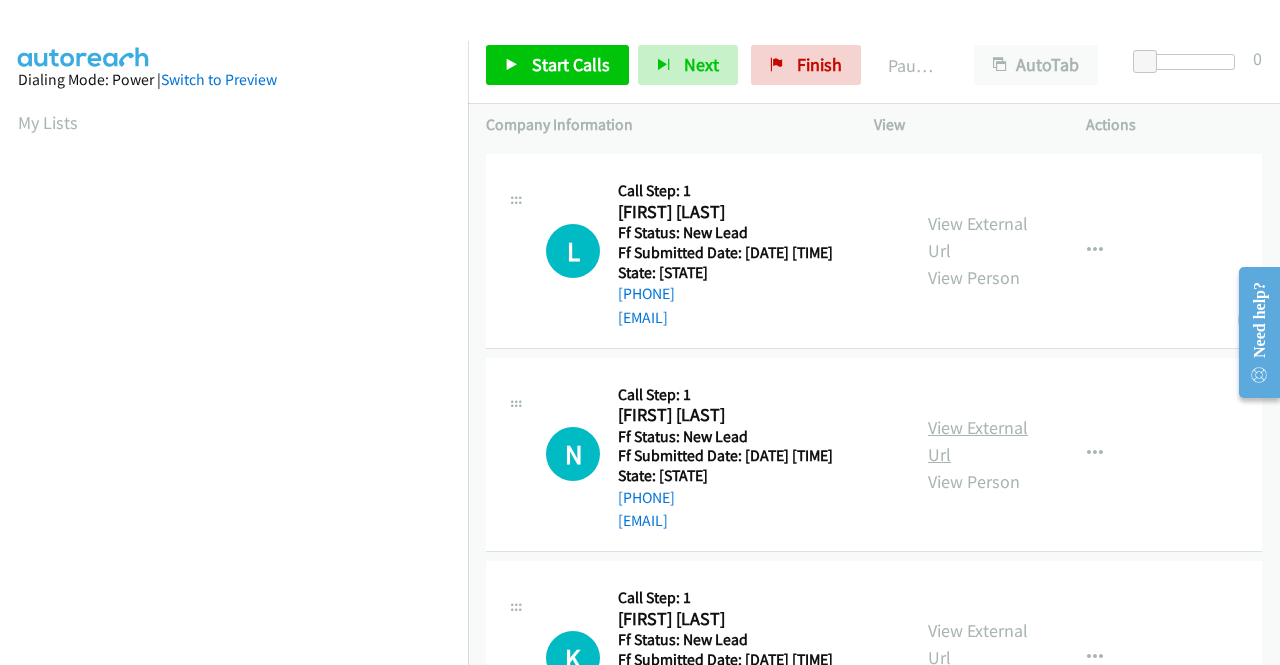 click on "View External Url" at bounding box center (978, 441) 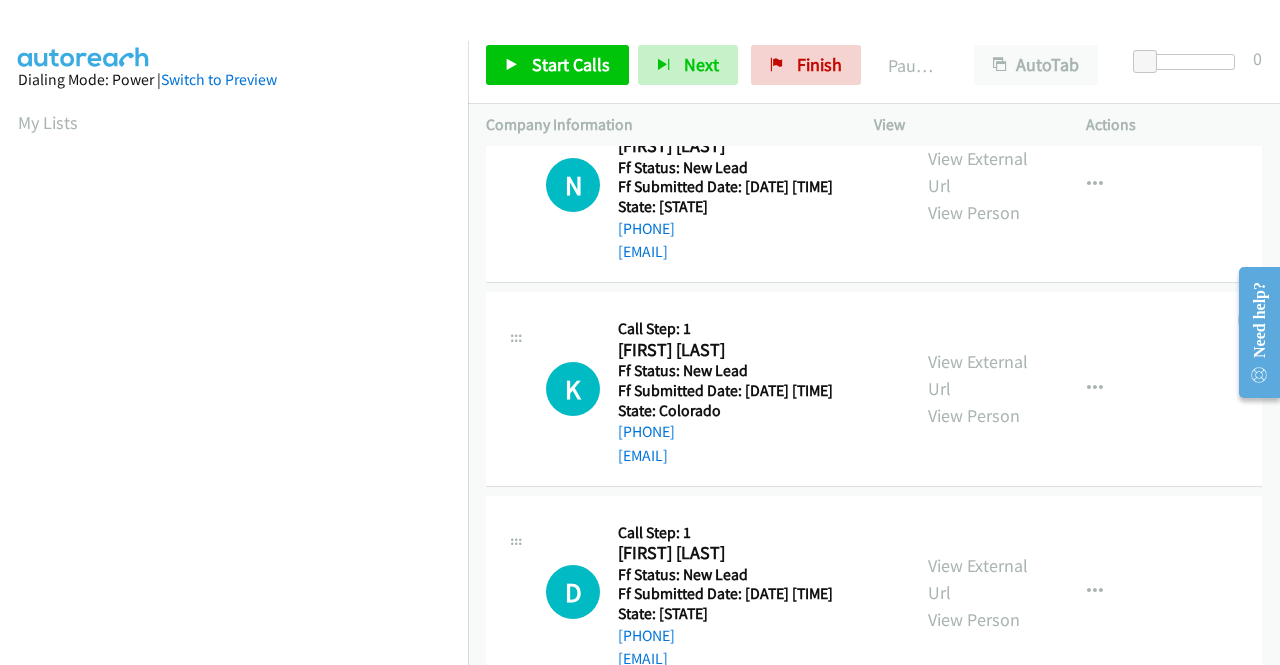scroll, scrollTop: 500, scrollLeft: 0, axis: vertical 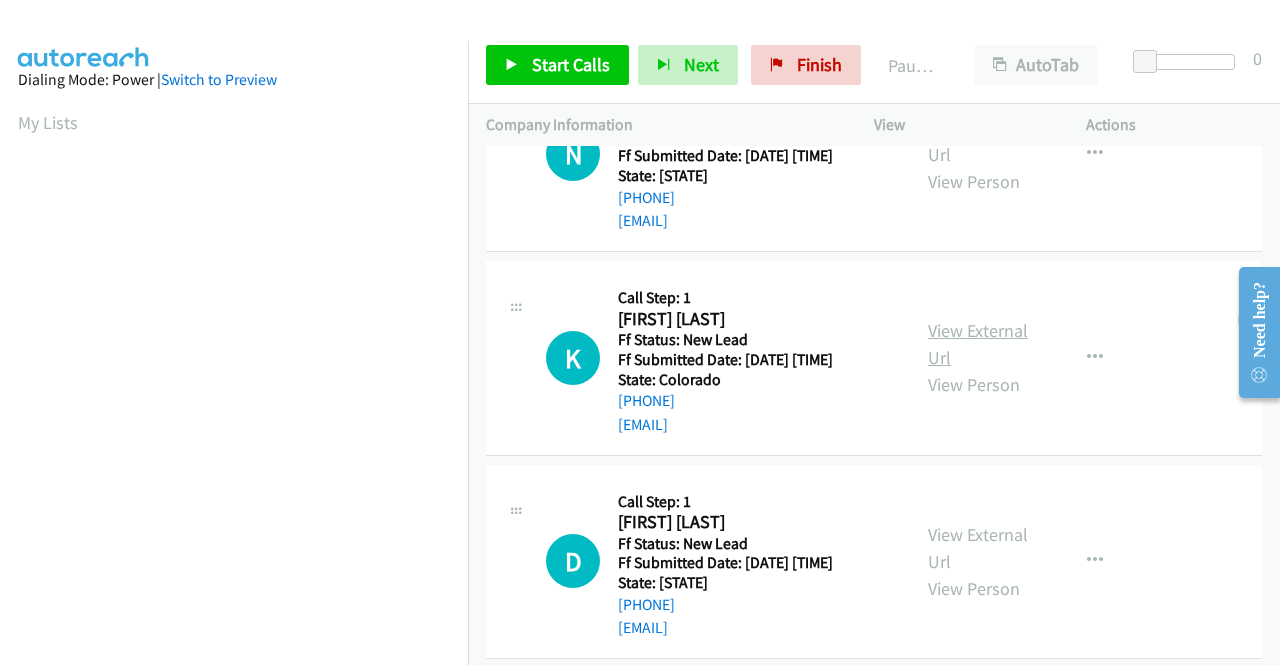 click on "View External Url" at bounding box center (978, 344) 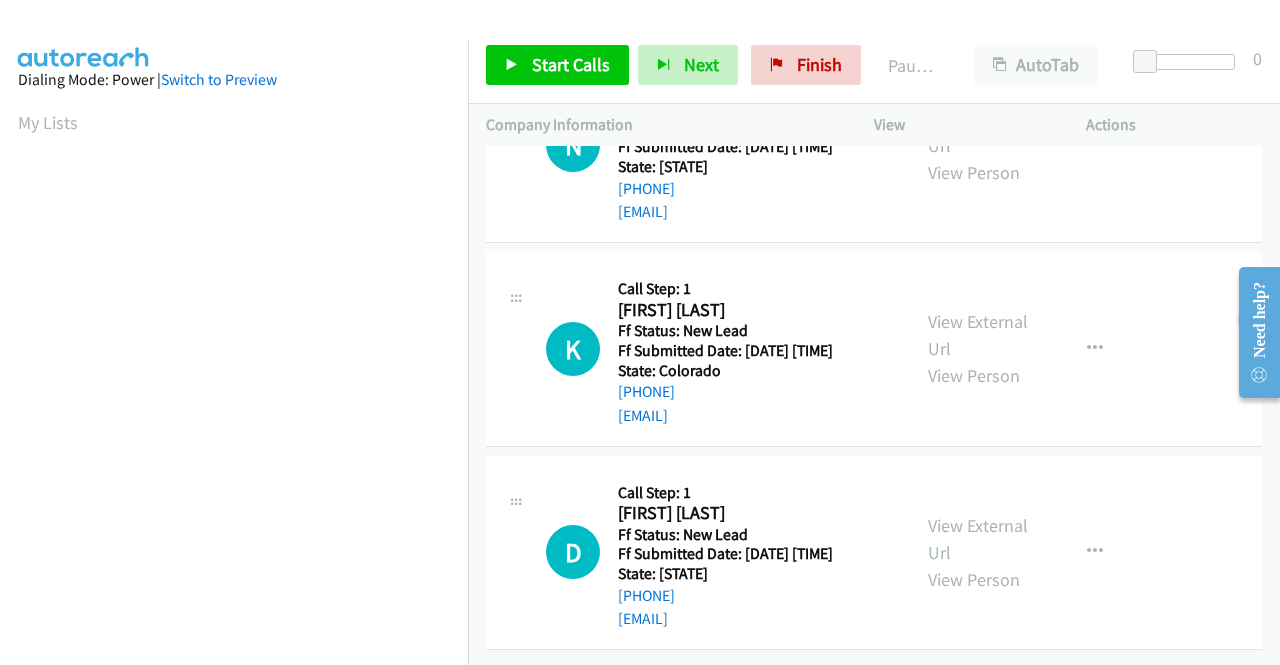 scroll, scrollTop: 620, scrollLeft: 0, axis: vertical 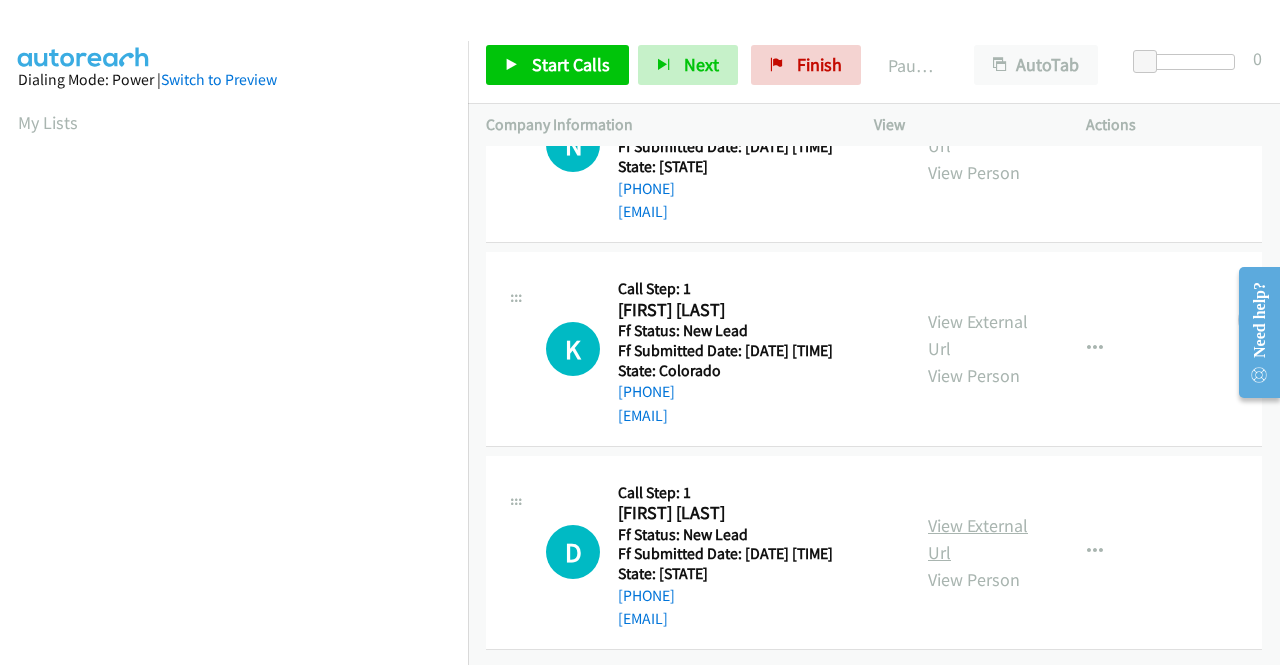 click on "View External Url" at bounding box center (978, 539) 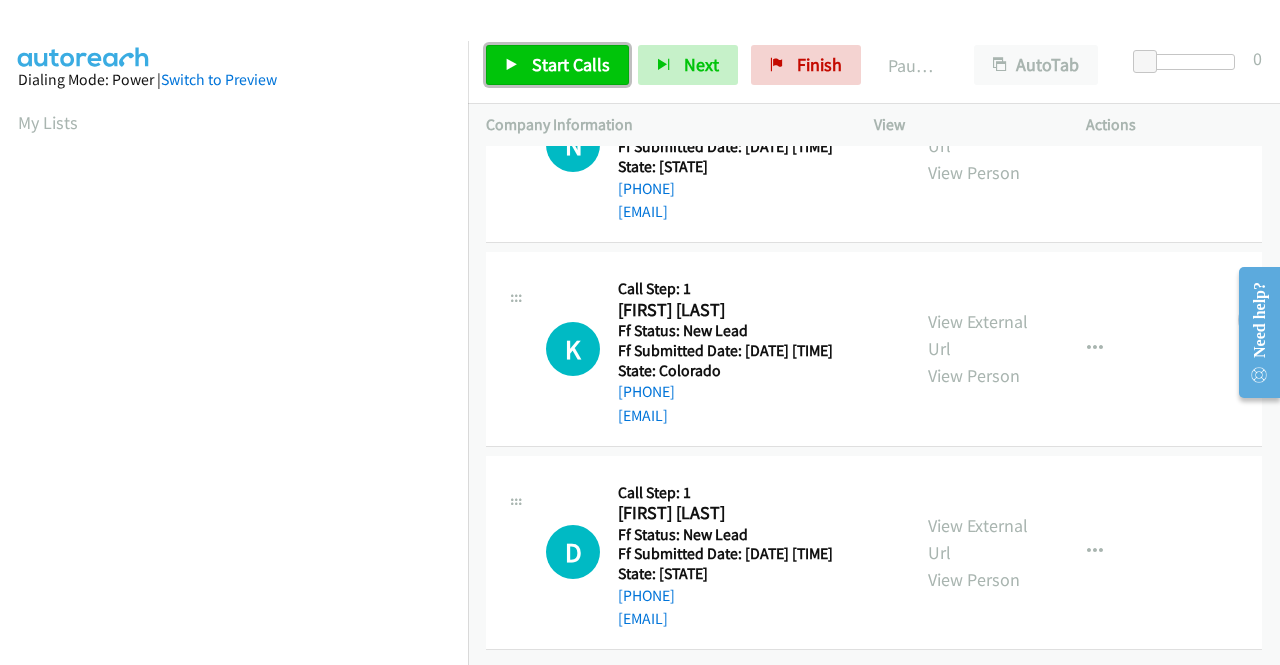 click at bounding box center (512, 66) 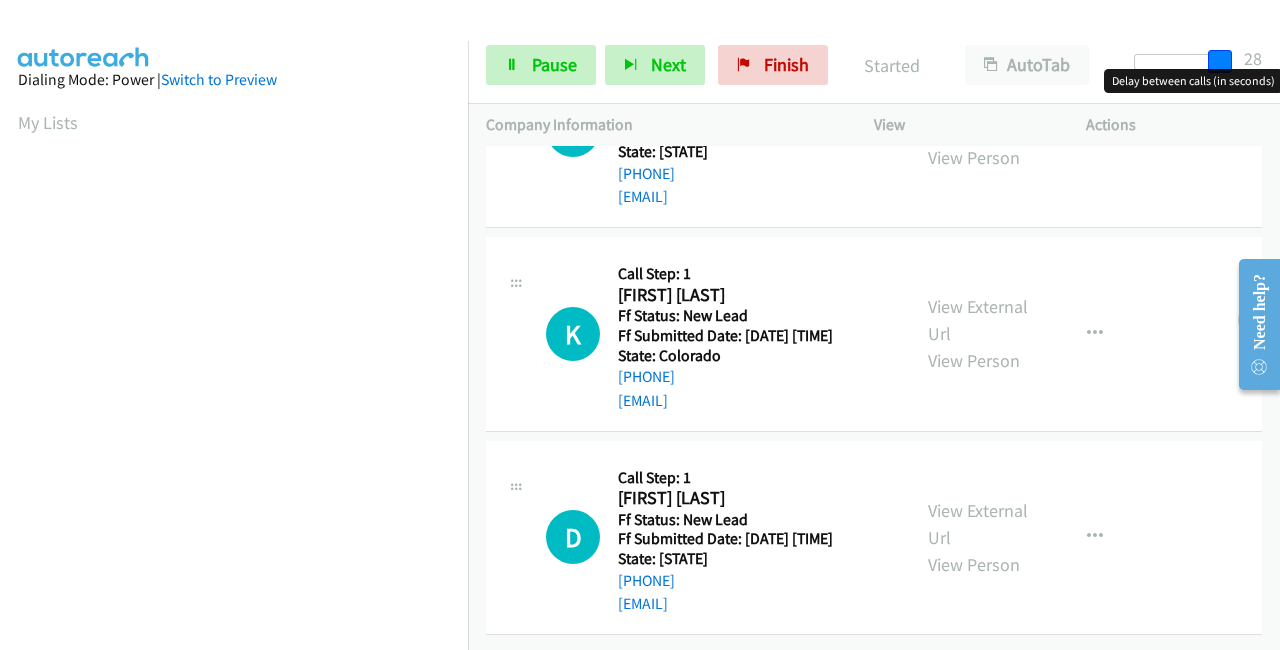 drag, startPoint x: 1142, startPoint y: 60, endPoint x: 1278, endPoint y: 41, distance: 137.32079 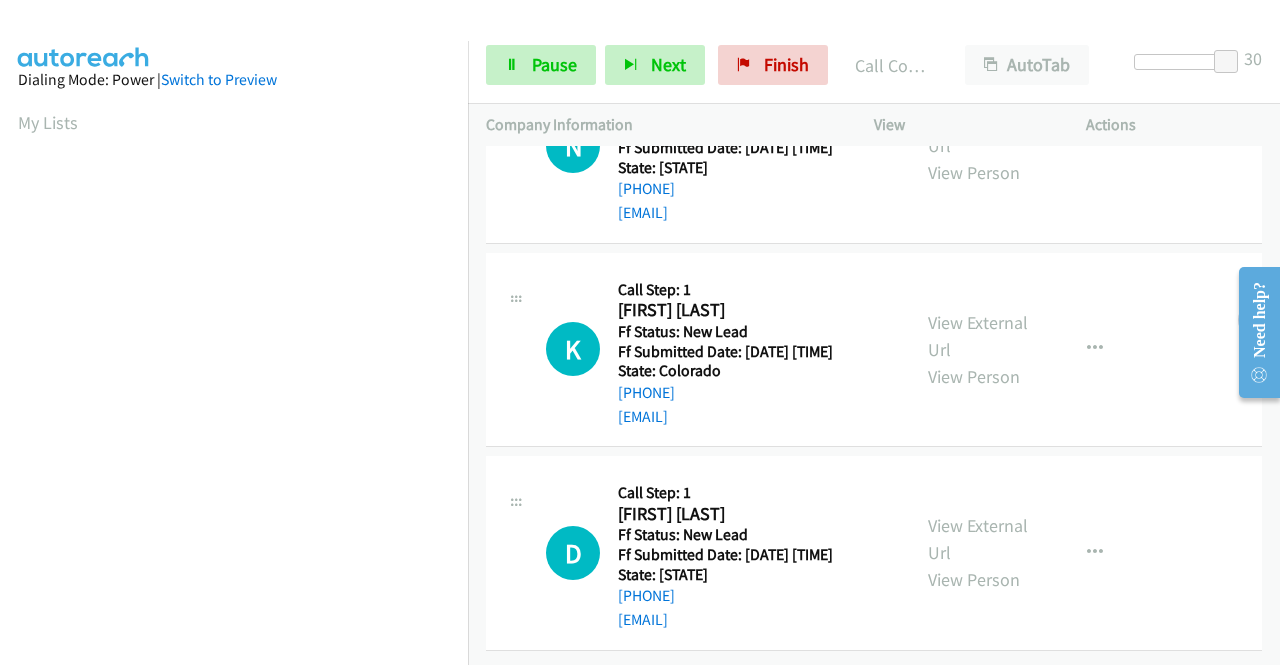 scroll, scrollTop: 456, scrollLeft: 0, axis: vertical 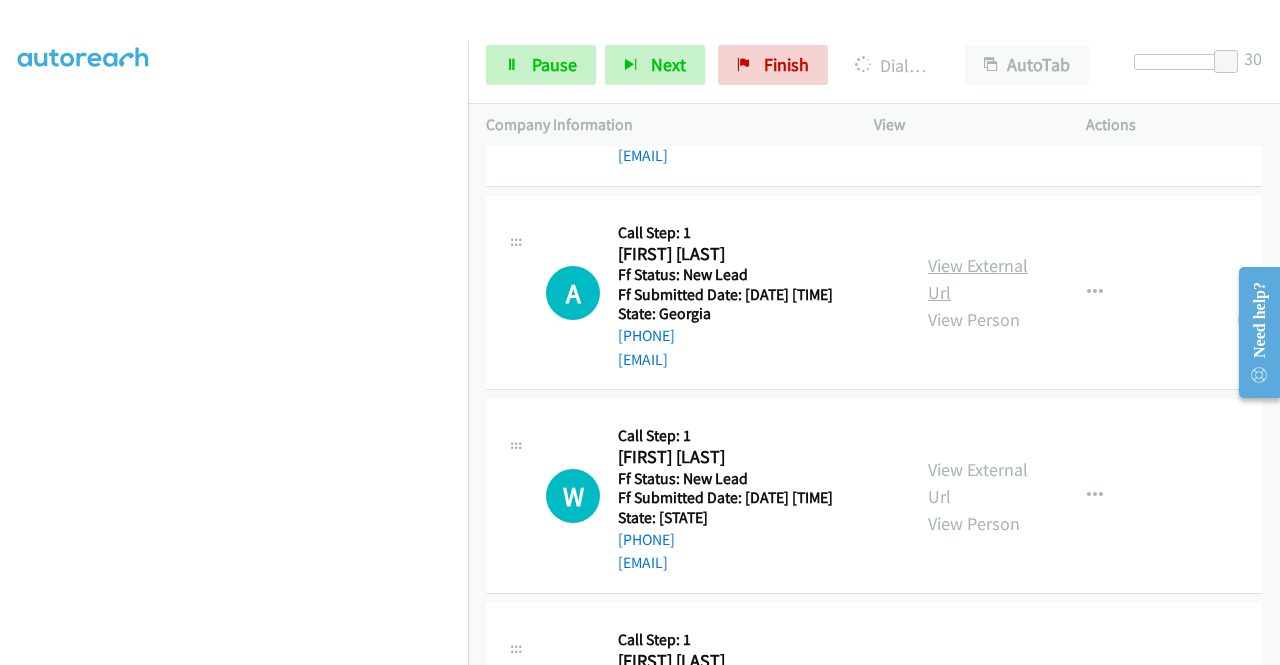 click on "View External Url" at bounding box center [978, 279] 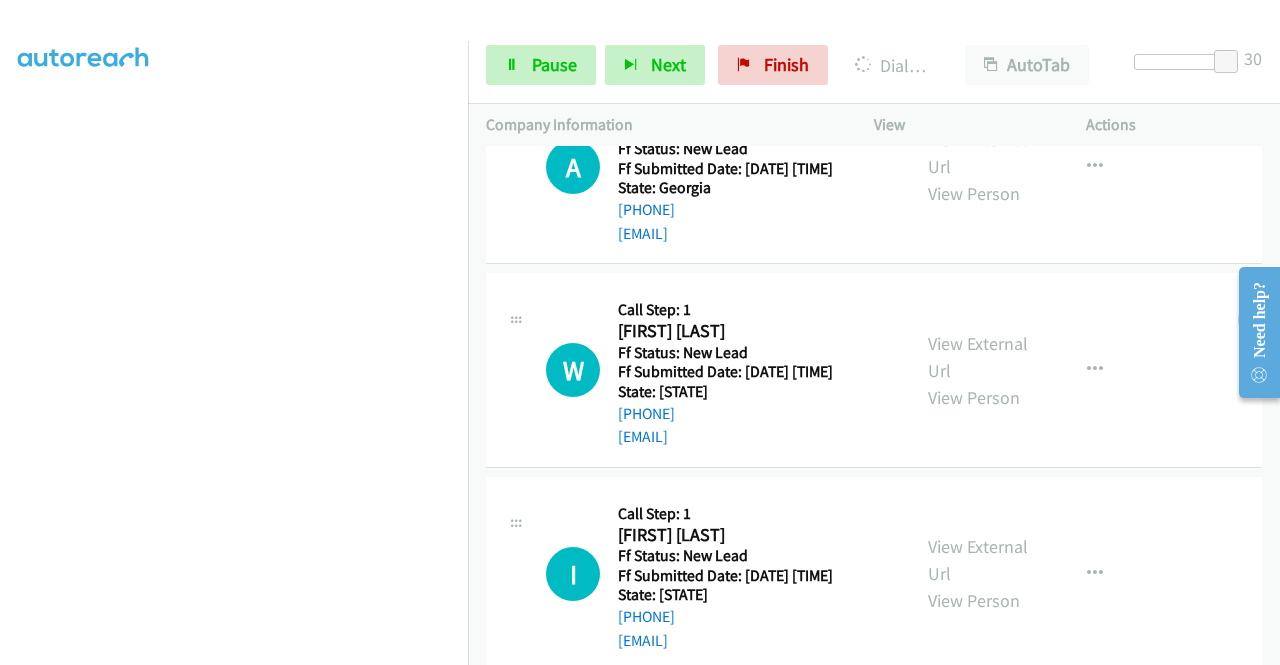 scroll, scrollTop: 1300, scrollLeft: 0, axis: vertical 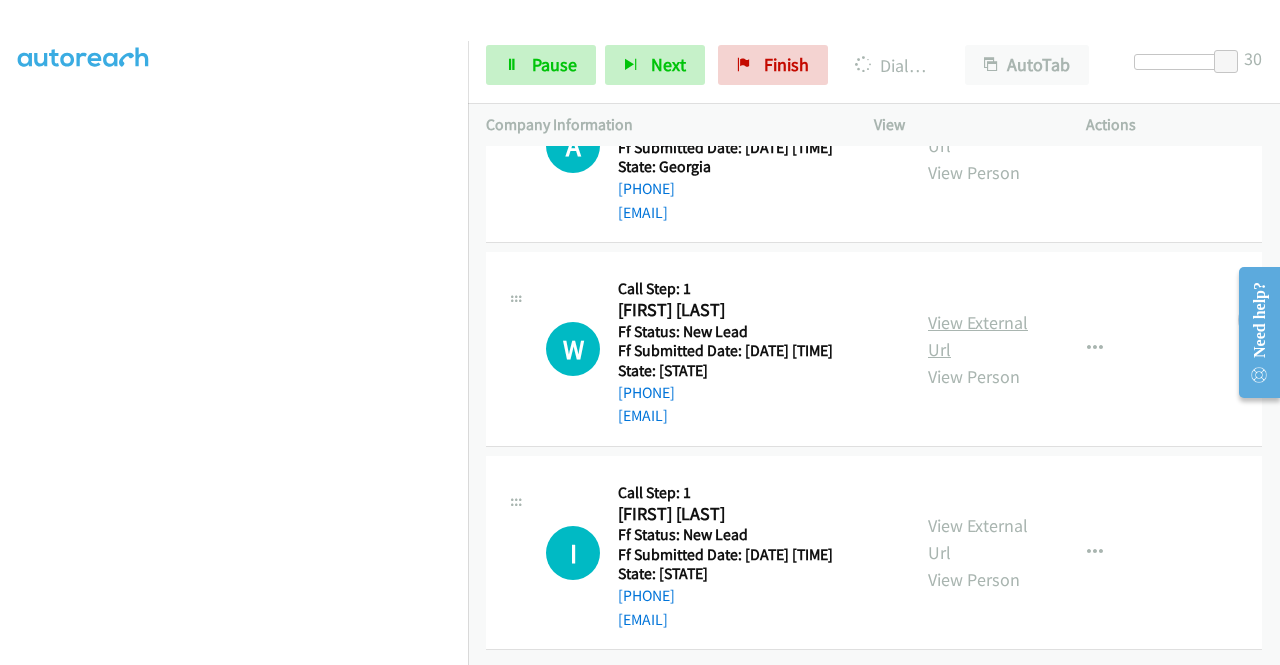 click on "View External Url" at bounding box center [978, 336] 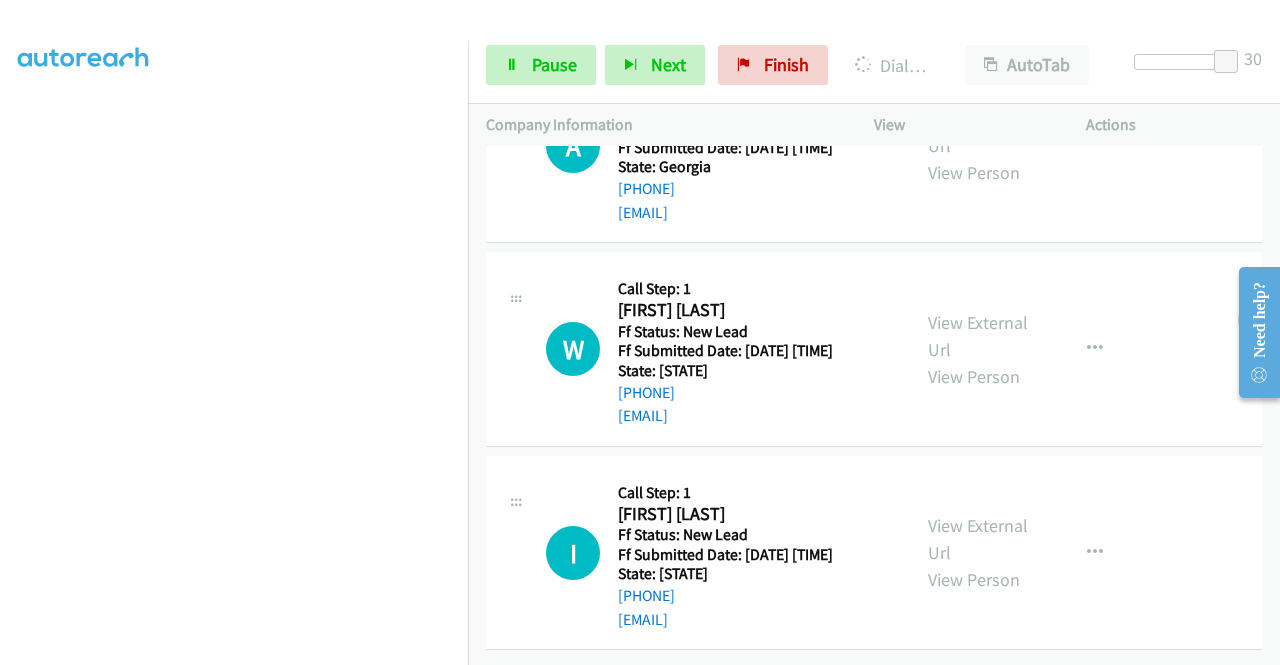 scroll, scrollTop: 1416, scrollLeft: 0, axis: vertical 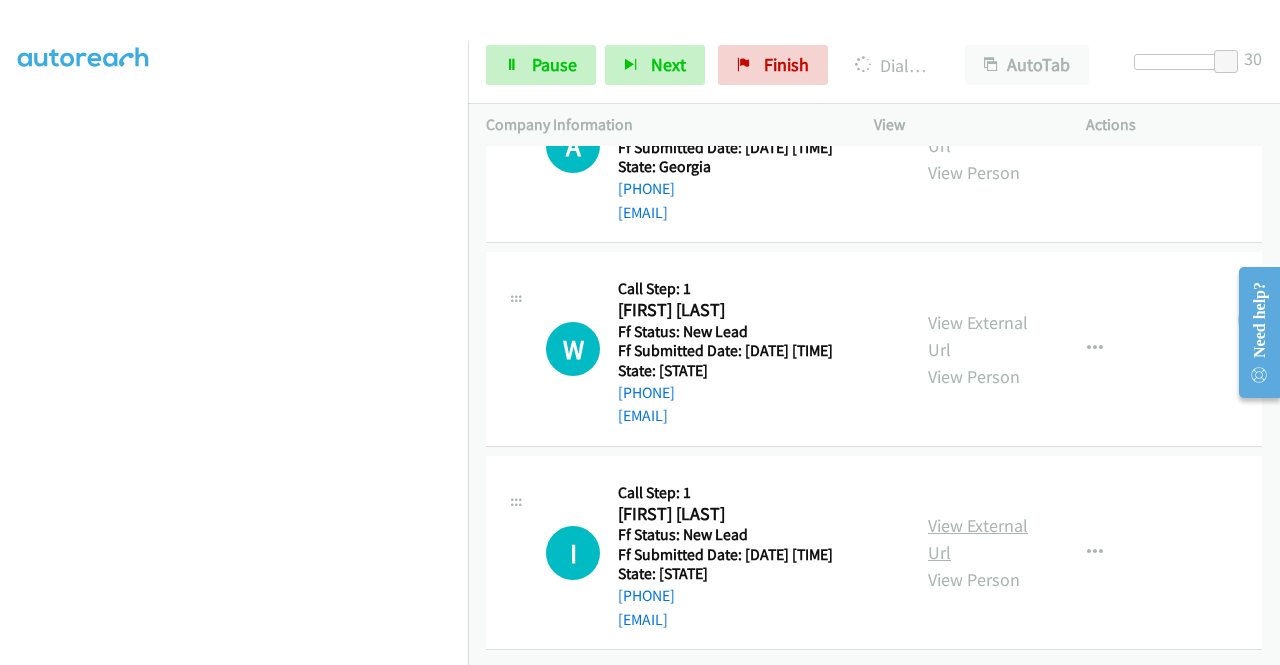 click on "View External Url" at bounding box center [978, 539] 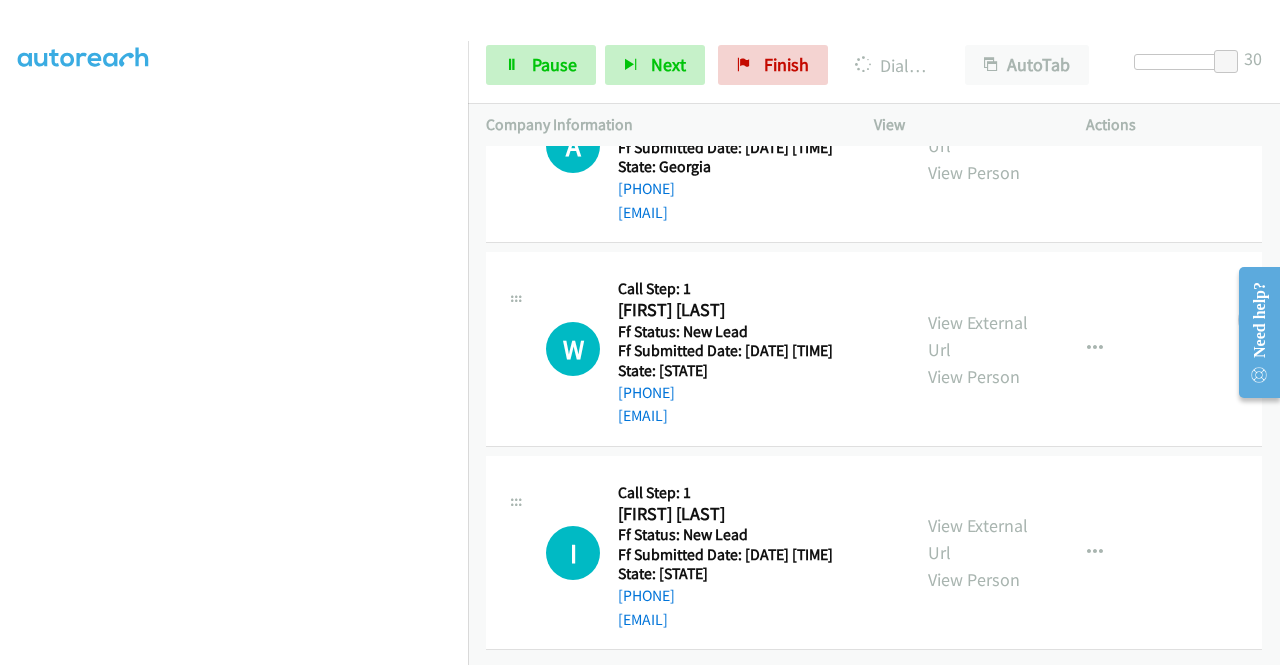 scroll, scrollTop: 456, scrollLeft: 0, axis: vertical 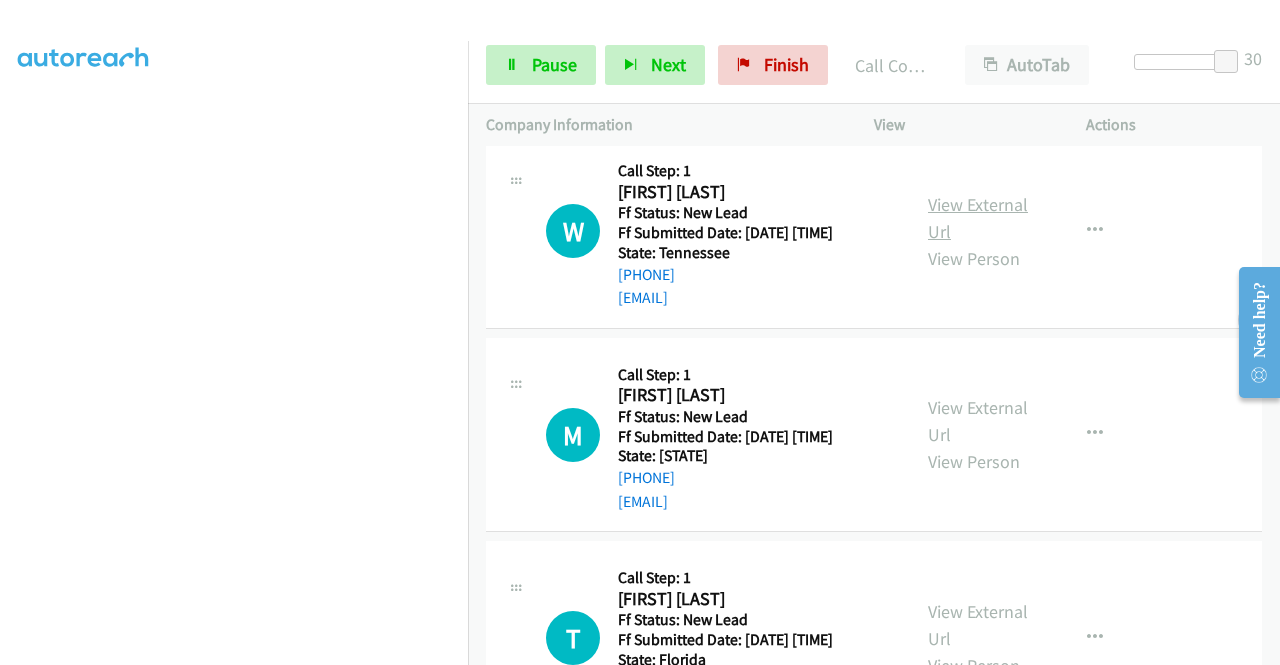 click on "View External Url" at bounding box center [978, 218] 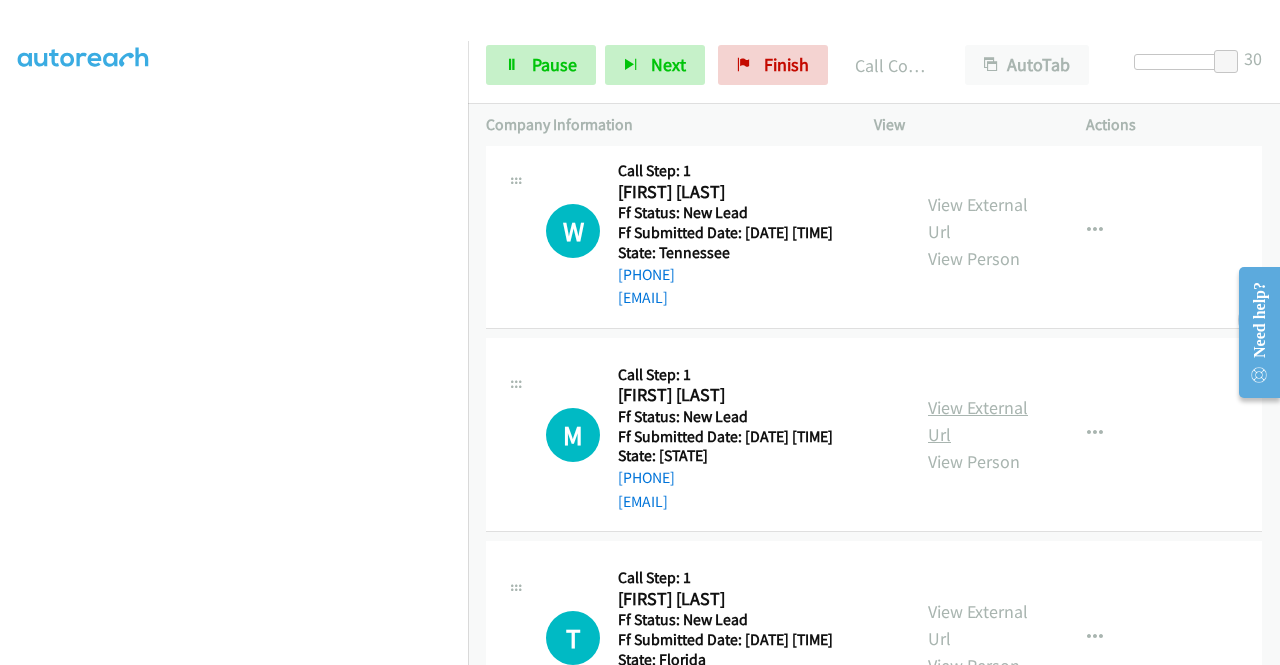click on "View External Url" at bounding box center (978, 421) 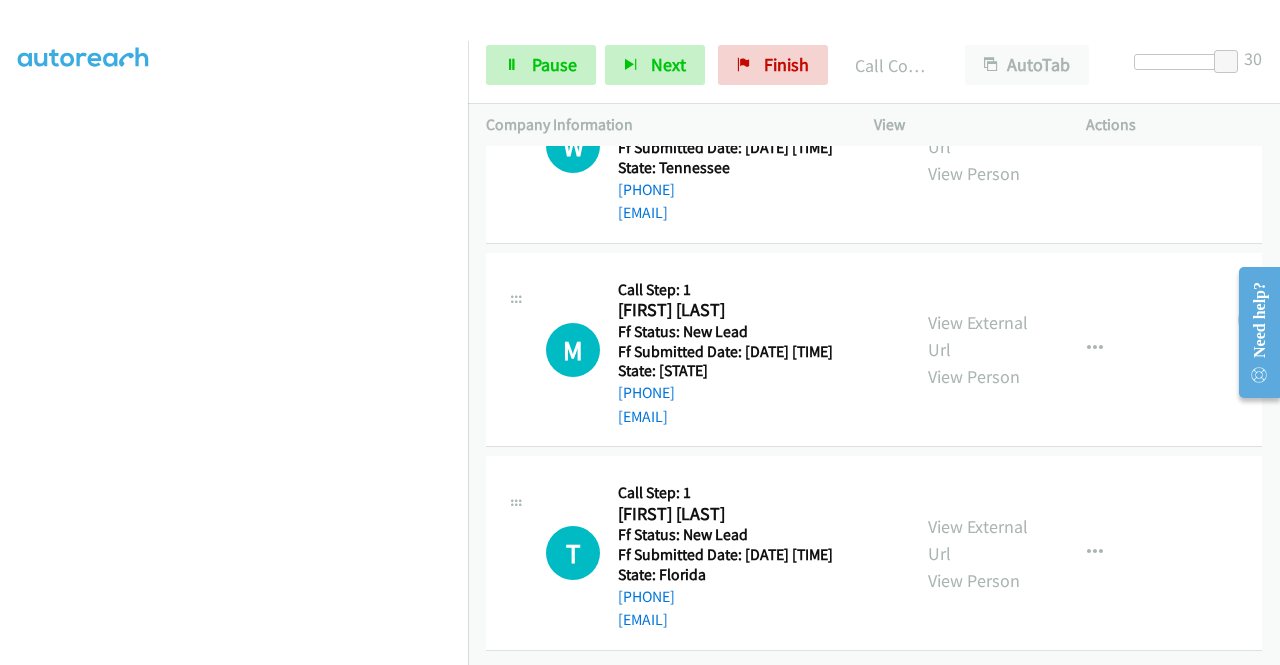 scroll, scrollTop: 2211, scrollLeft: 0, axis: vertical 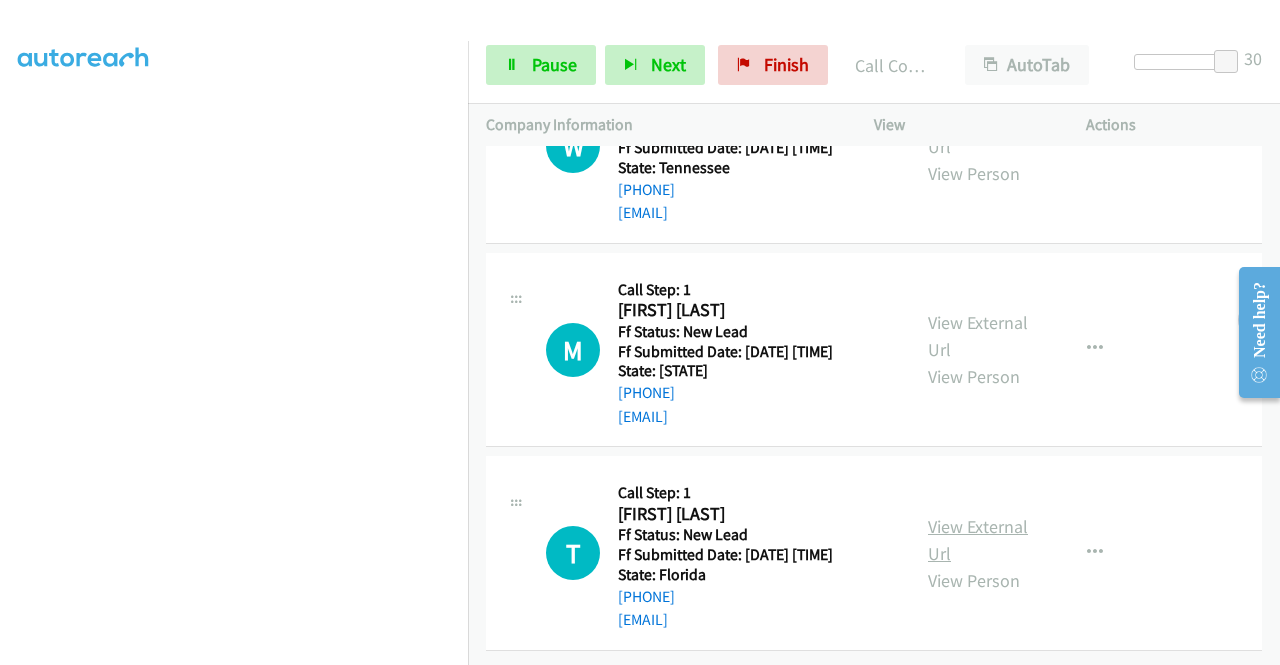 click on "View External Url" at bounding box center [978, 540] 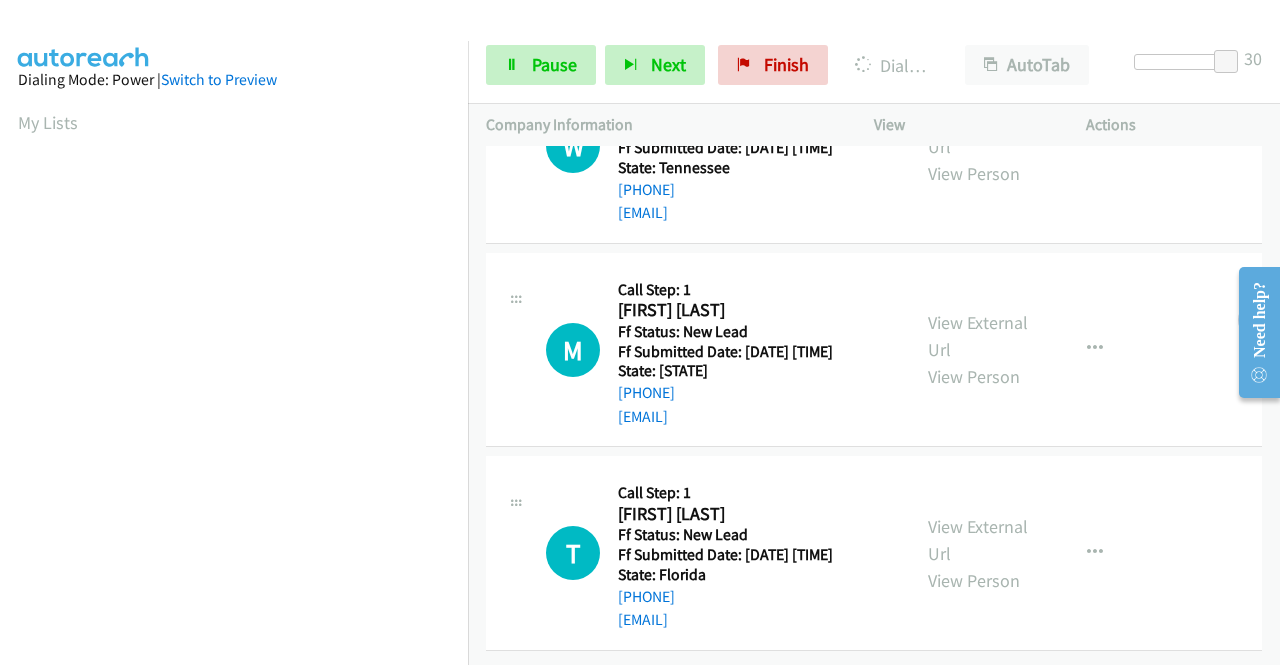 scroll, scrollTop: 456, scrollLeft: 0, axis: vertical 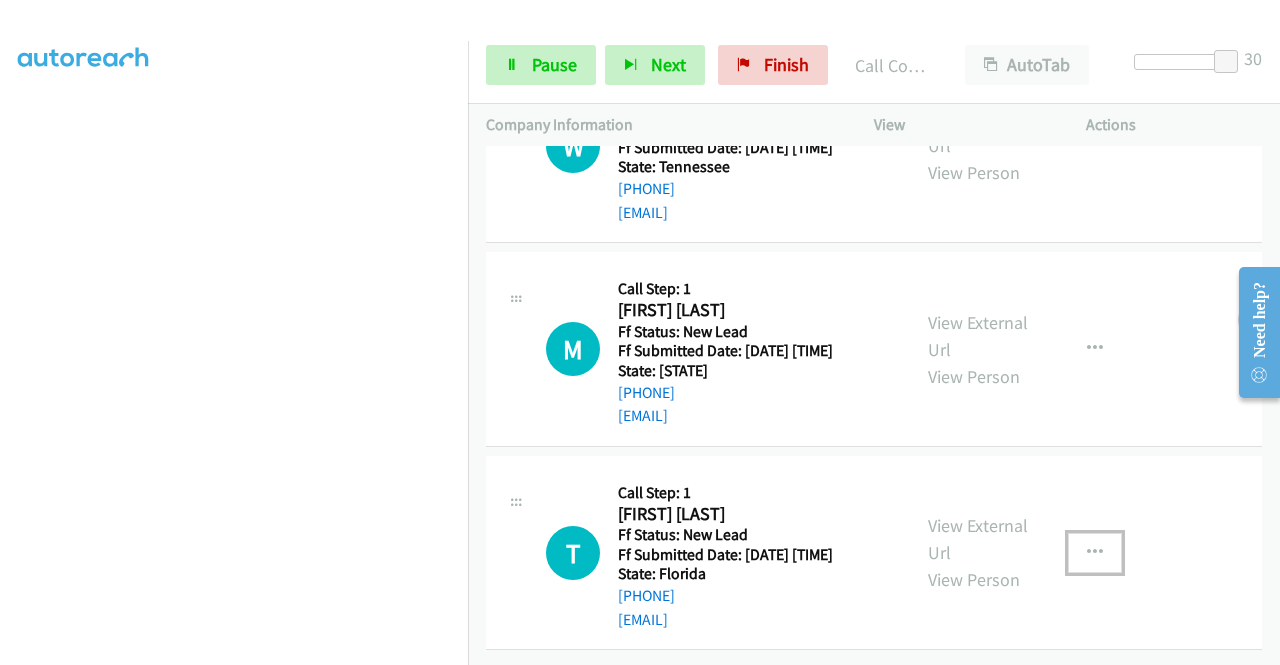 click at bounding box center [1095, 553] 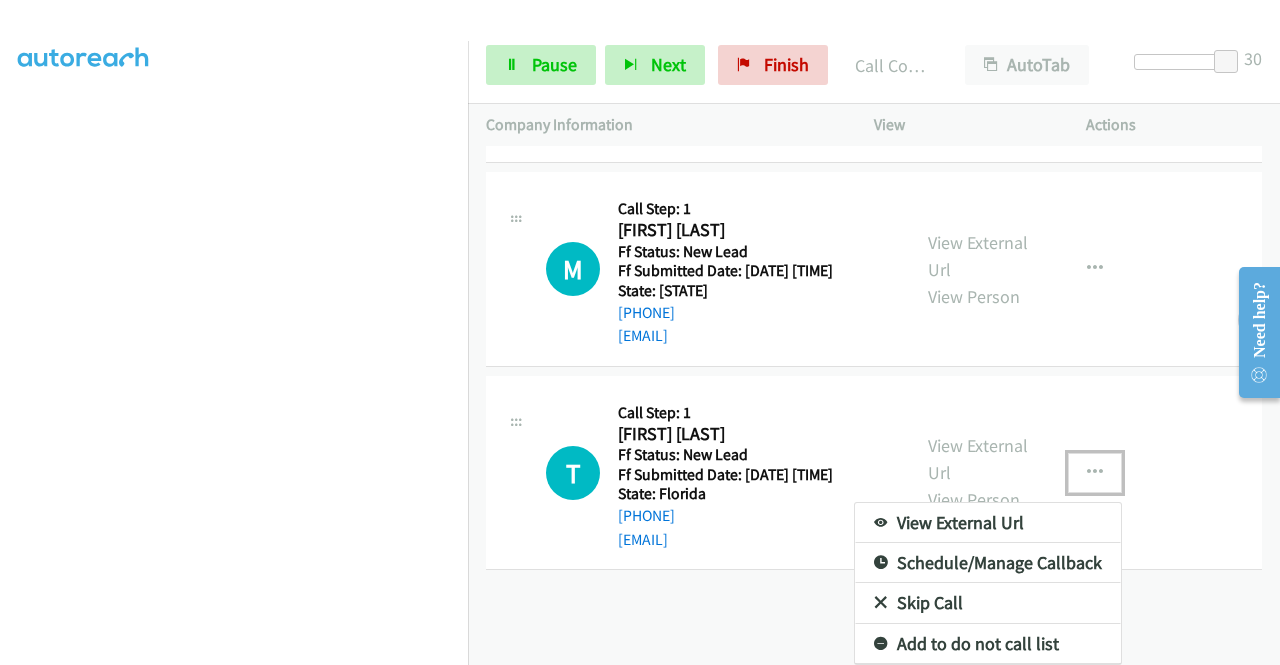 click on "Skip Call" at bounding box center (988, 603) 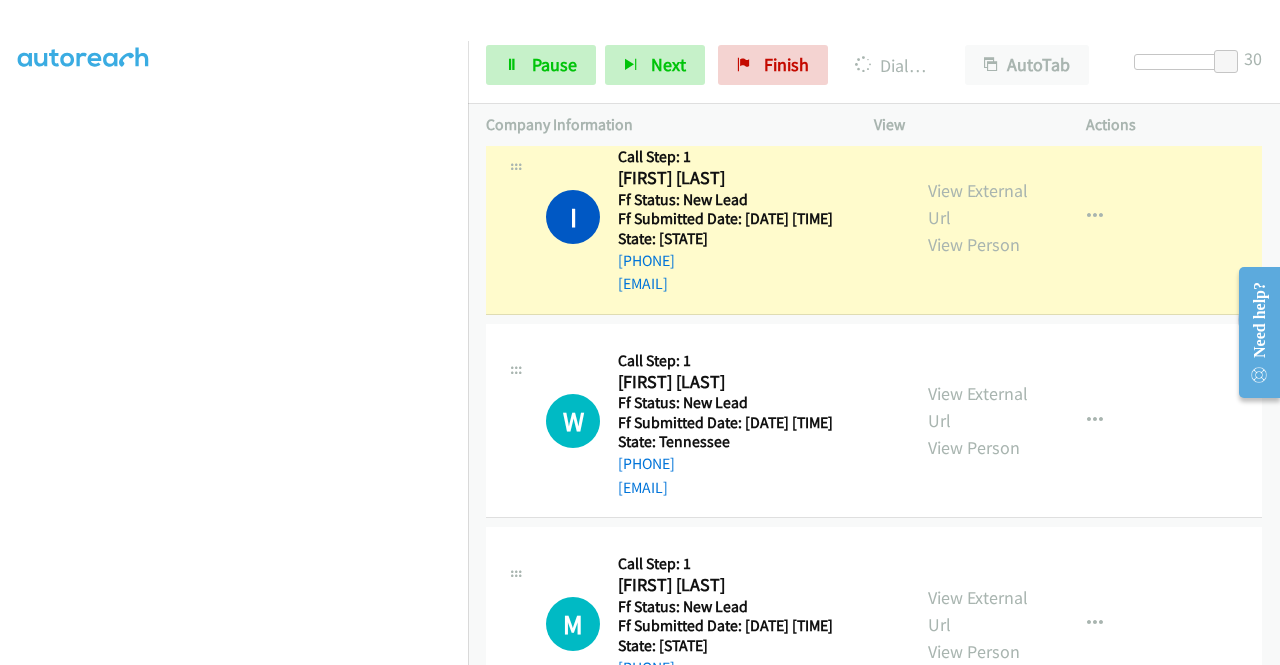 scroll, scrollTop: 1853, scrollLeft: 0, axis: vertical 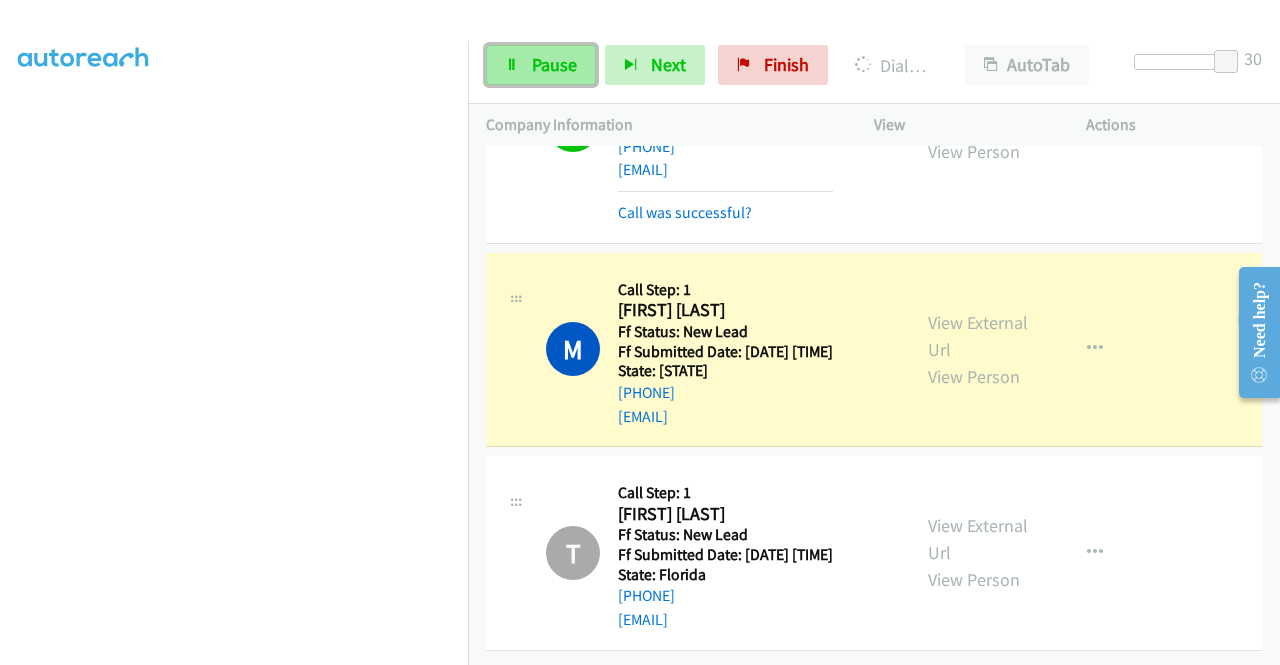 click on "Pause" at bounding box center [554, 64] 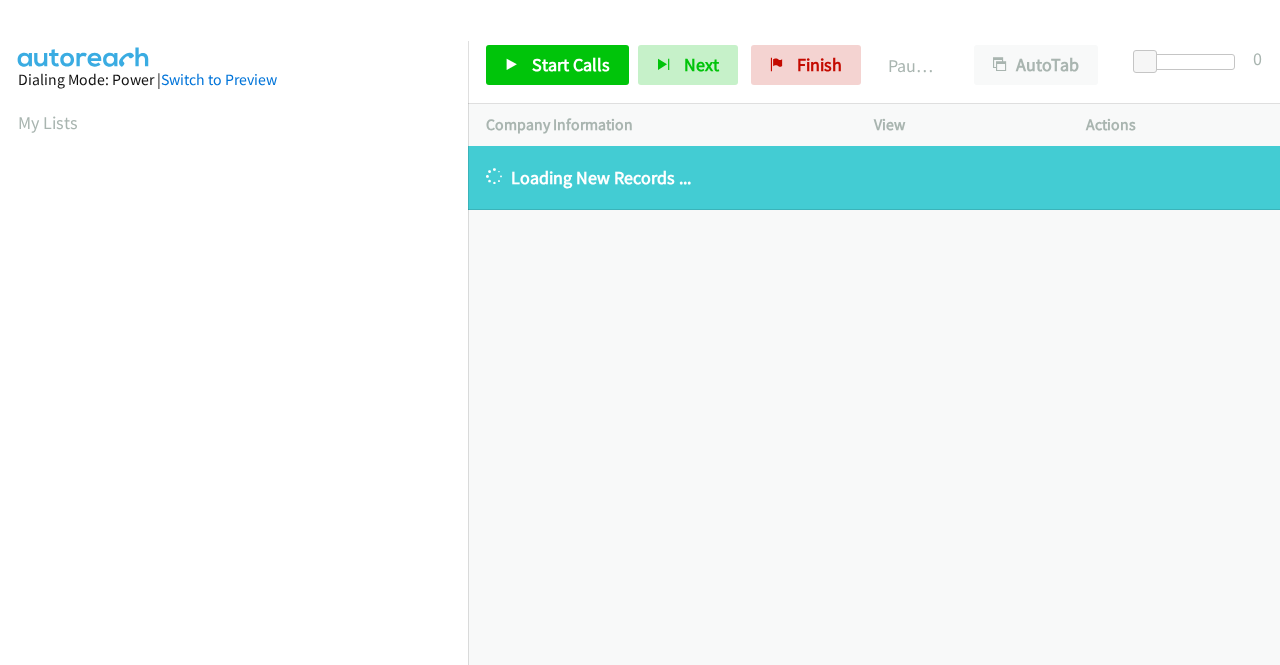 scroll, scrollTop: 0, scrollLeft: 0, axis: both 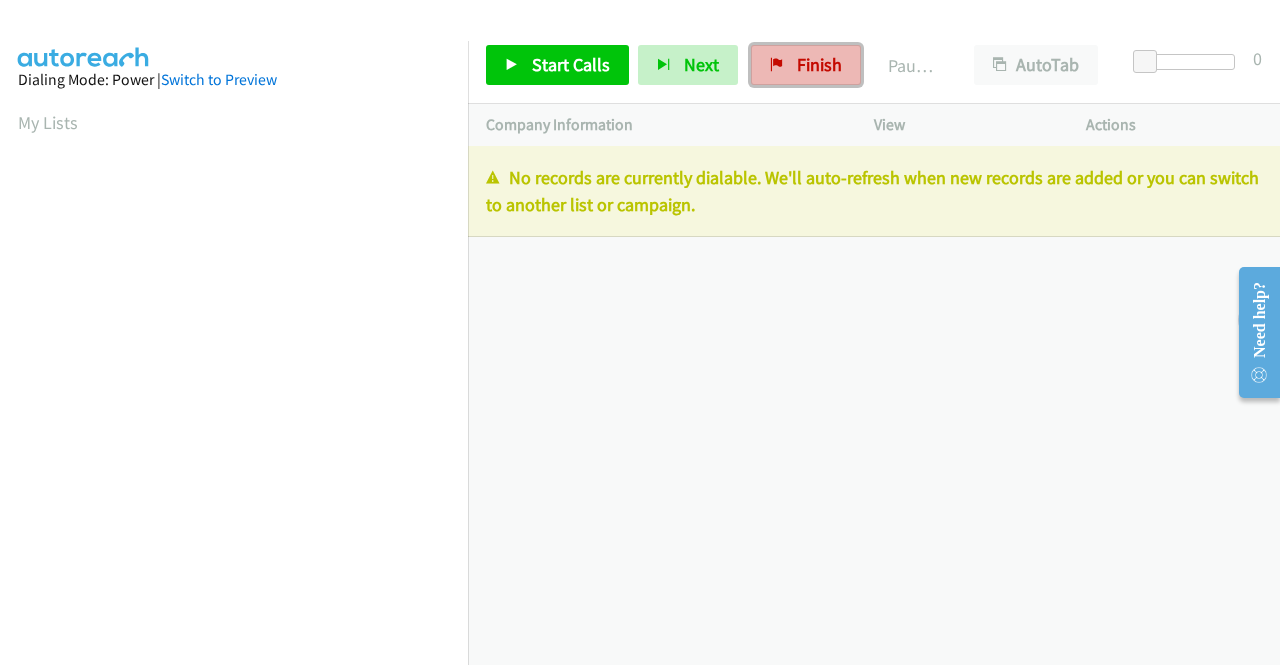 click on "Finish" at bounding box center (819, 64) 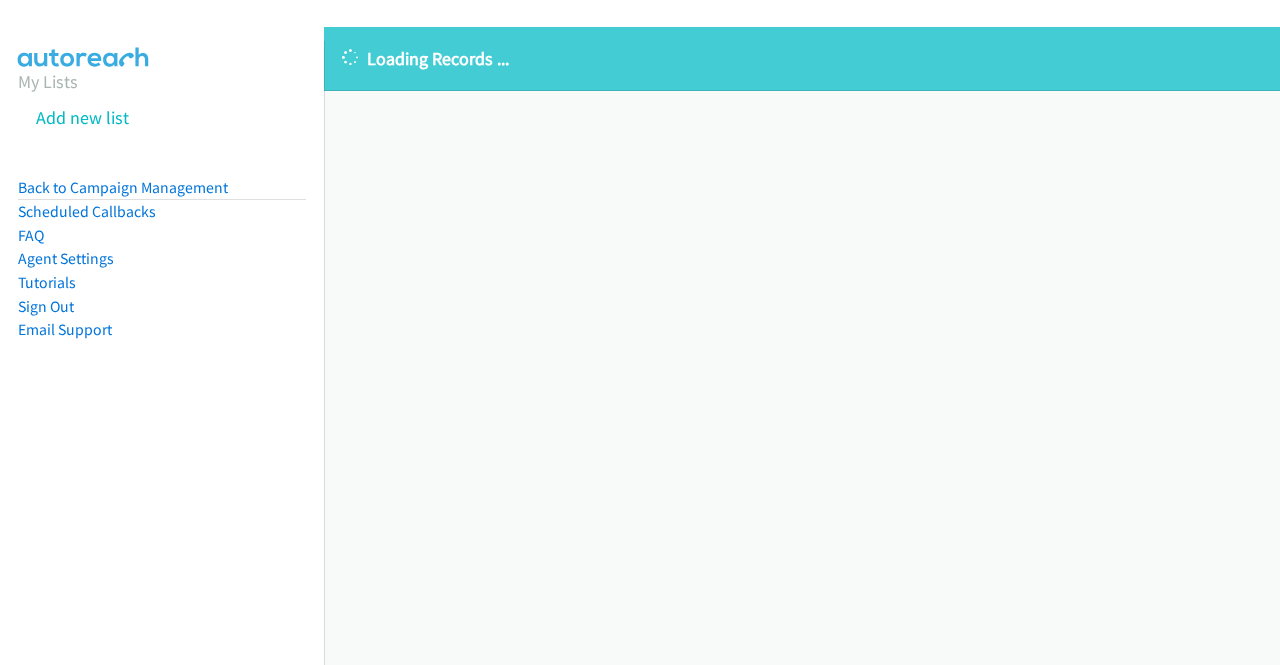 scroll, scrollTop: 0, scrollLeft: 0, axis: both 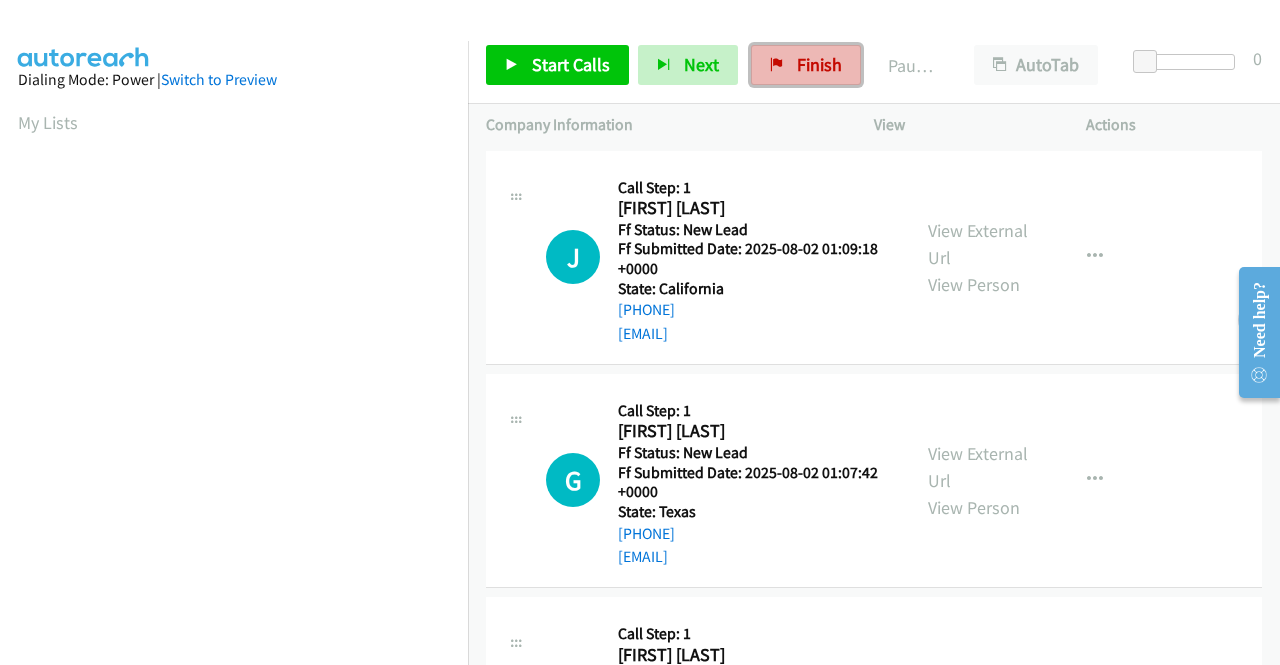 click on "Finish" at bounding box center (819, 64) 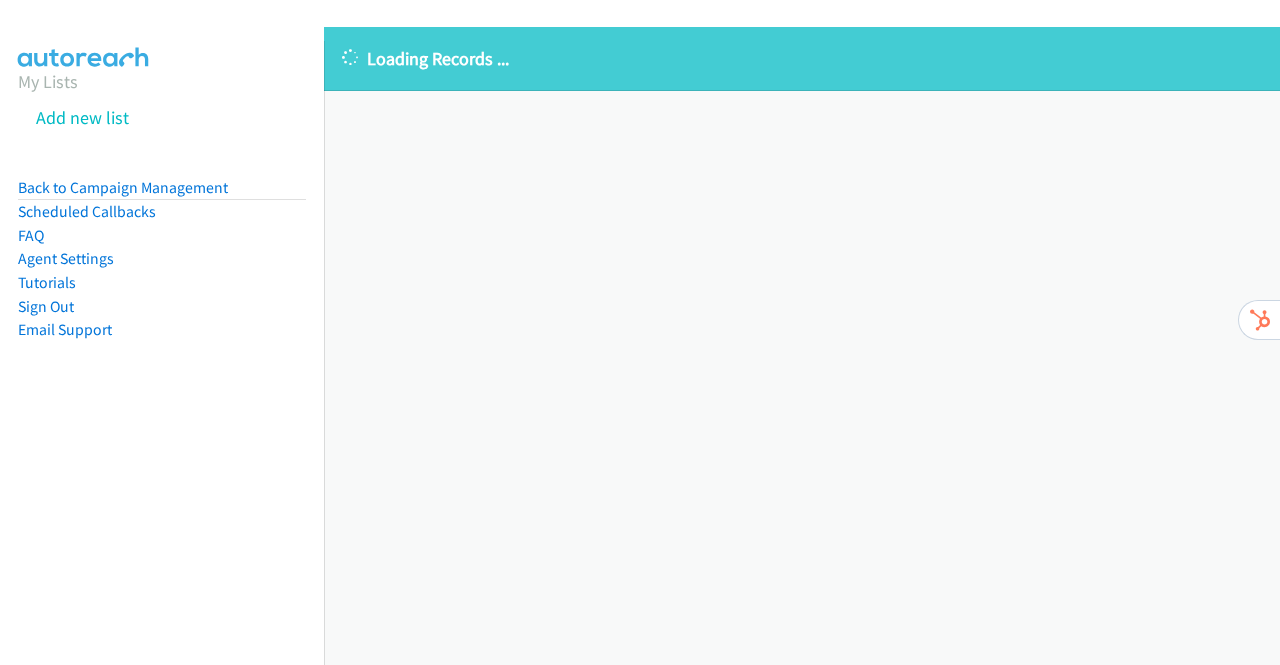 scroll, scrollTop: 0, scrollLeft: 0, axis: both 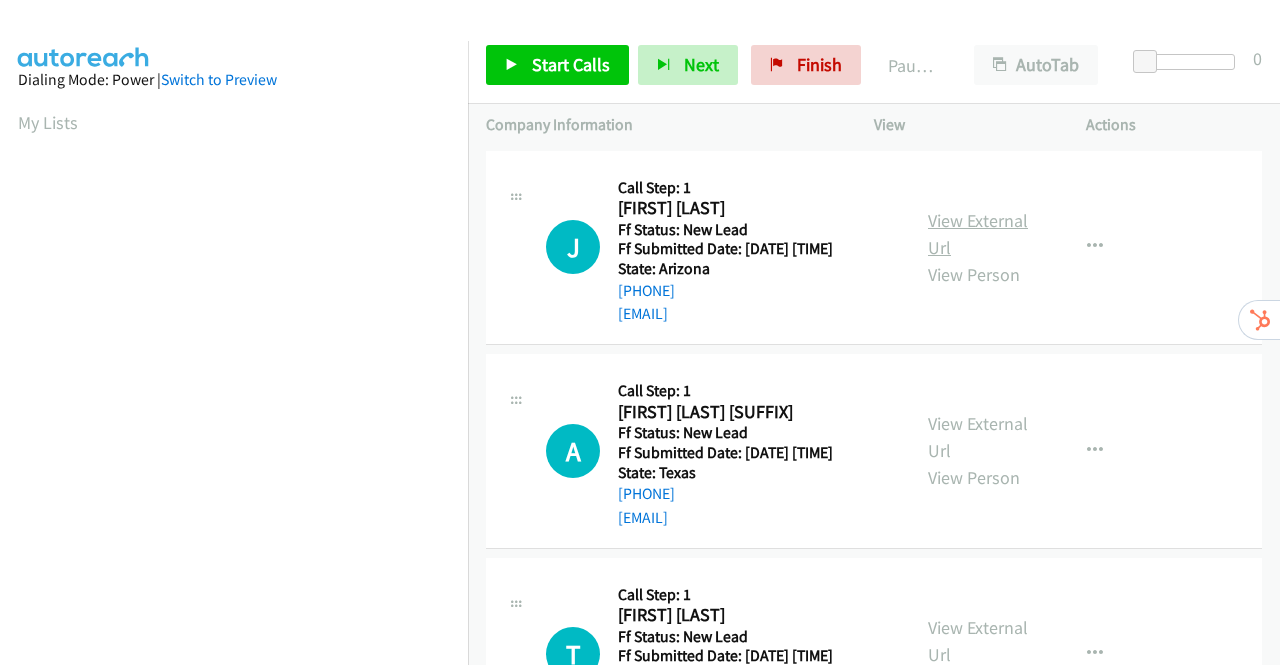 click on "View External Url" at bounding box center [978, 234] 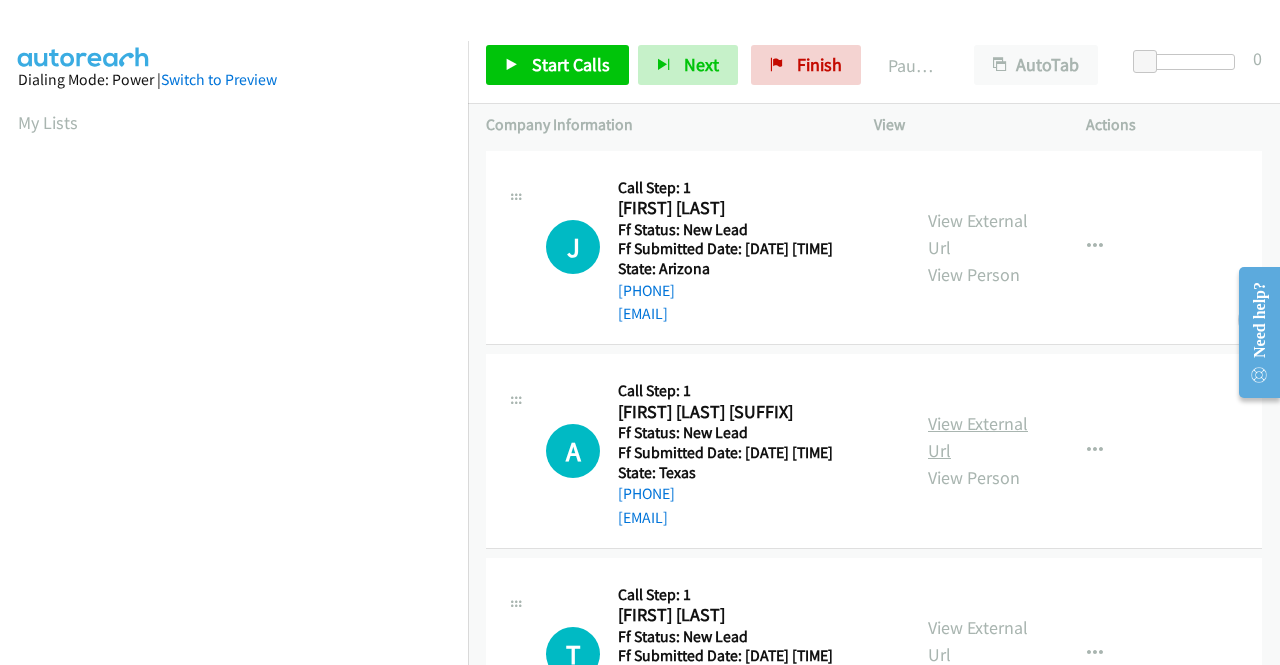click on "View External Url" at bounding box center [978, 437] 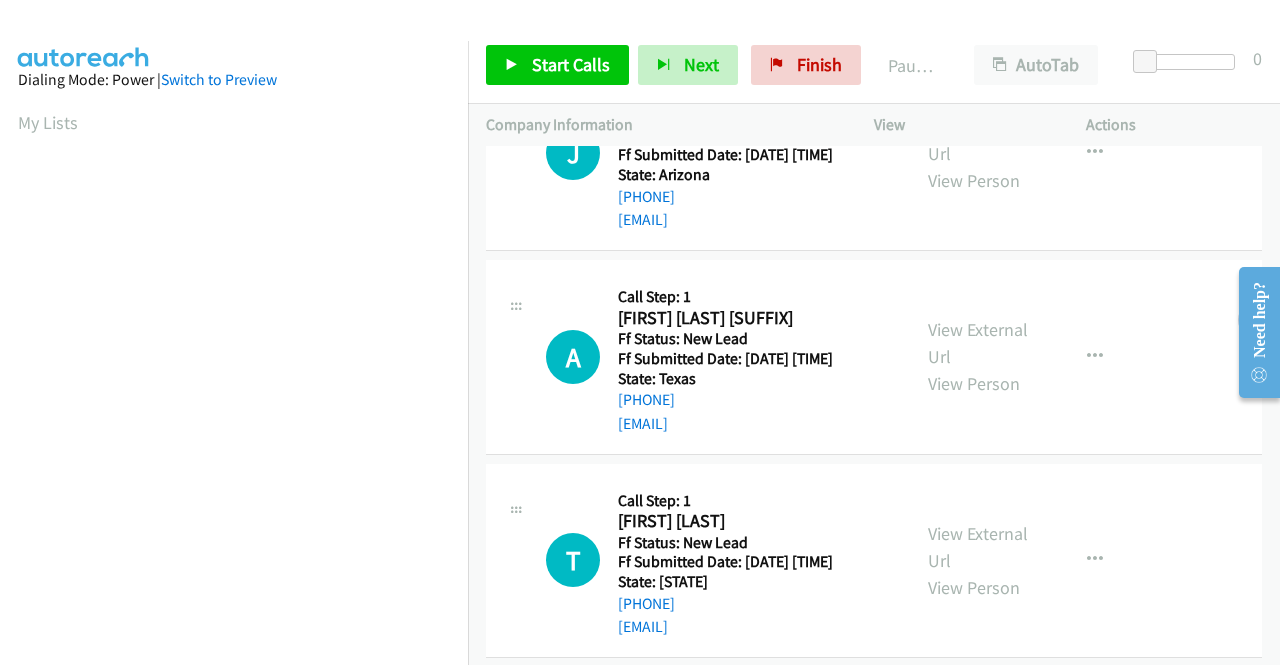 scroll, scrollTop: 200, scrollLeft: 0, axis: vertical 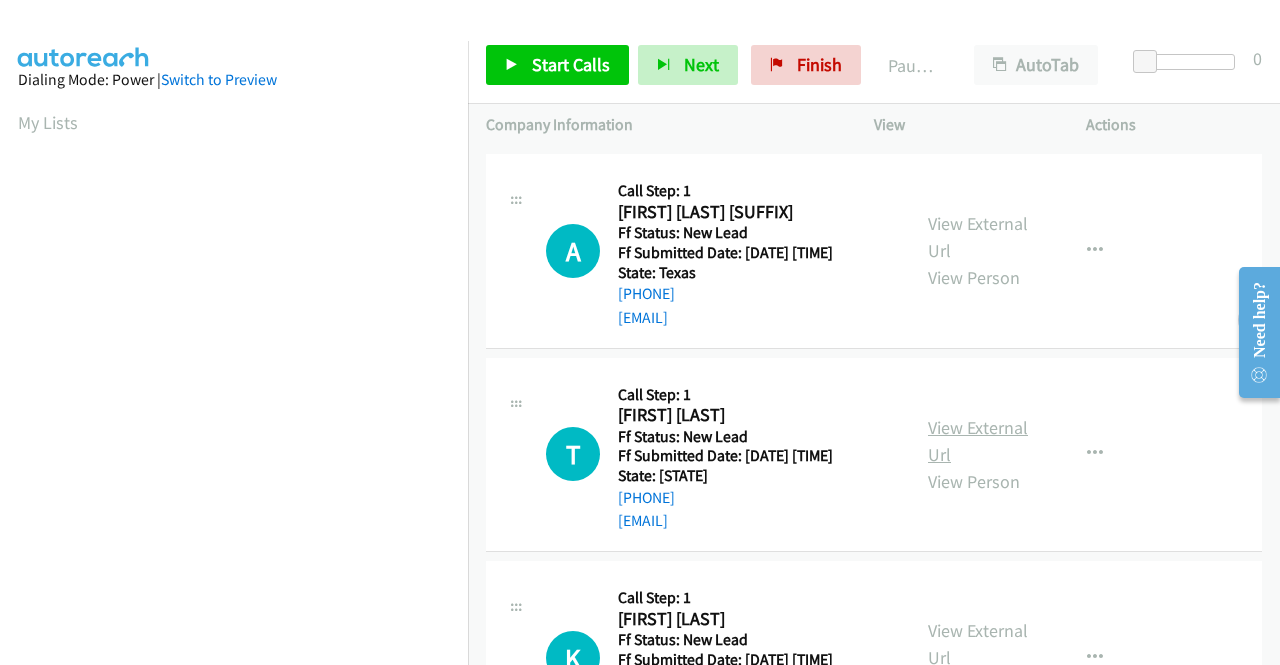 click on "View External Url" at bounding box center (978, 441) 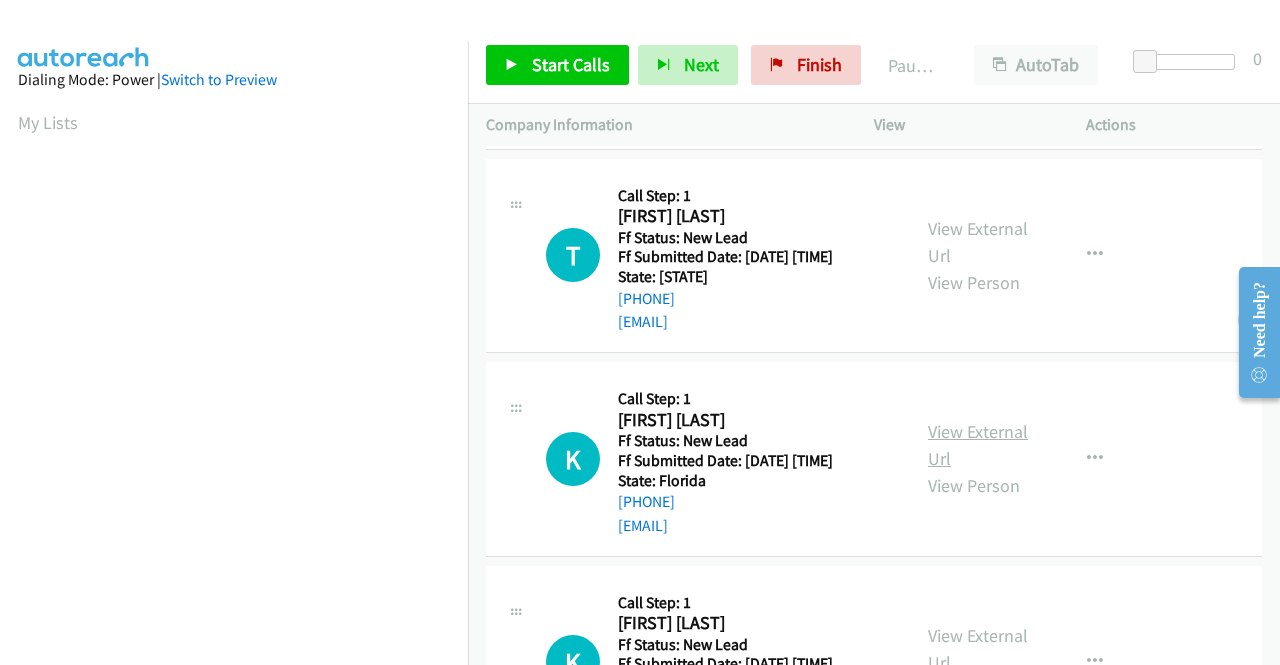 scroll, scrollTop: 400, scrollLeft: 0, axis: vertical 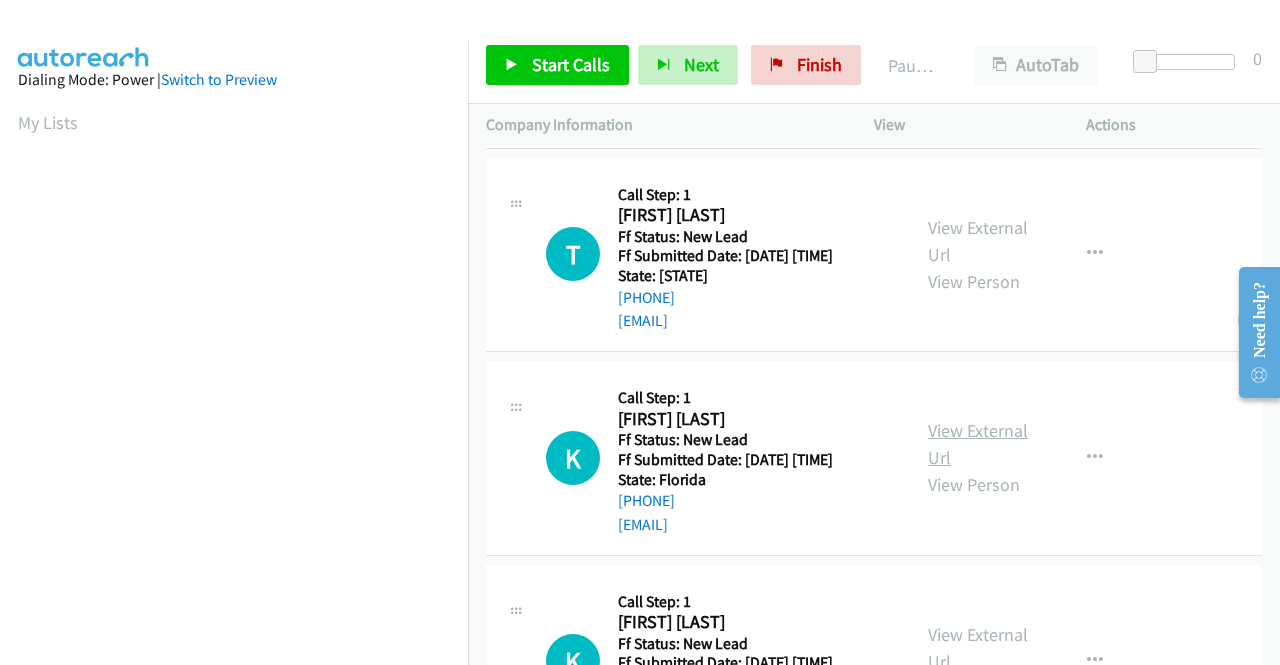 click on "View External Url" at bounding box center (978, 444) 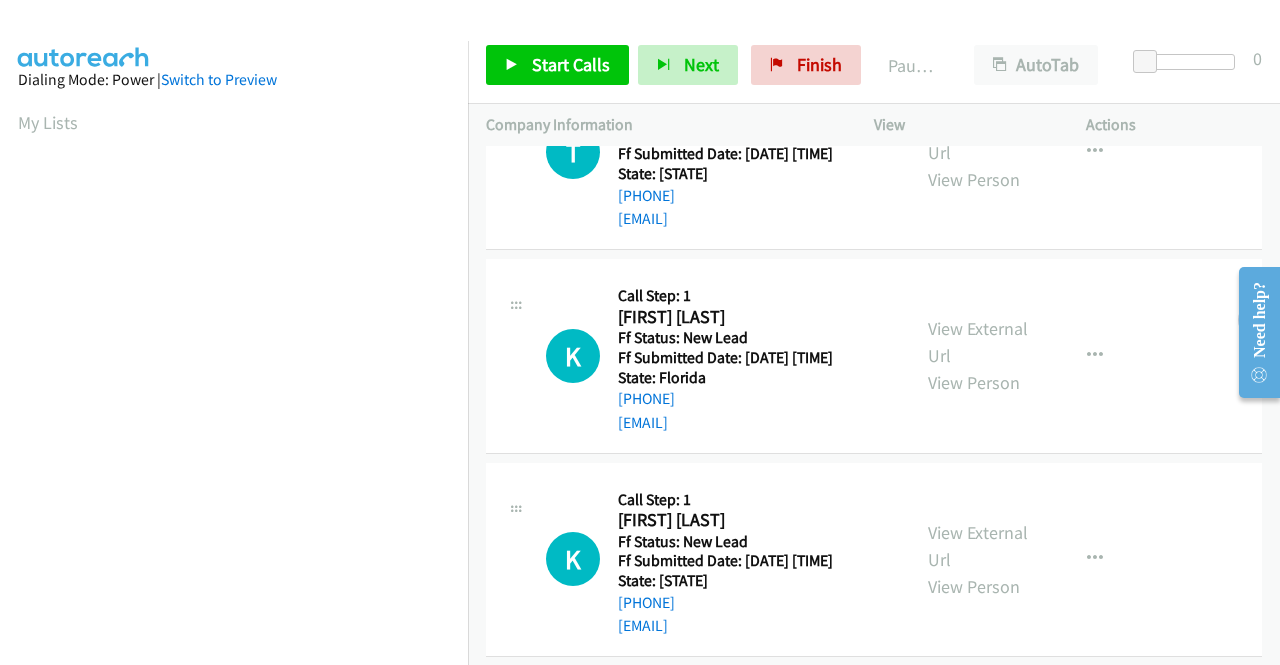 scroll, scrollTop: 600, scrollLeft: 0, axis: vertical 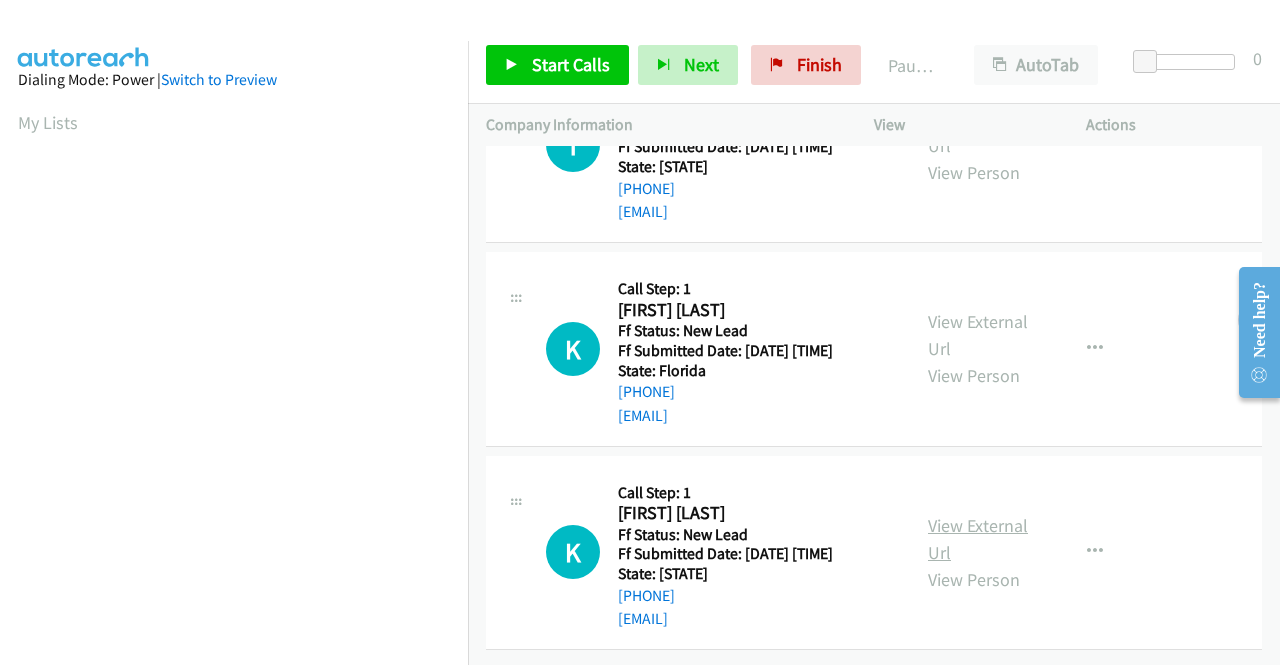 click on "View External Url" at bounding box center [978, 539] 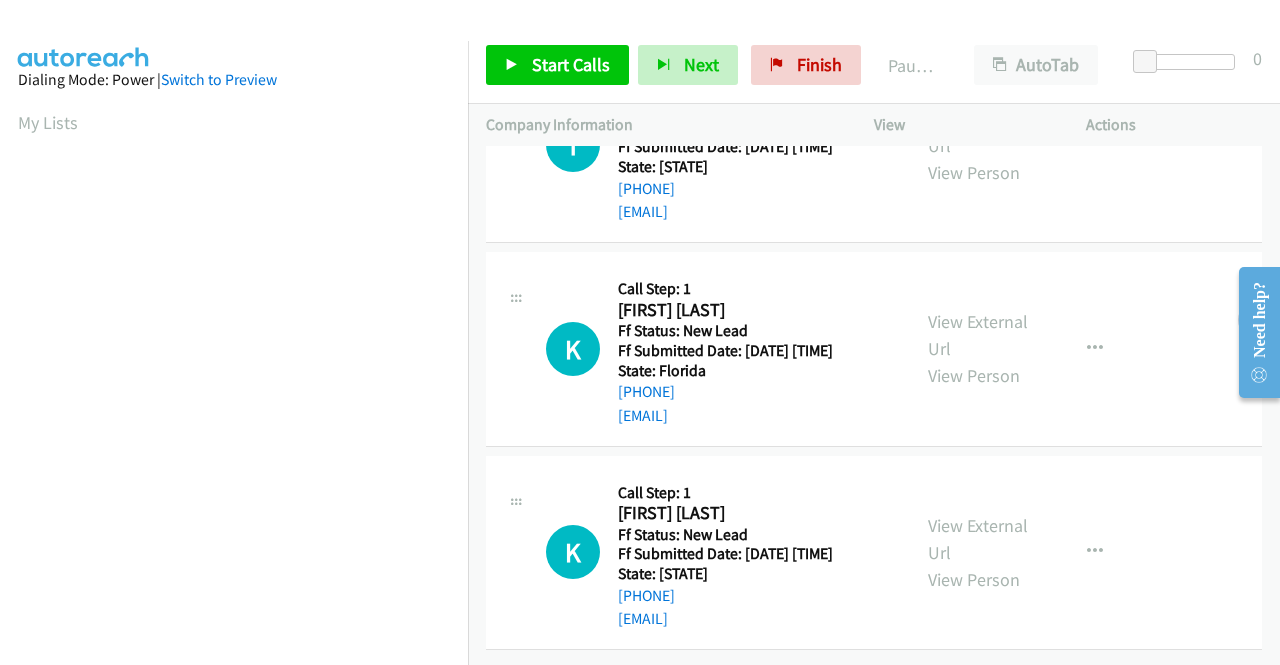 scroll, scrollTop: 620, scrollLeft: 0, axis: vertical 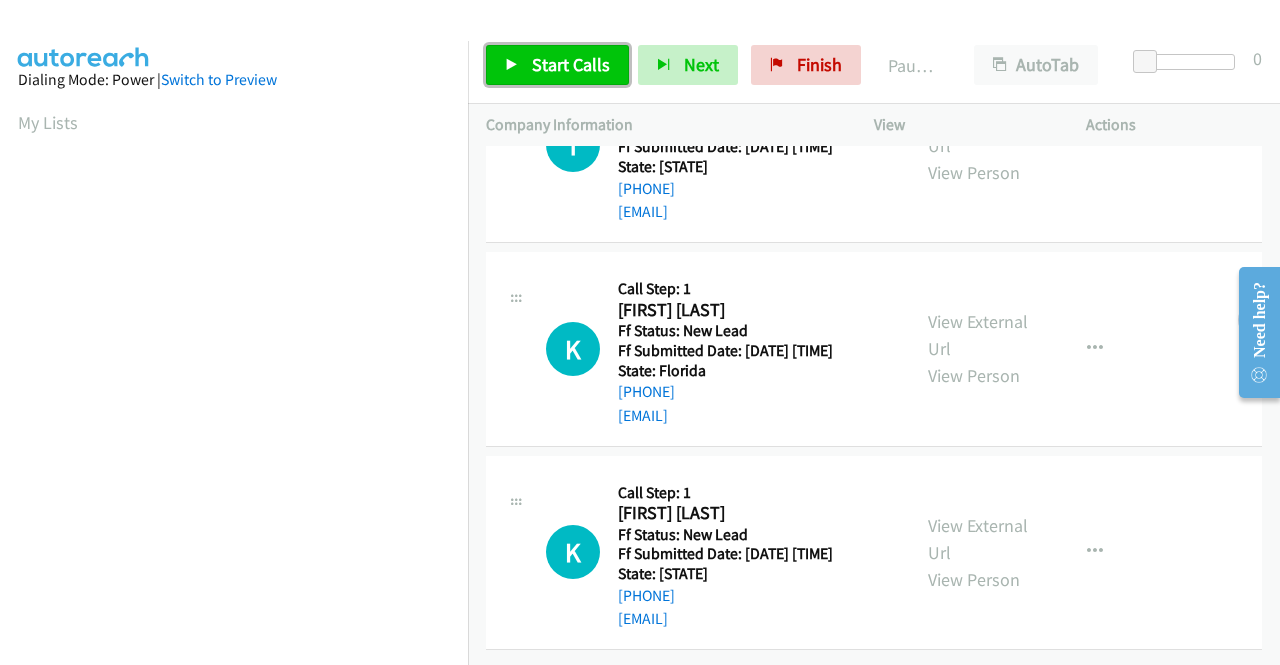 click on "Start Calls" at bounding box center [571, 64] 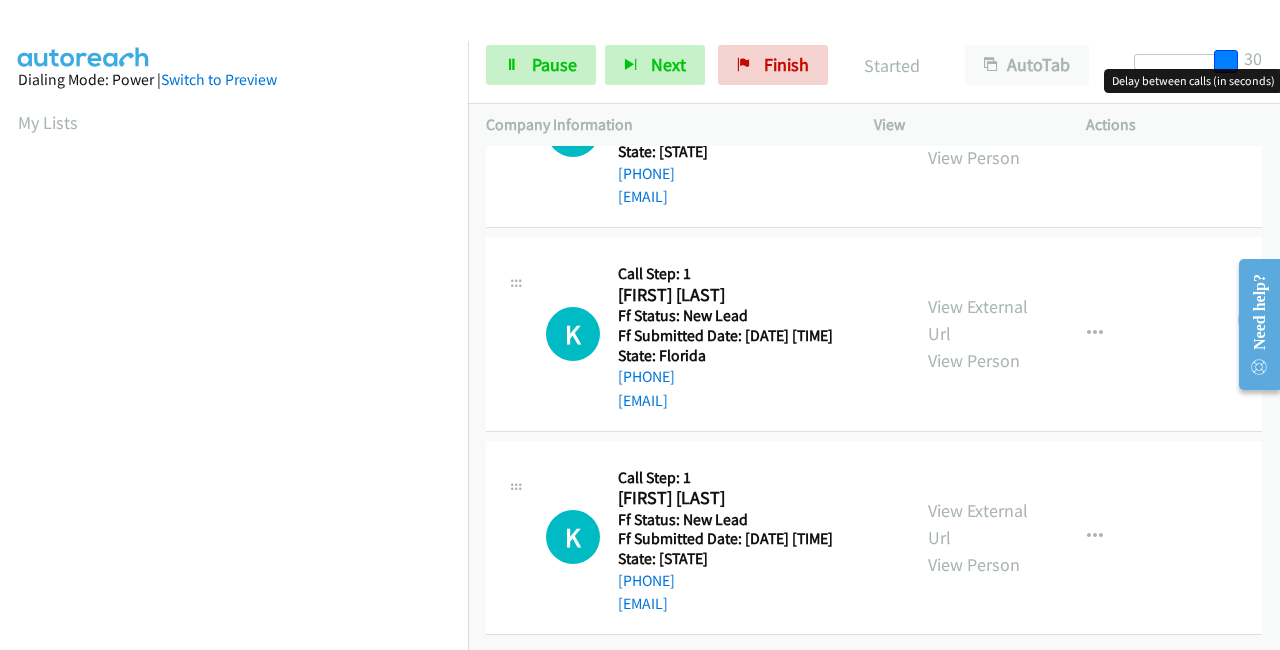 drag, startPoint x: 1141, startPoint y: 61, endPoint x: 1250, endPoint y: 55, distance: 109.165016 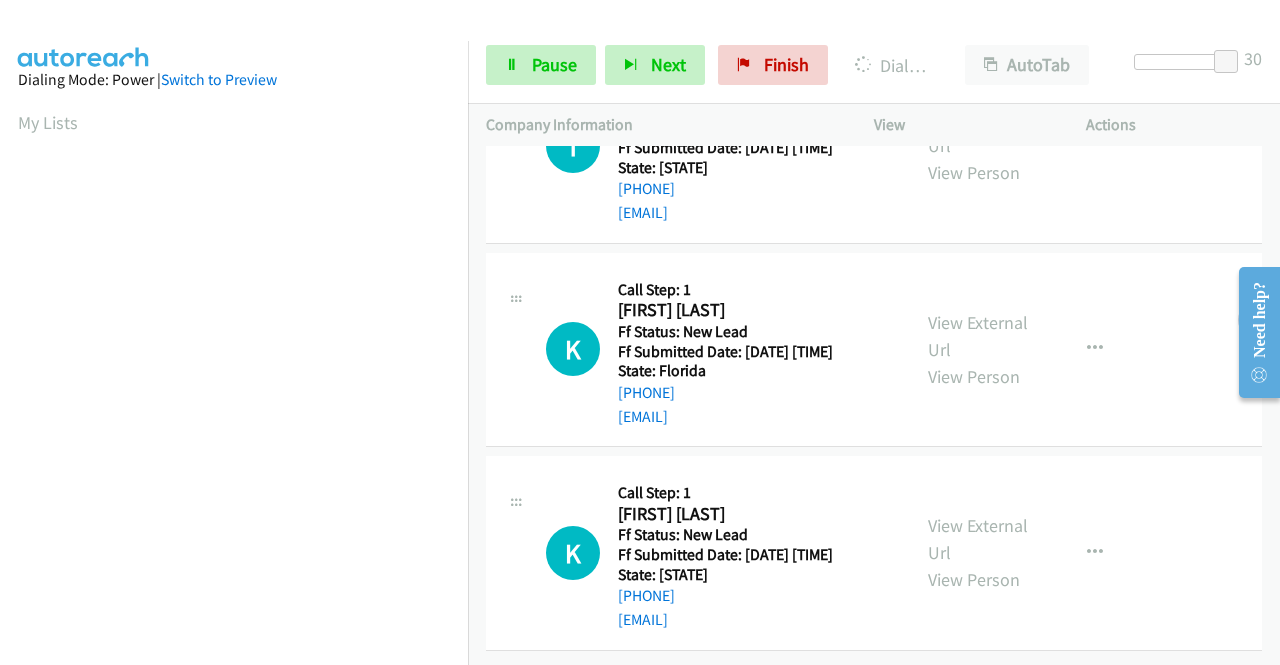 scroll, scrollTop: 456, scrollLeft: 0, axis: vertical 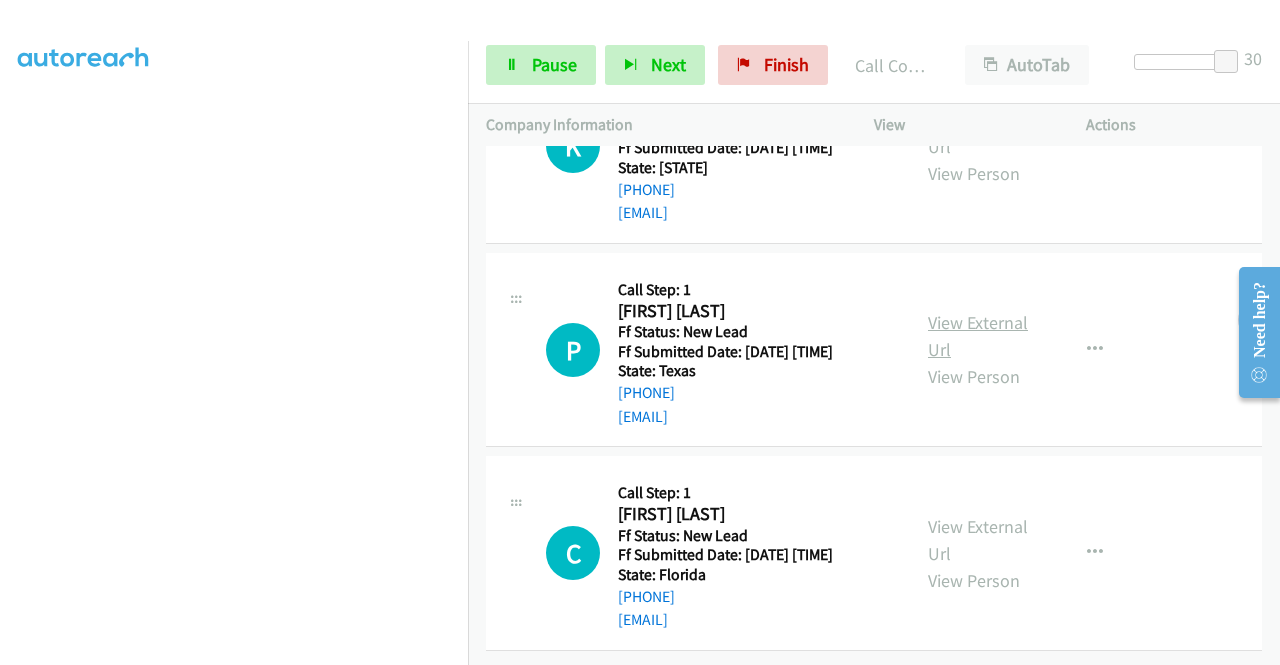 click on "View External Url" at bounding box center (978, 336) 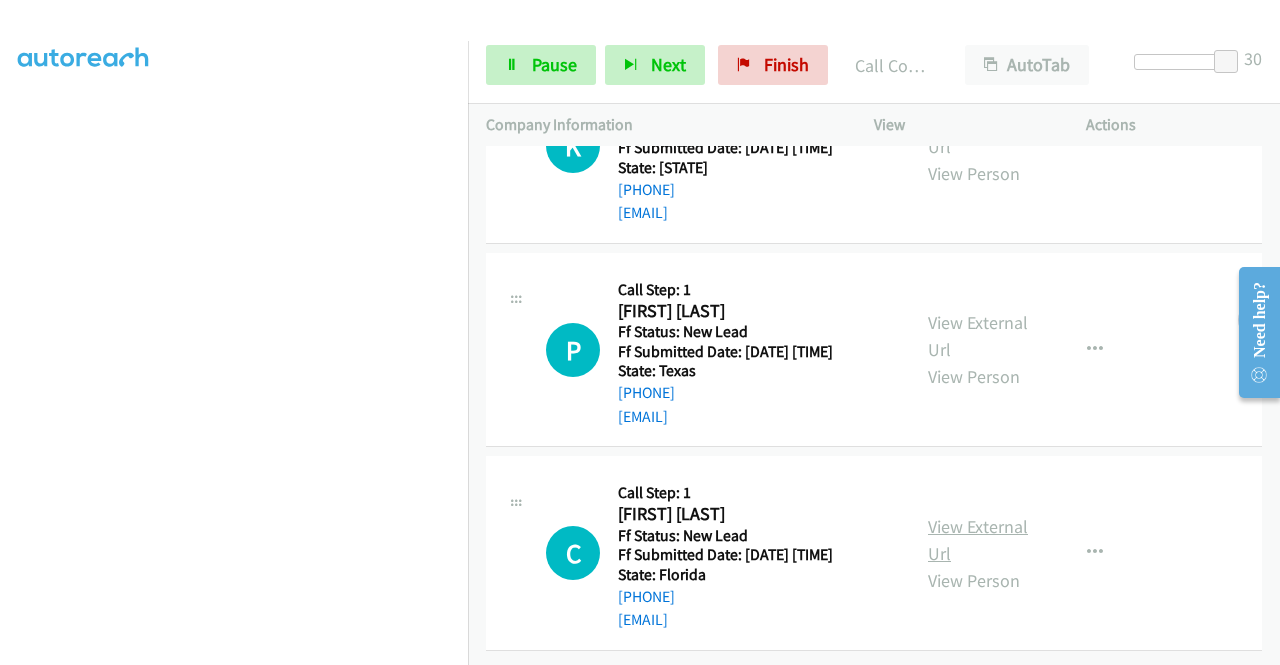 click on "View External Url" at bounding box center [978, 540] 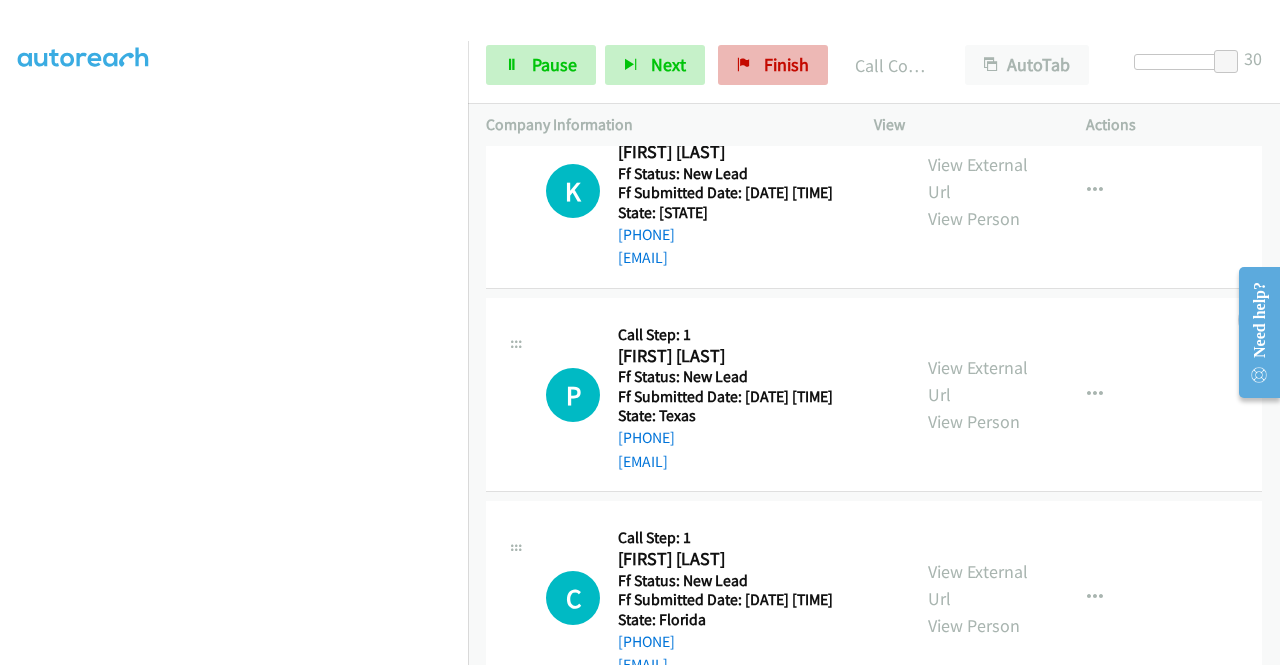 scroll, scrollTop: 992, scrollLeft: 0, axis: vertical 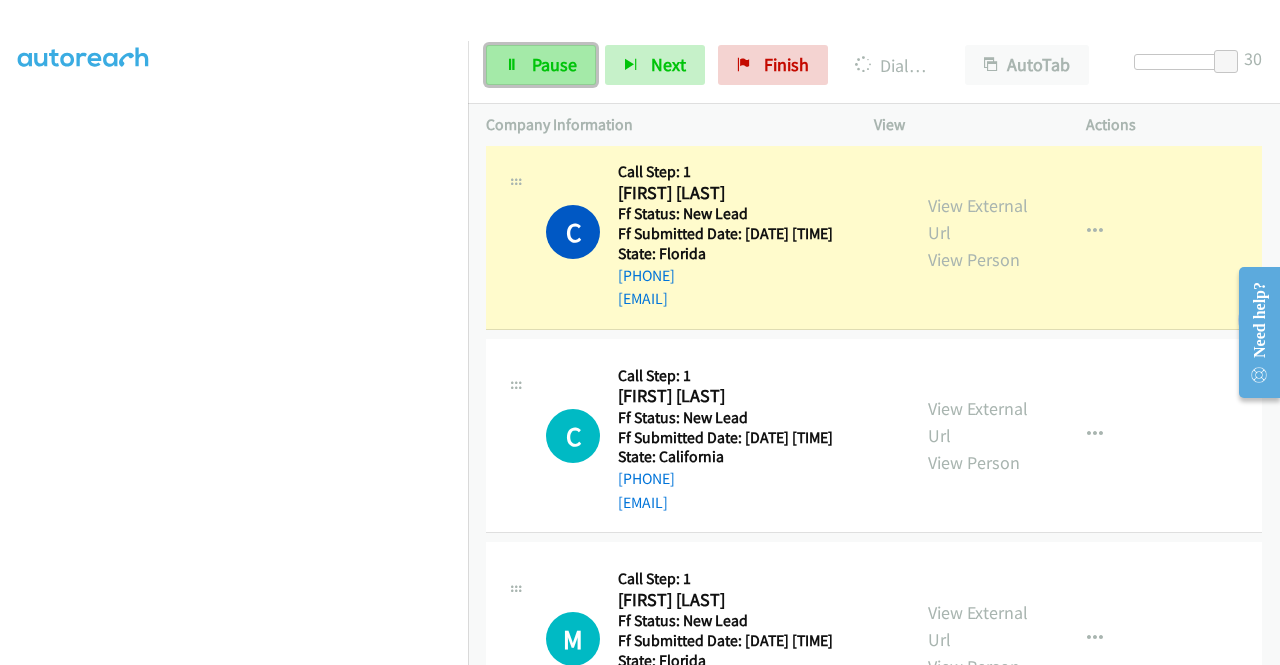 click on "Pause" at bounding box center [554, 64] 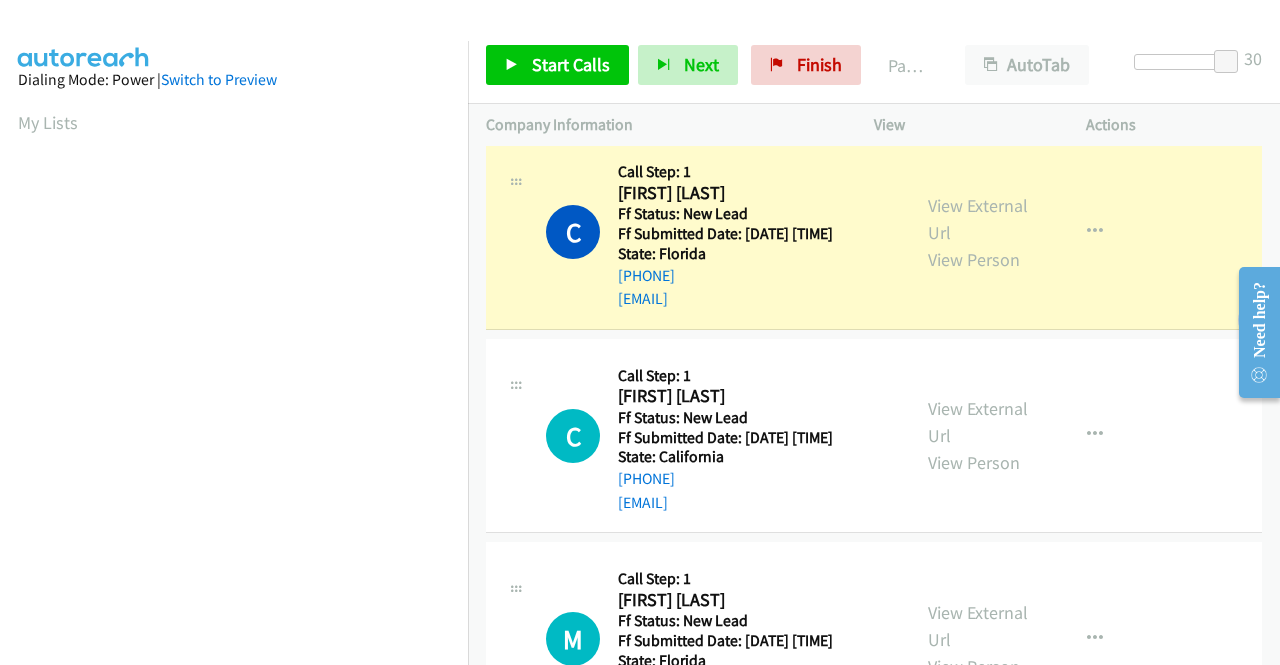 scroll, scrollTop: 456, scrollLeft: 0, axis: vertical 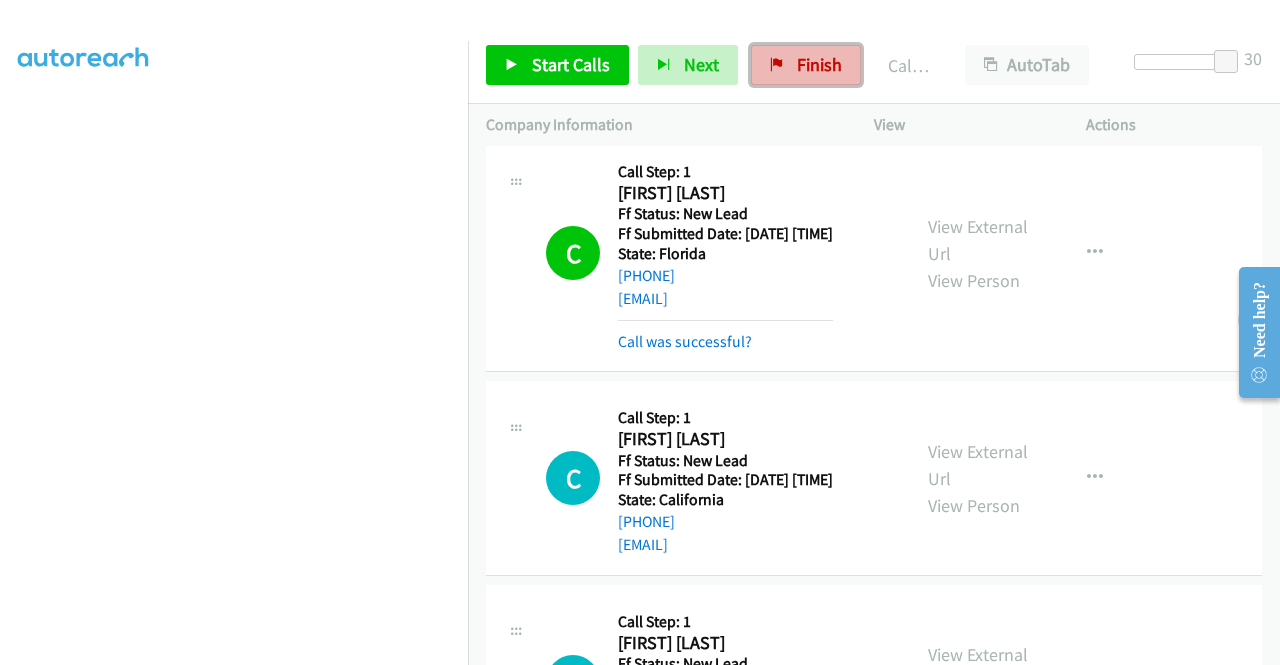 click on "Finish" at bounding box center [819, 64] 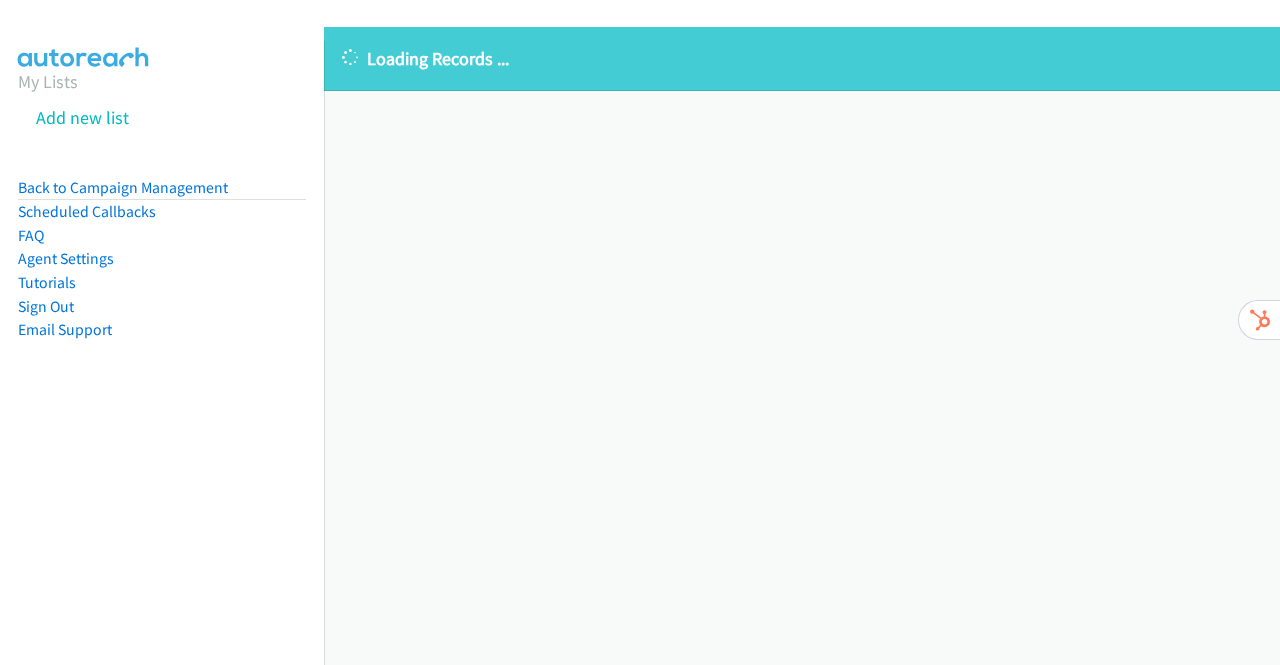 scroll, scrollTop: 0, scrollLeft: 0, axis: both 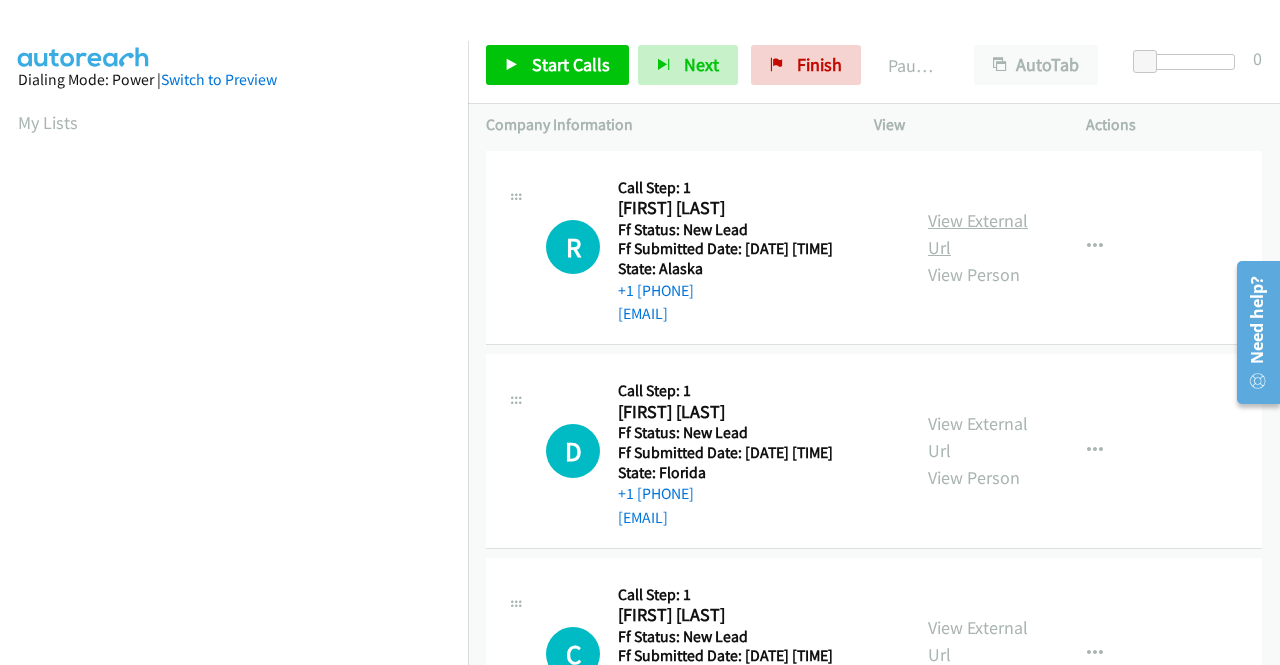 click on "View External Url" at bounding box center (978, 234) 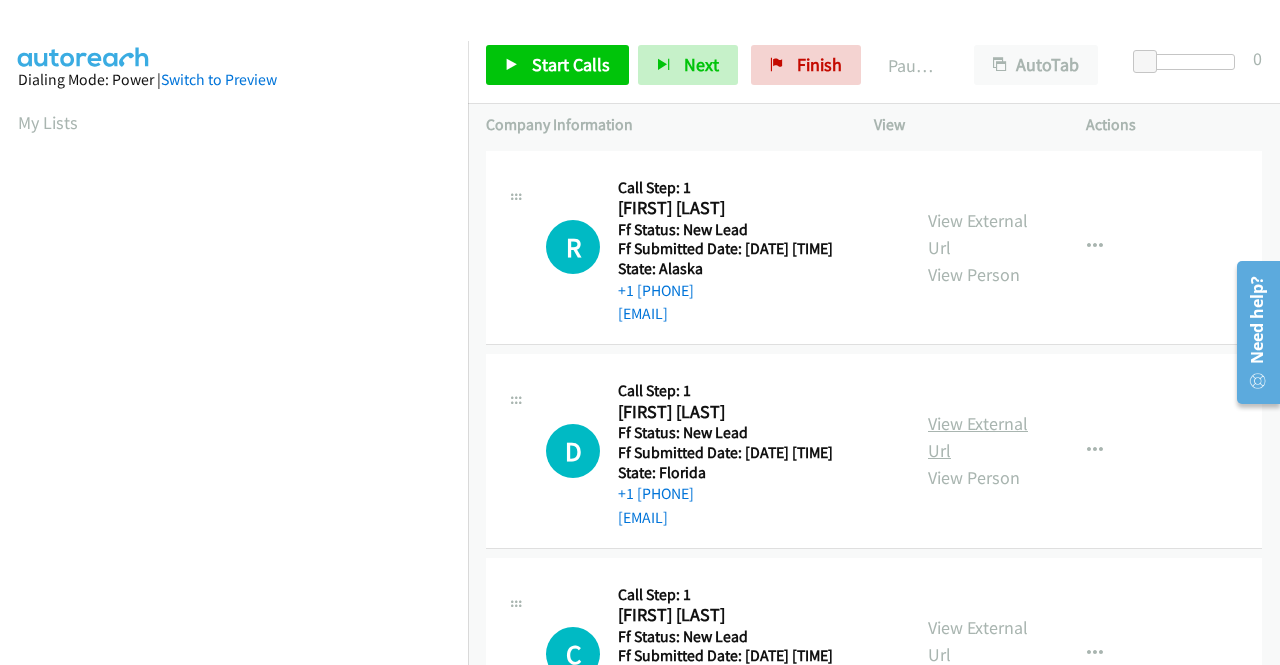 click on "View External Url" at bounding box center [978, 437] 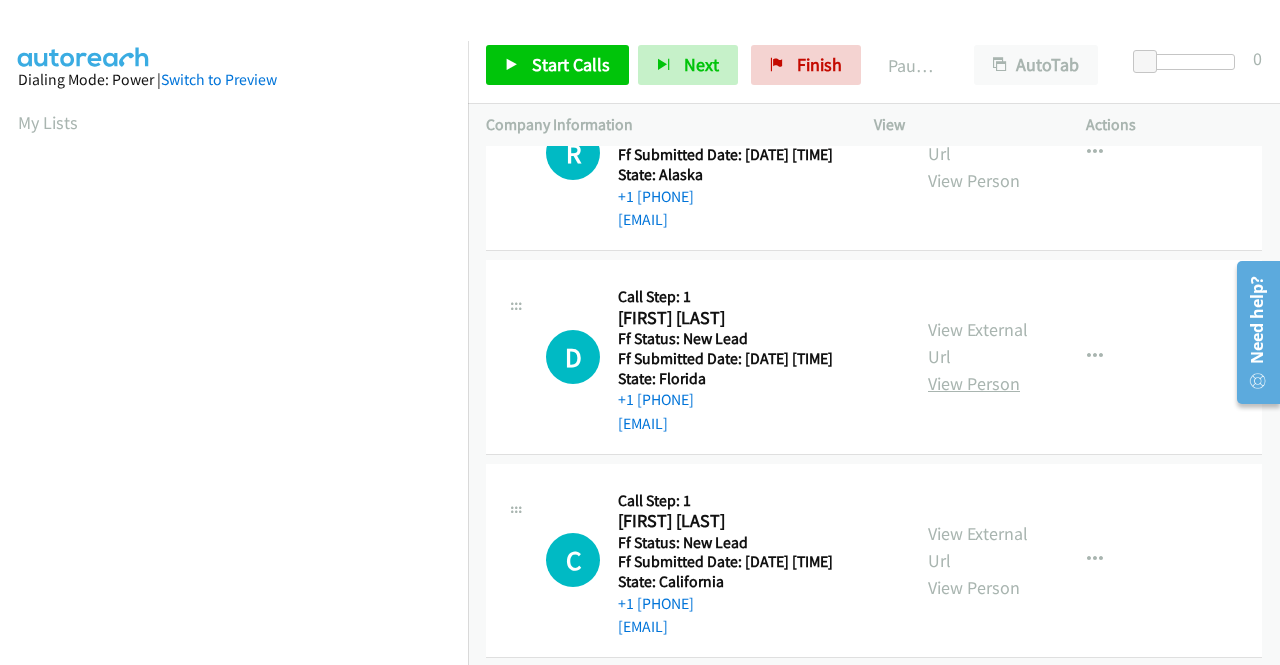 scroll, scrollTop: 200, scrollLeft: 0, axis: vertical 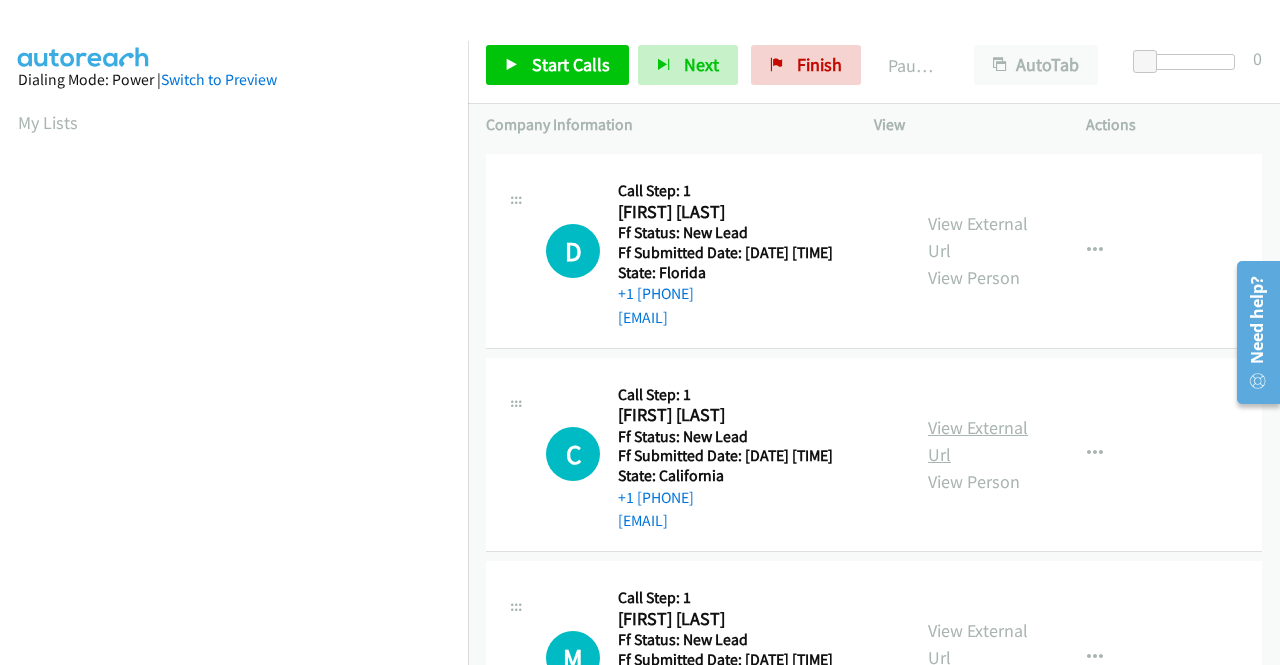 click on "View External Url" at bounding box center (978, 441) 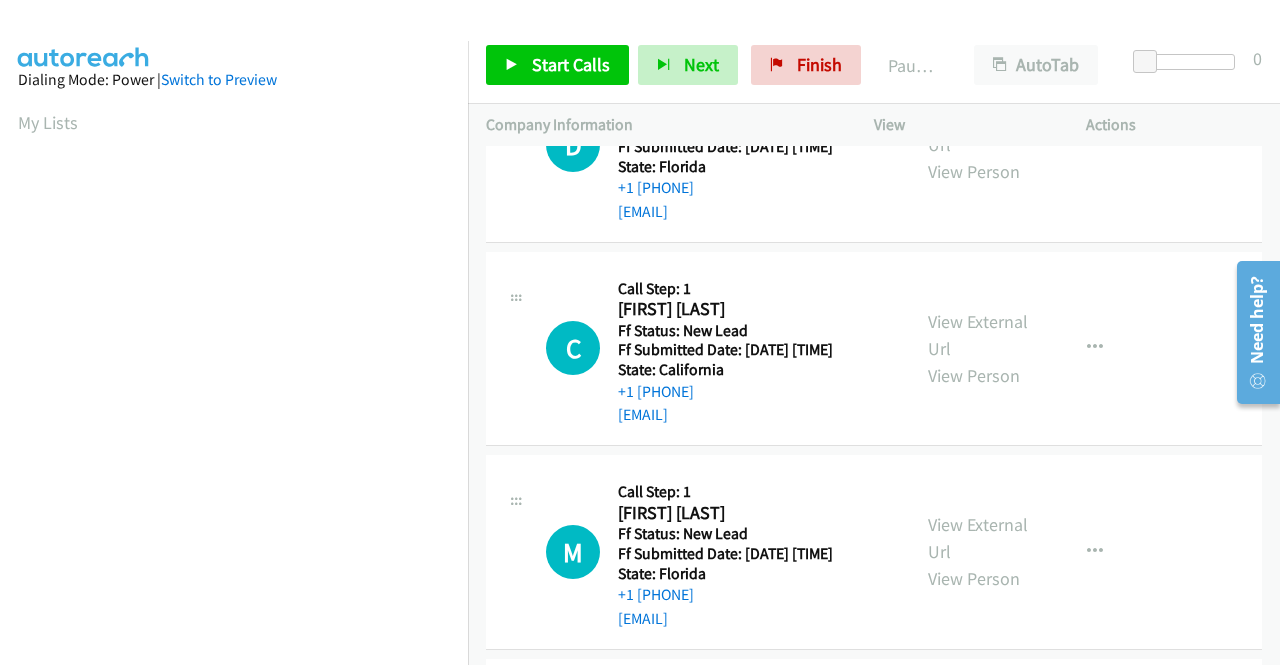 scroll, scrollTop: 400, scrollLeft: 0, axis: vertical 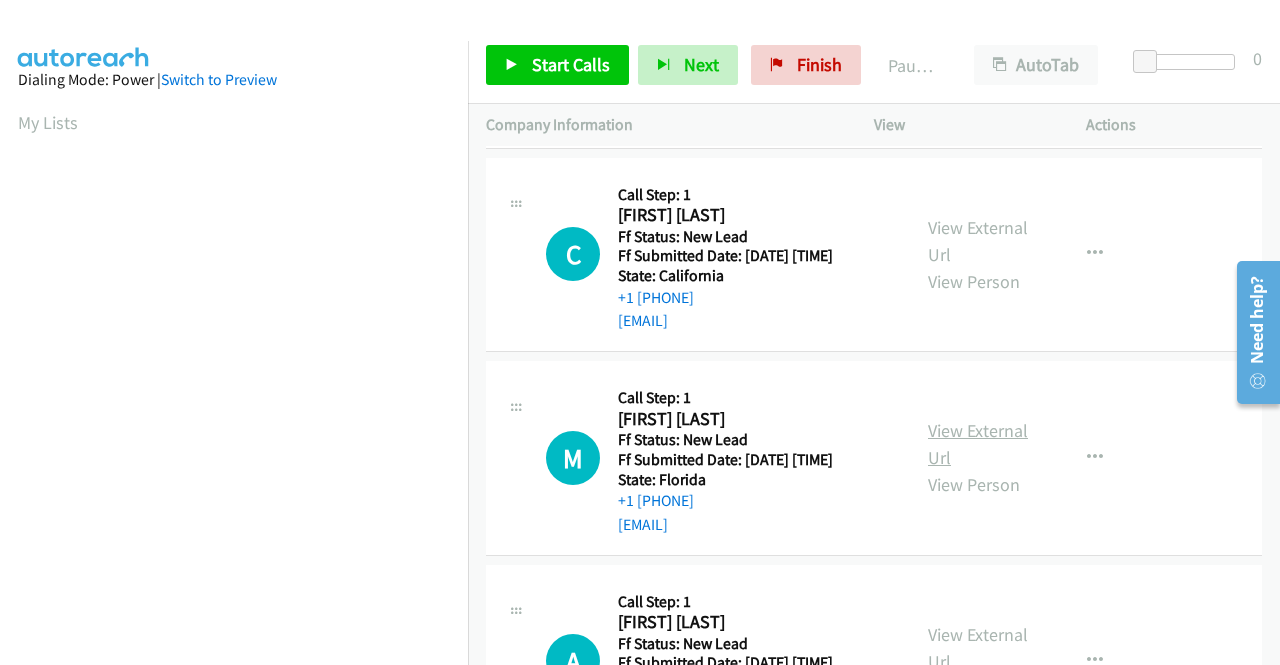 click on "View External Url" at bounding box center [978, 444] 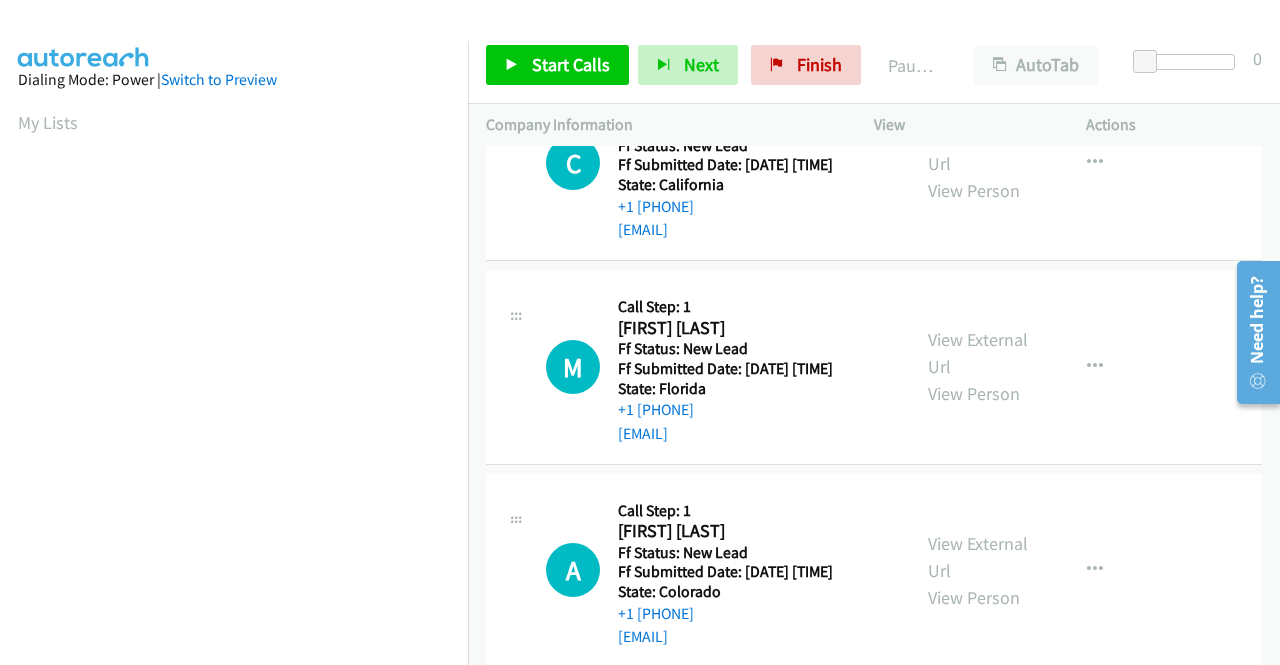 scroll, scrollTop: 600, scrollLeft: 0, axis: vertical 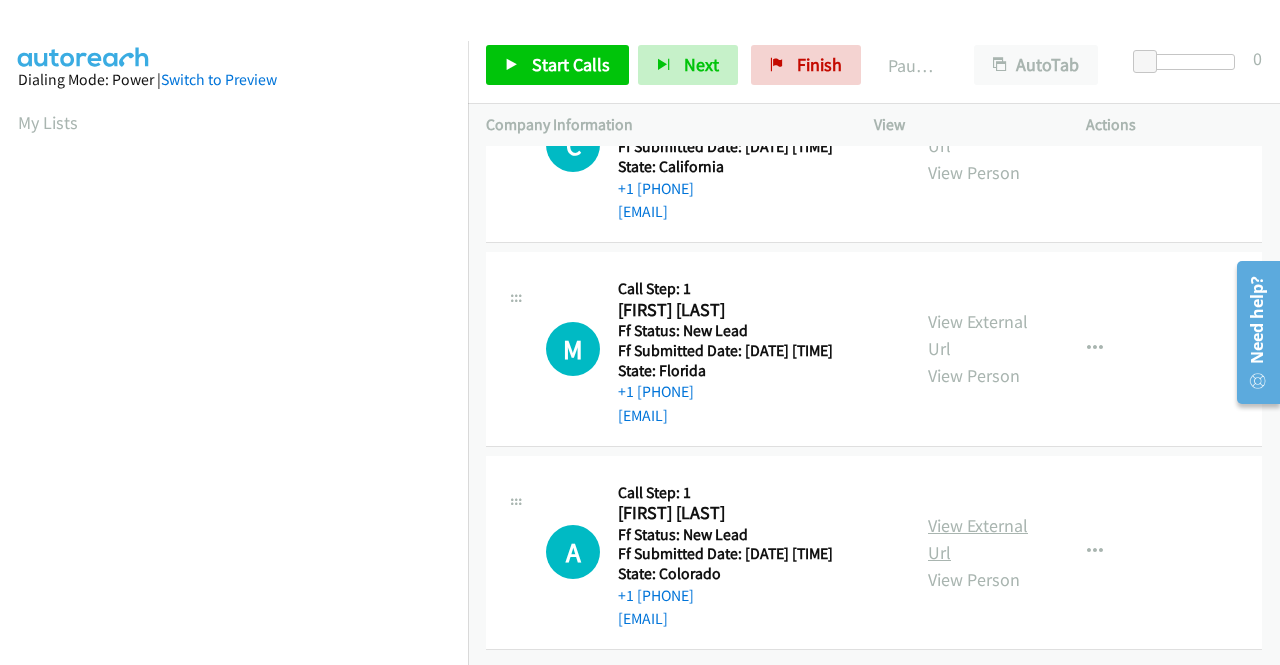 click on "View External Url" at bounding box center [978, 539] 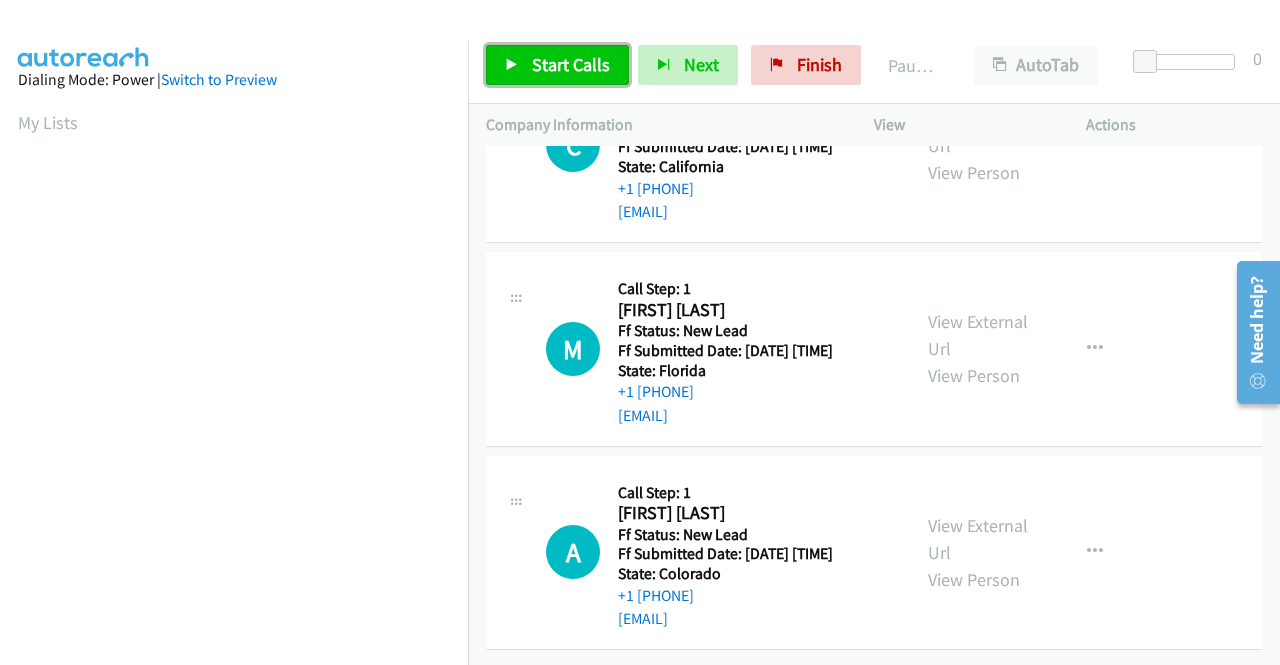 click on "Start Calls" at bounding box center (557, 65) 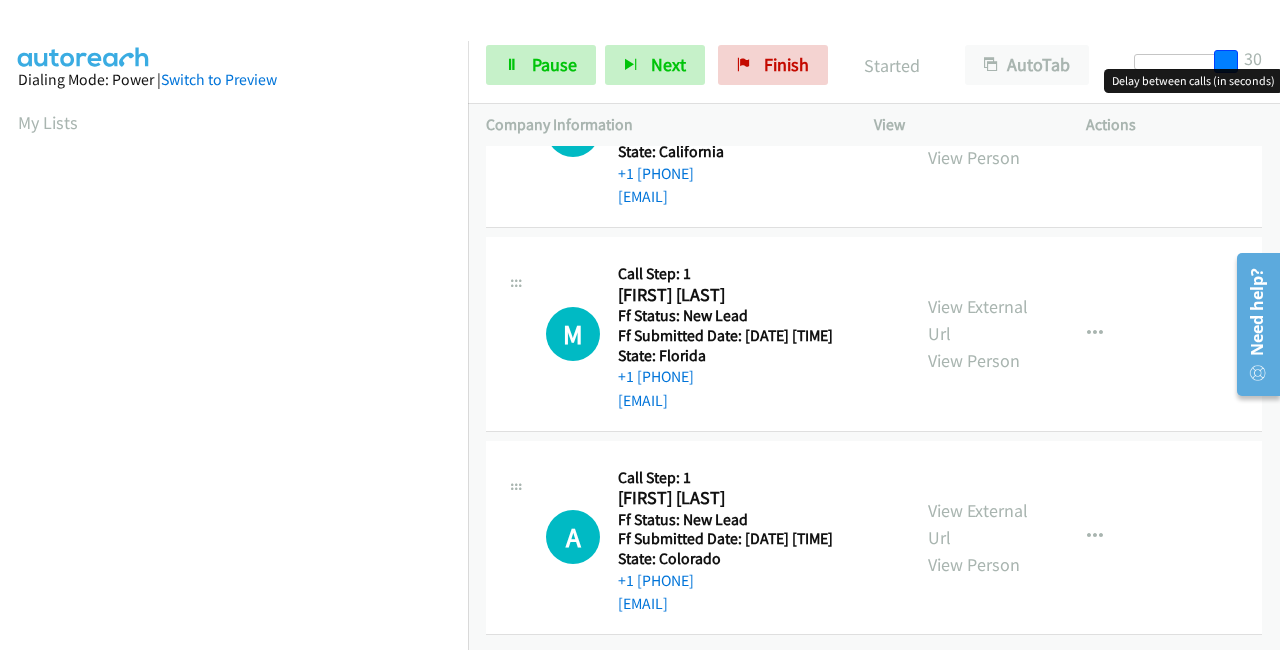 drag, startPoint x: 1148, startPoint y: 59, endPoint x: 1279, endPoint y: 57, distance: 131.01526 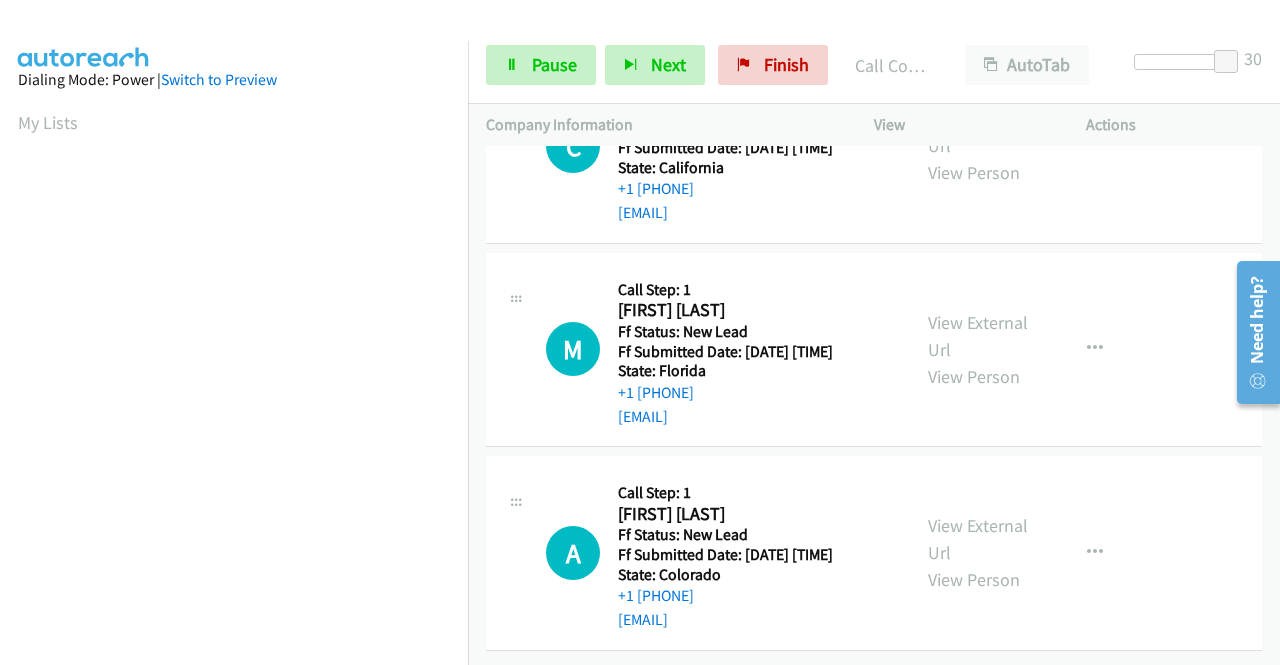 scroll, scrollTop: 456, scrollLeft: 0, axis: vertical 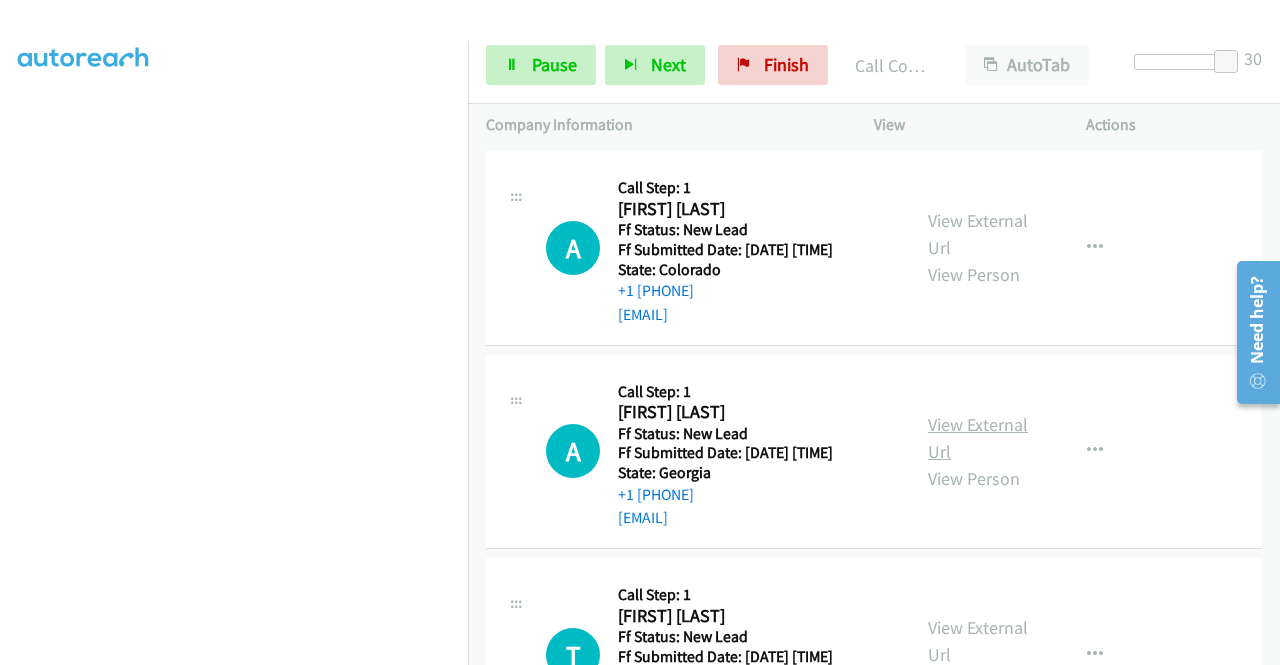 click on "View External Url" at bounding box center (978, 438) 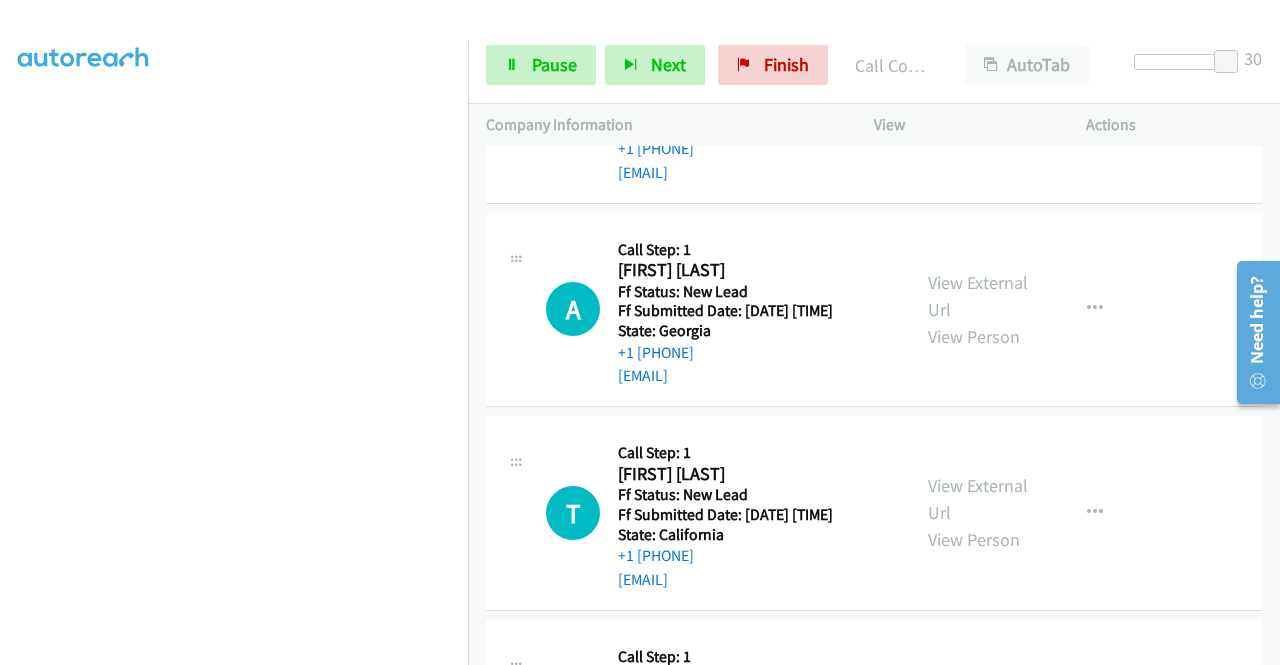 scroll, scrollTop: 1184, scrollLeft: 0, axis: vertical 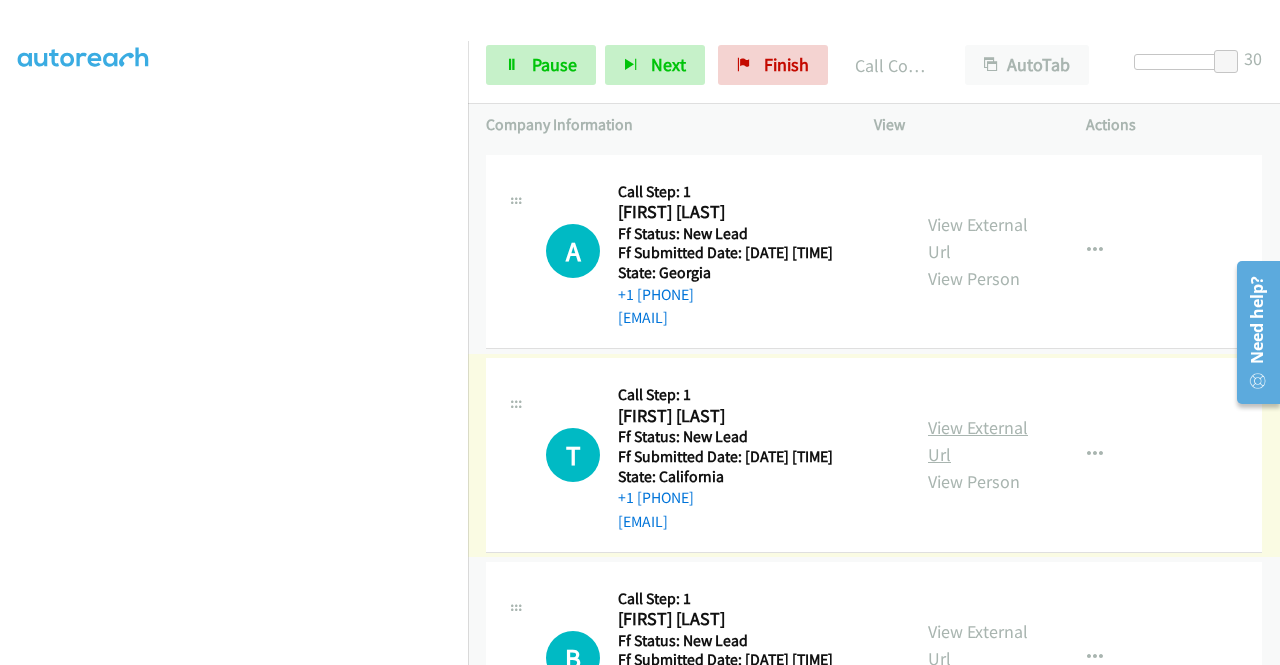 click on "View External Url" at bounding box center [978, 441] 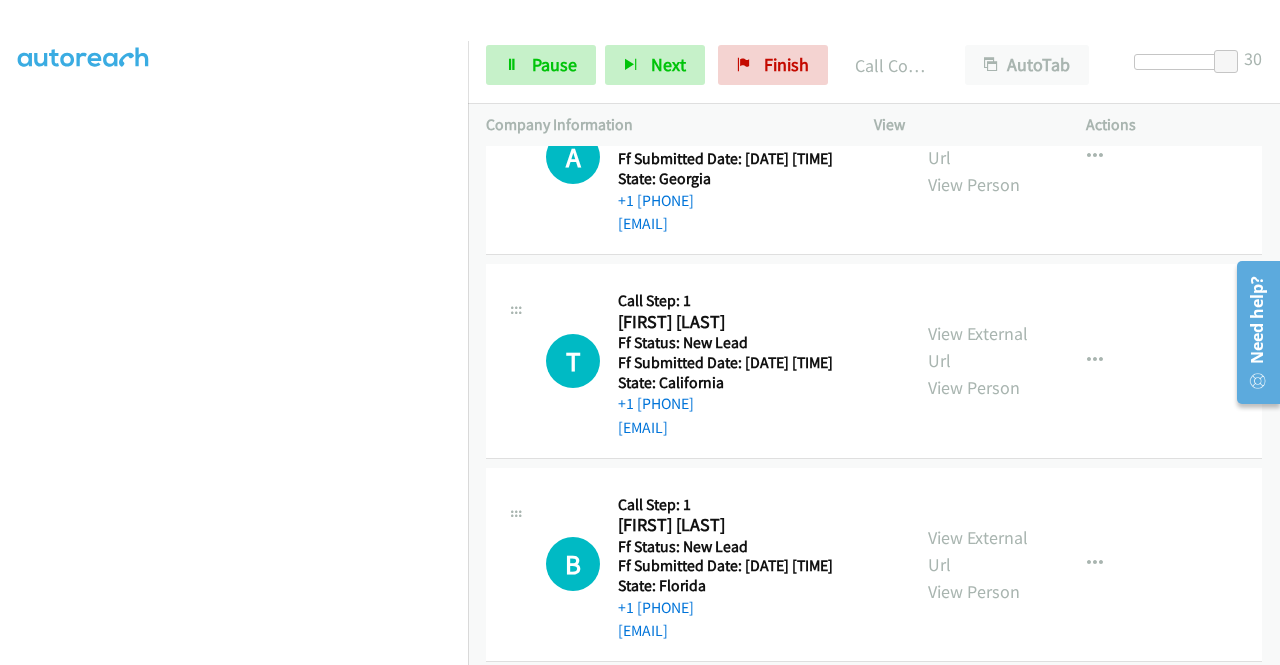 scroll, scrollTop: 1458, scrollLeft: 0, axis: vertical 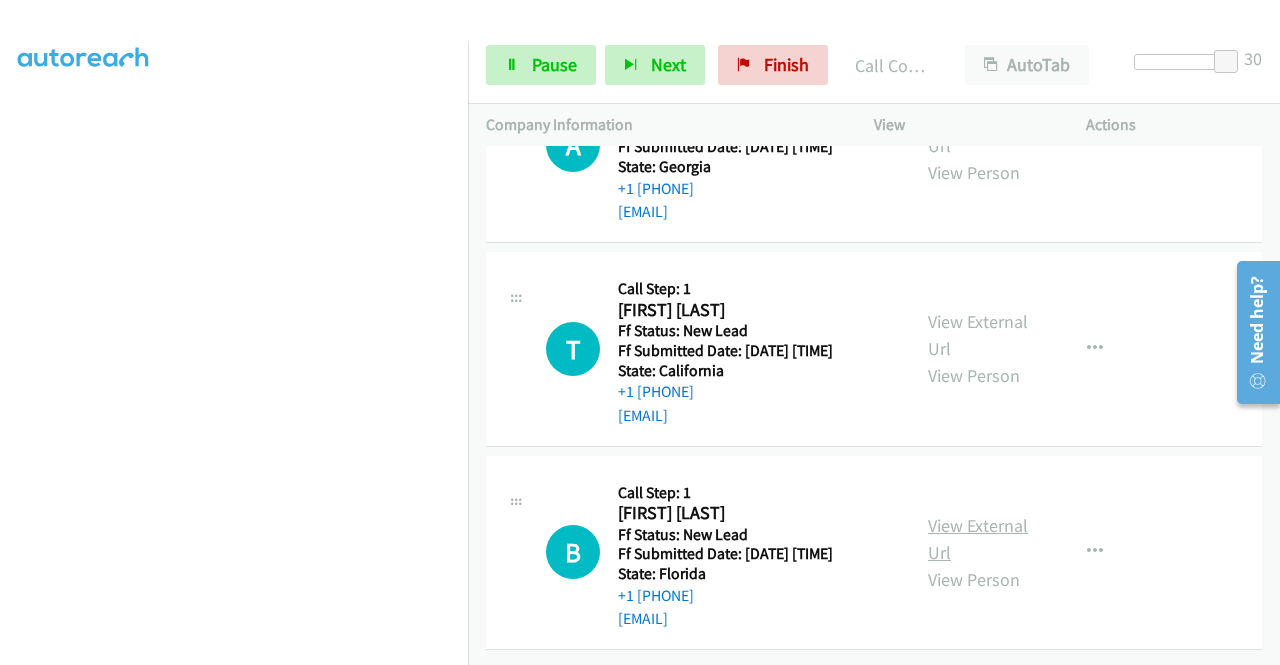 click on "View External Url" at bounding box center [978, 539] 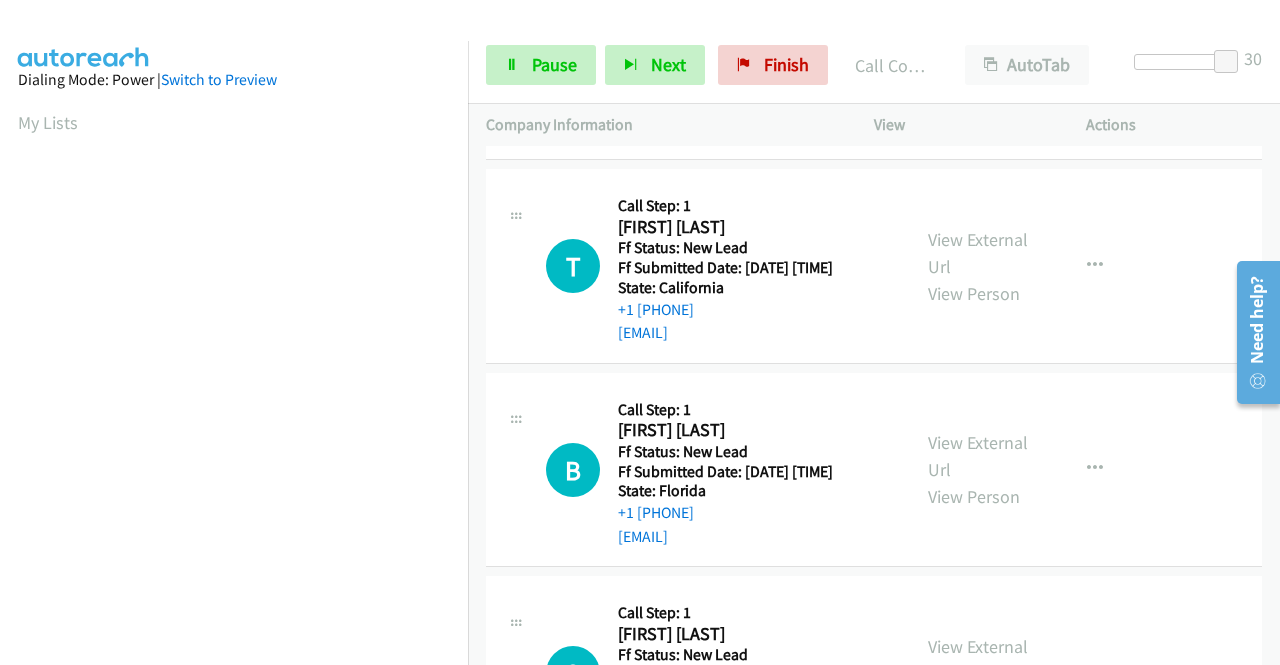 scroll, scrollTop: 456, scrollLeft: 0, axis: vertical 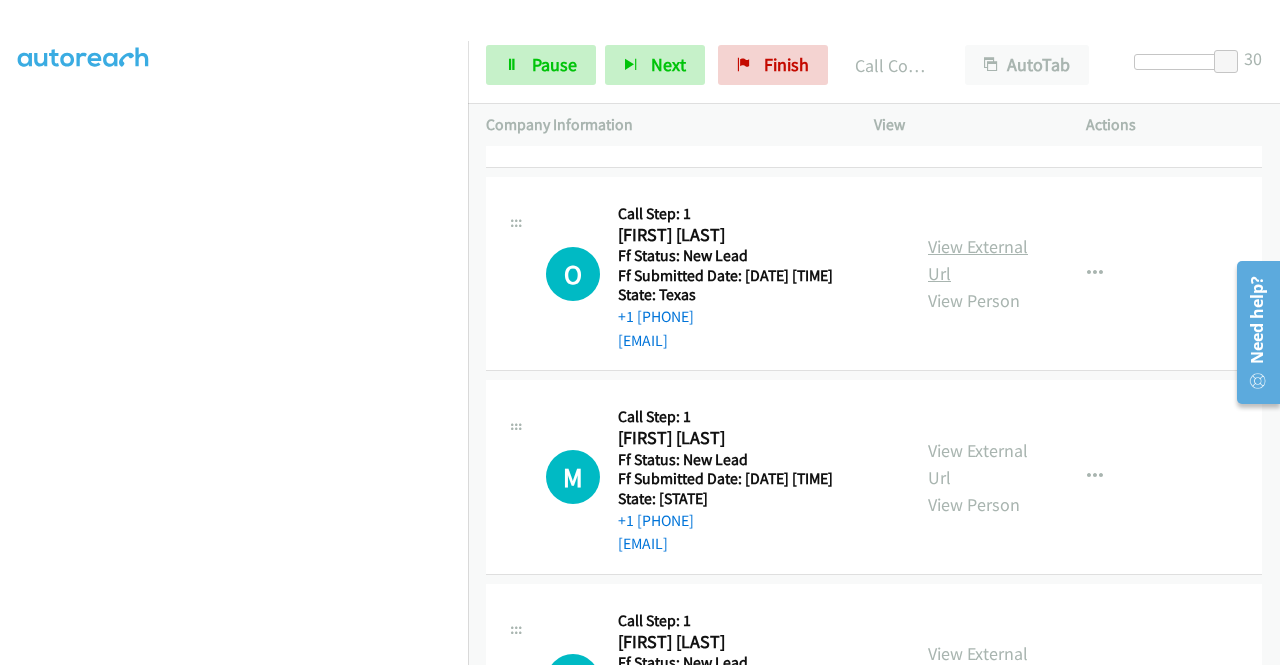 click on "View External Url" at bounding box center (978, 260) 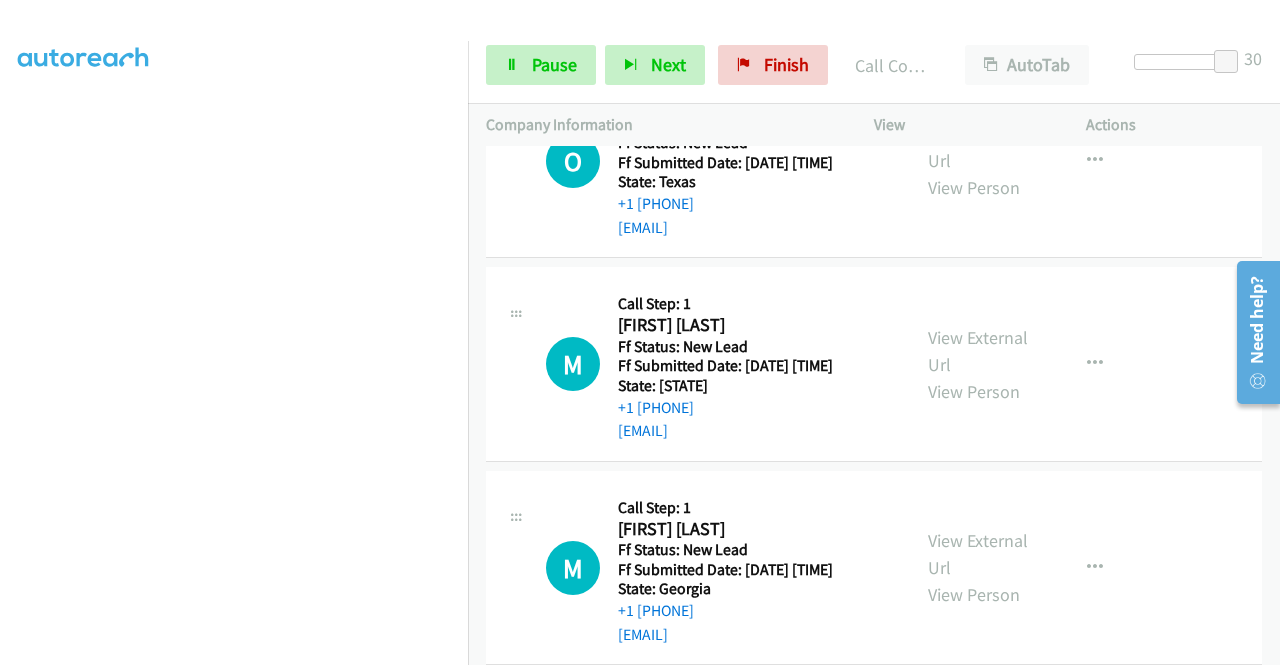 scroll, scrollTop: 2100, scrollLeft: 0, axis: vertical 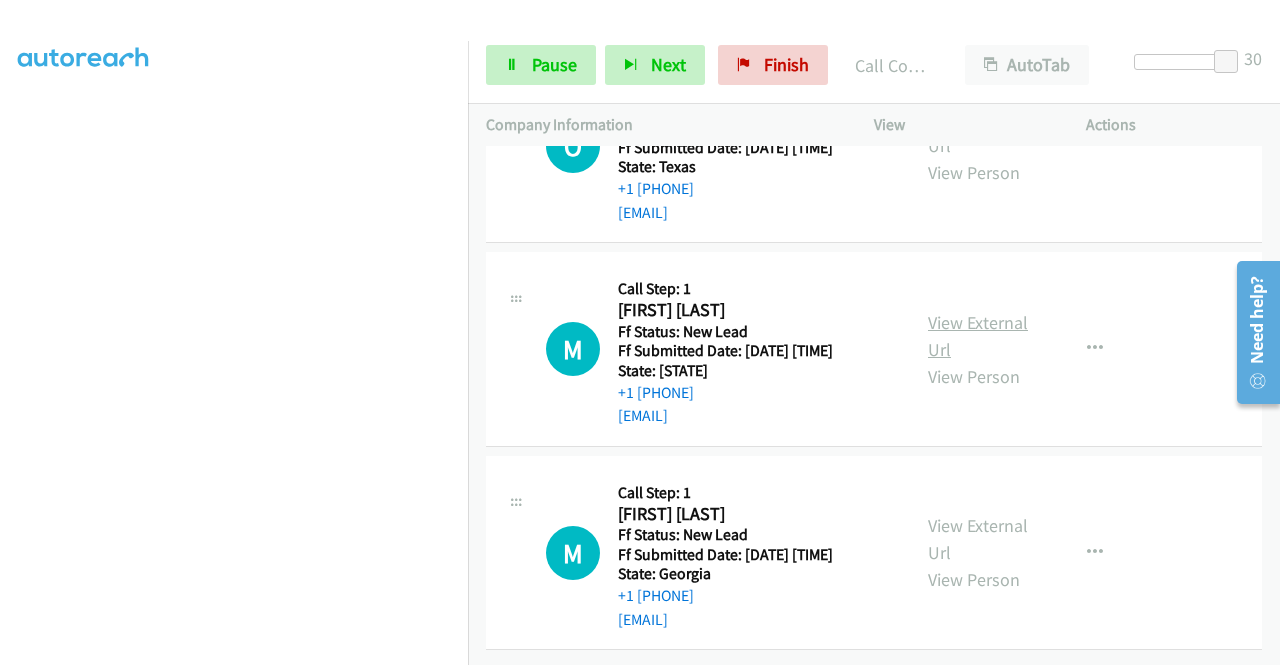click on "View External Url" at bounding box center [978, 336] 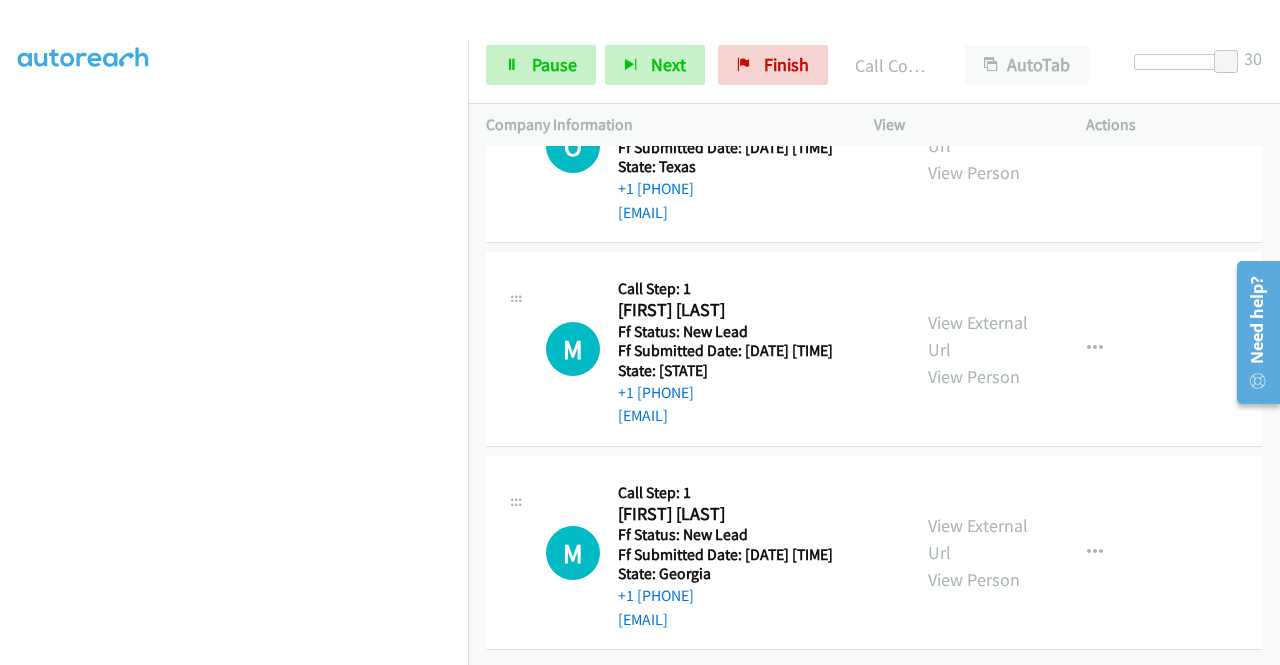 scroll, scrollTop: 2253, scrollLeft: 0, axis: vertical 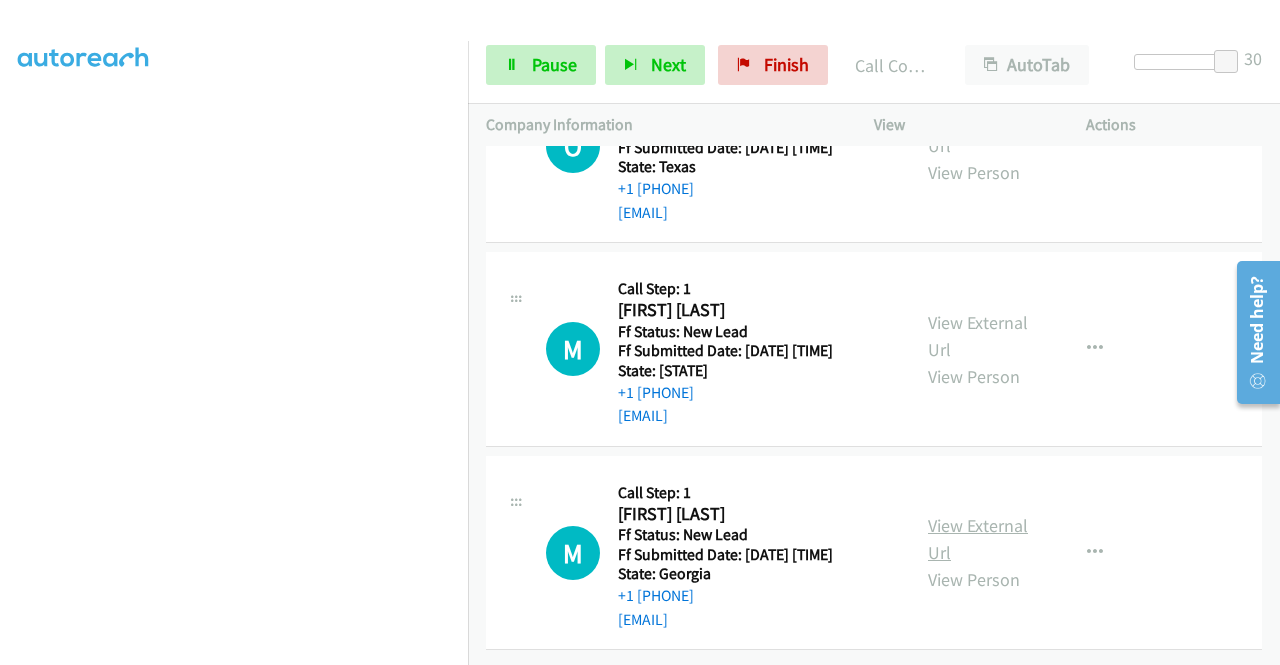 click on "View External Url" at bounding box center [978, 539] 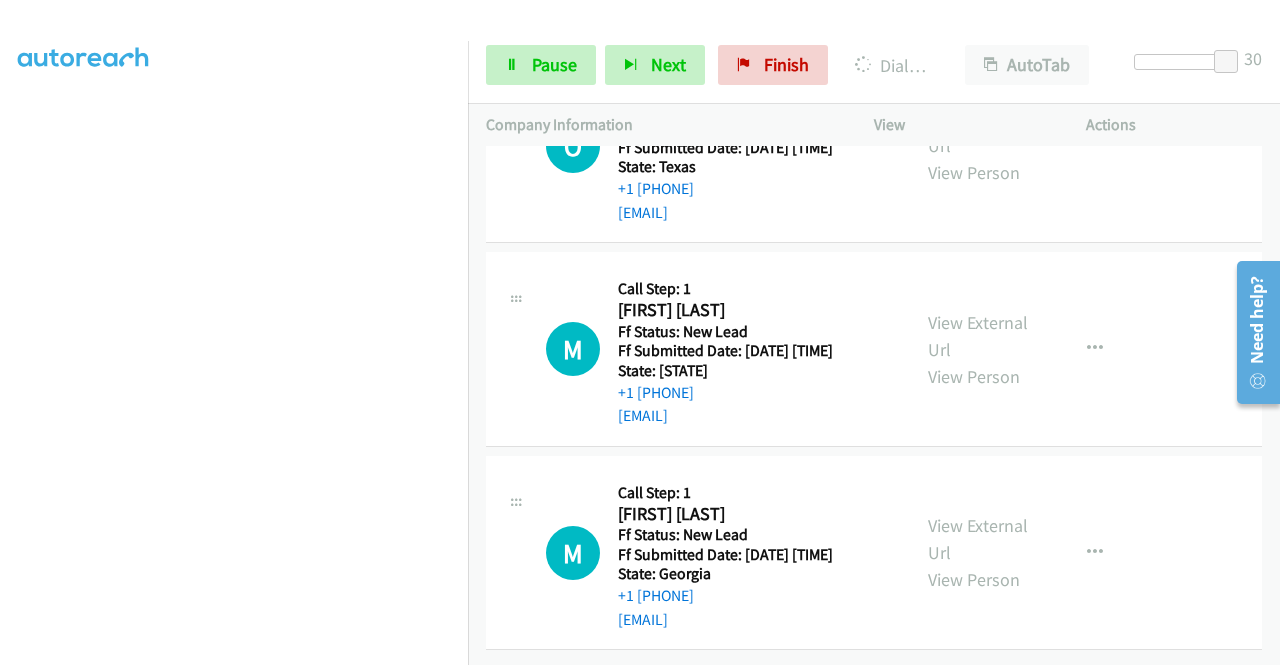 scroll, scrollTop: 456, scrollLeft: 0, axis: vertical 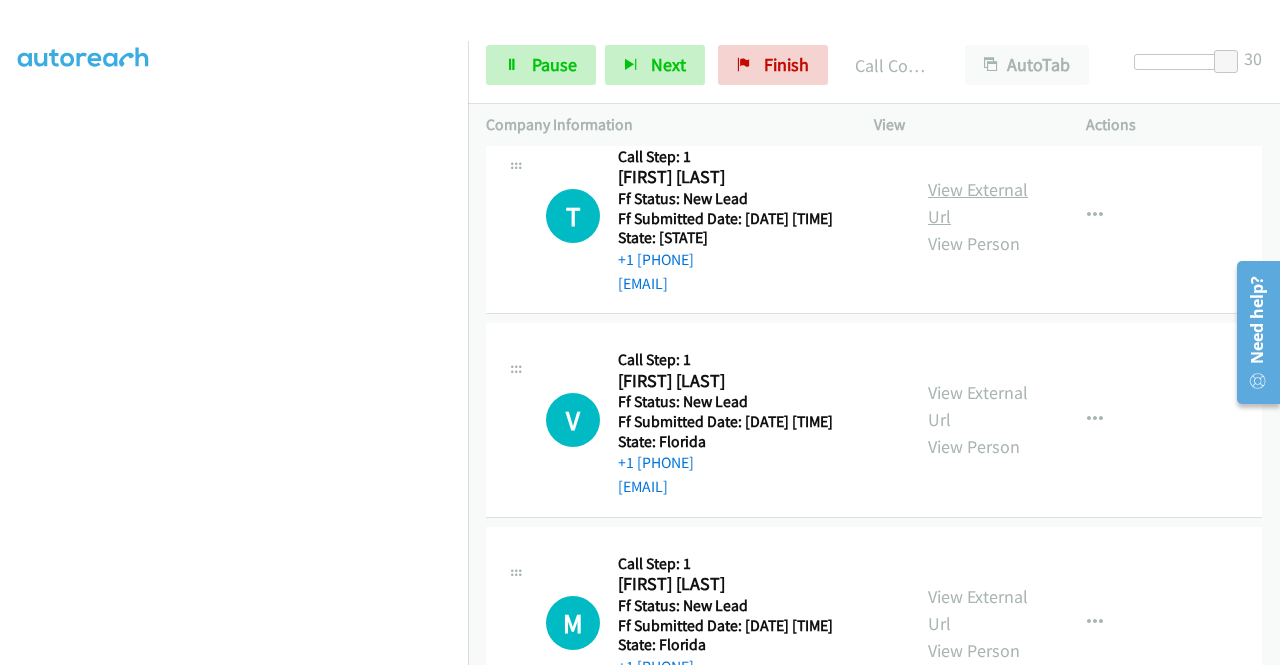 click on "View External Url" at bounding box center [978, 203] 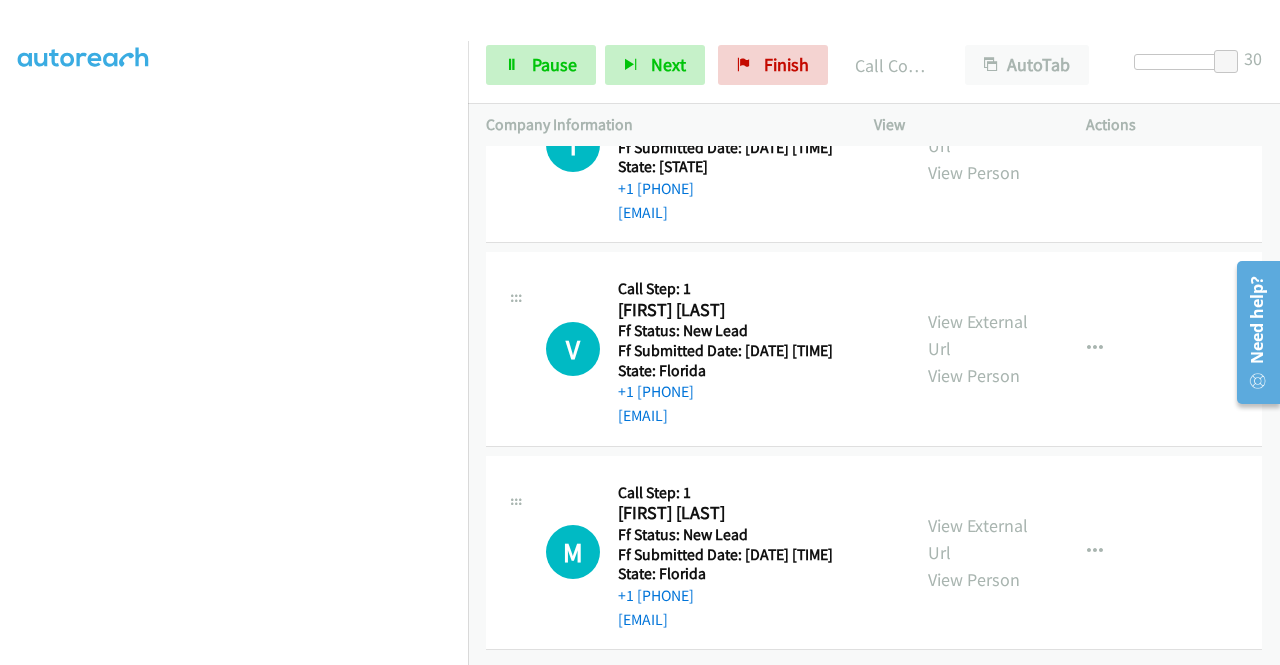 scroll, scrollTop: 2853, scrollLeft: 0, axis: vertical 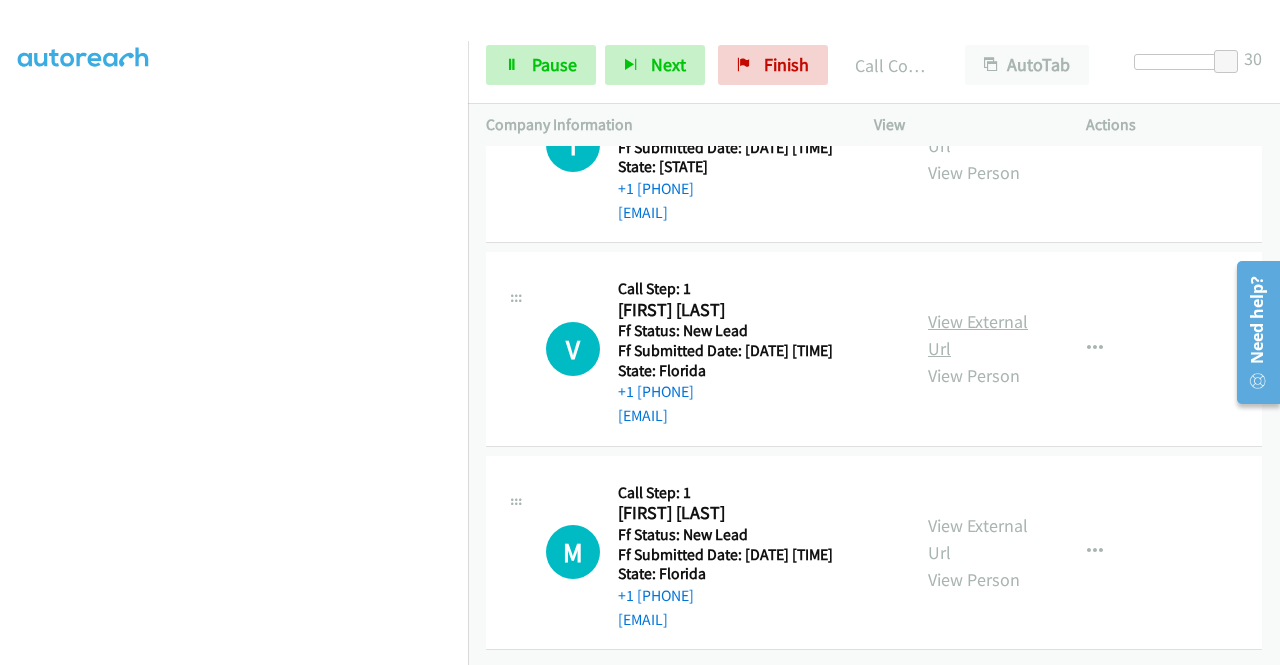 click on "View External Url" at bounding box center (978, 335) 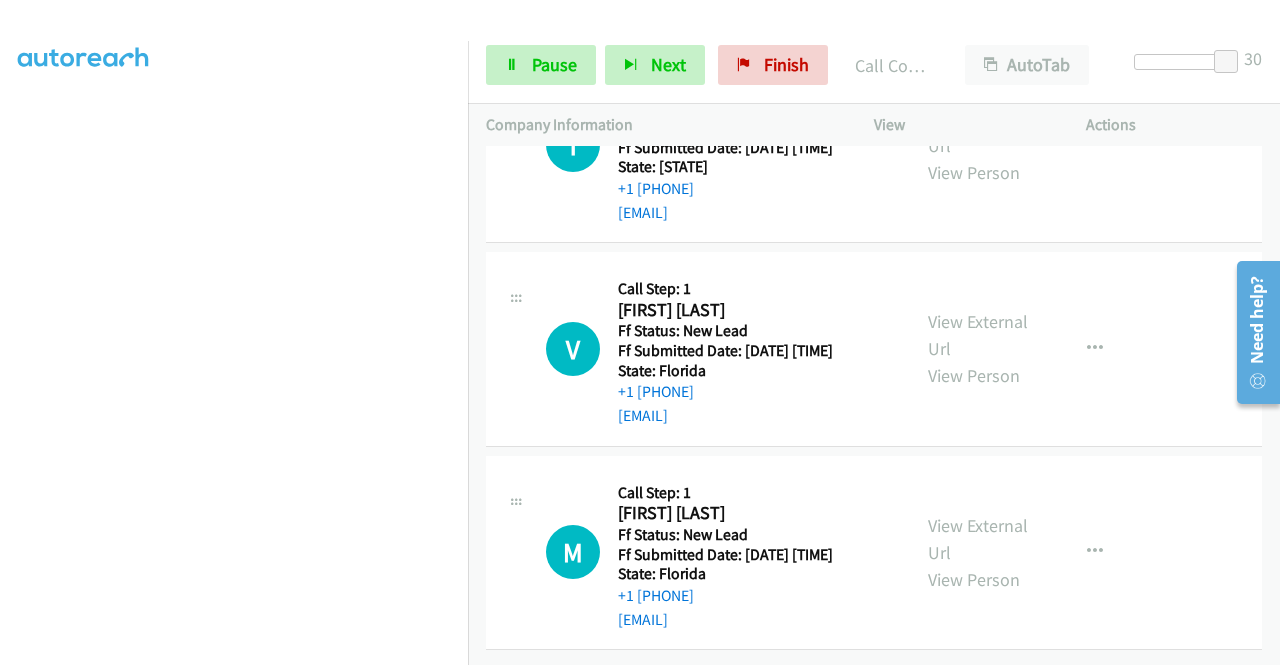 scroll, scrollTop: 3006, scrollLeft: 0, axis: vertical 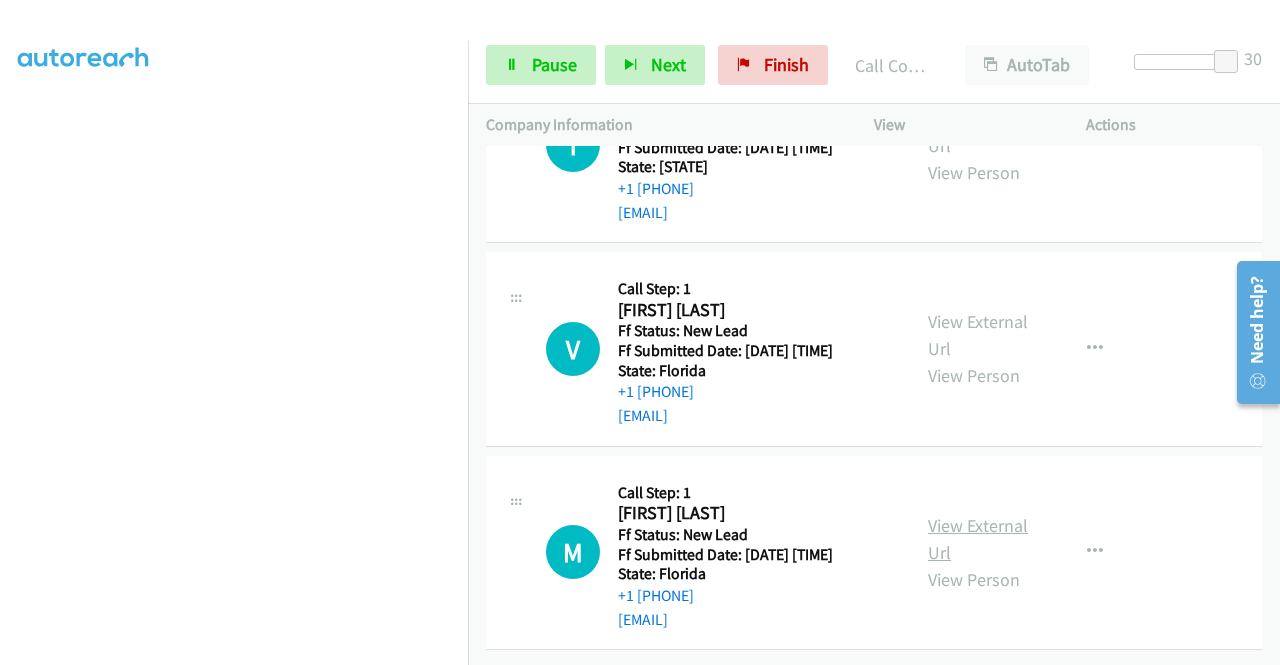 click on "View External Url" at bounding box center (978, 539) 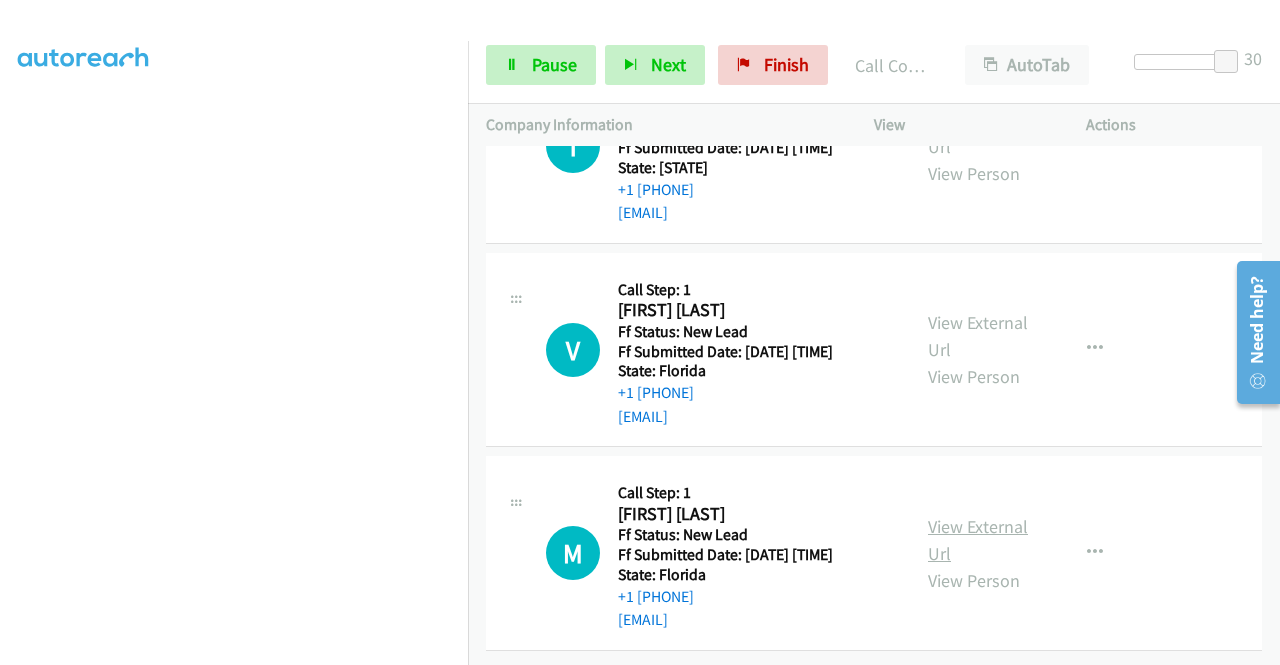 scroll, scrollTop: 456, scrollLeft: 0, axis: vertical 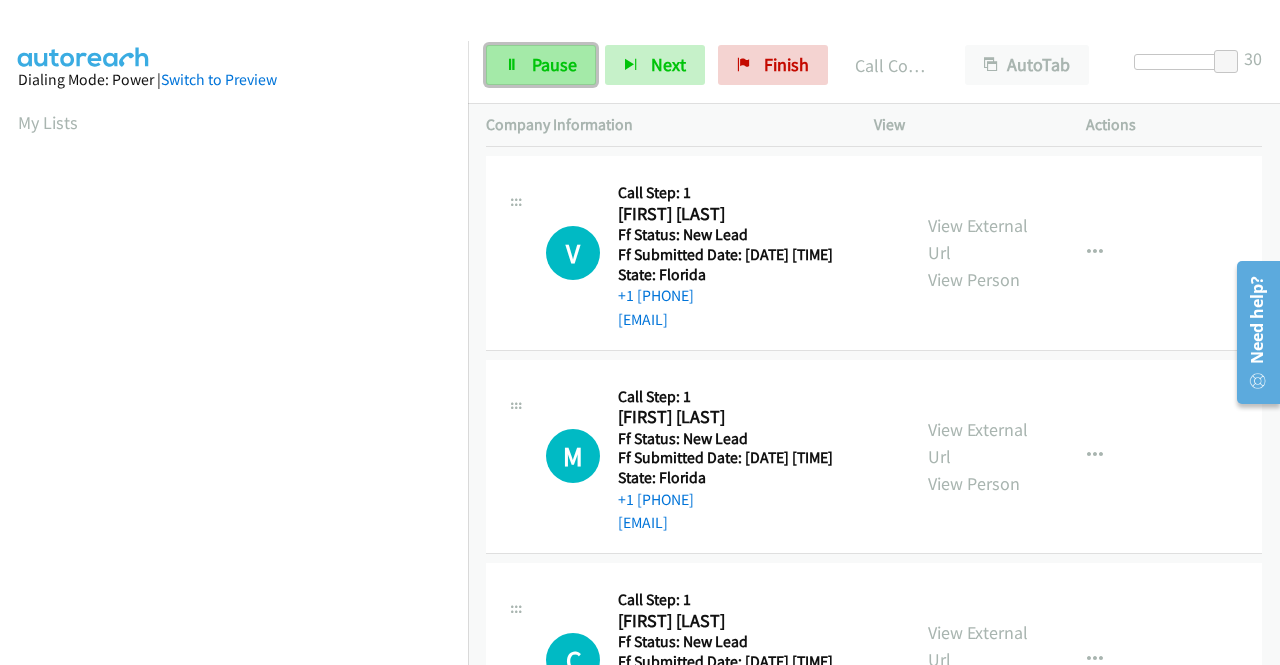 click on "Pause" at bounding box center [554, 64] 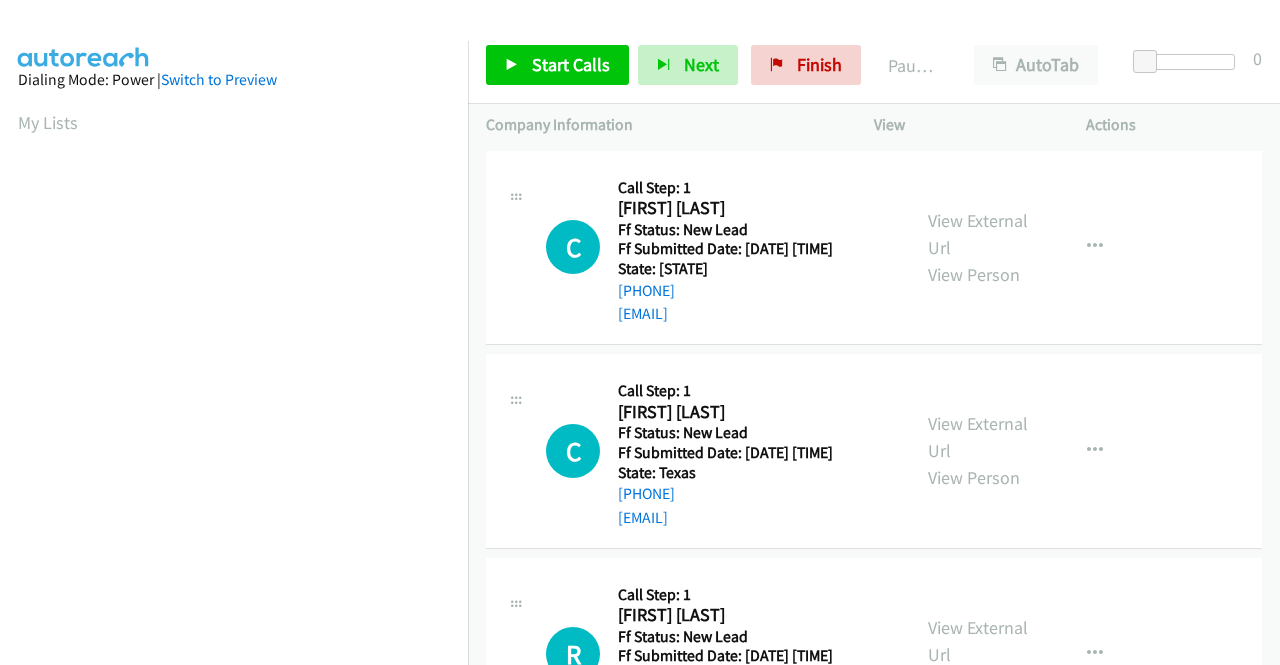 scroll, scrollTop: 0, scrollLeft: 0, axis: both 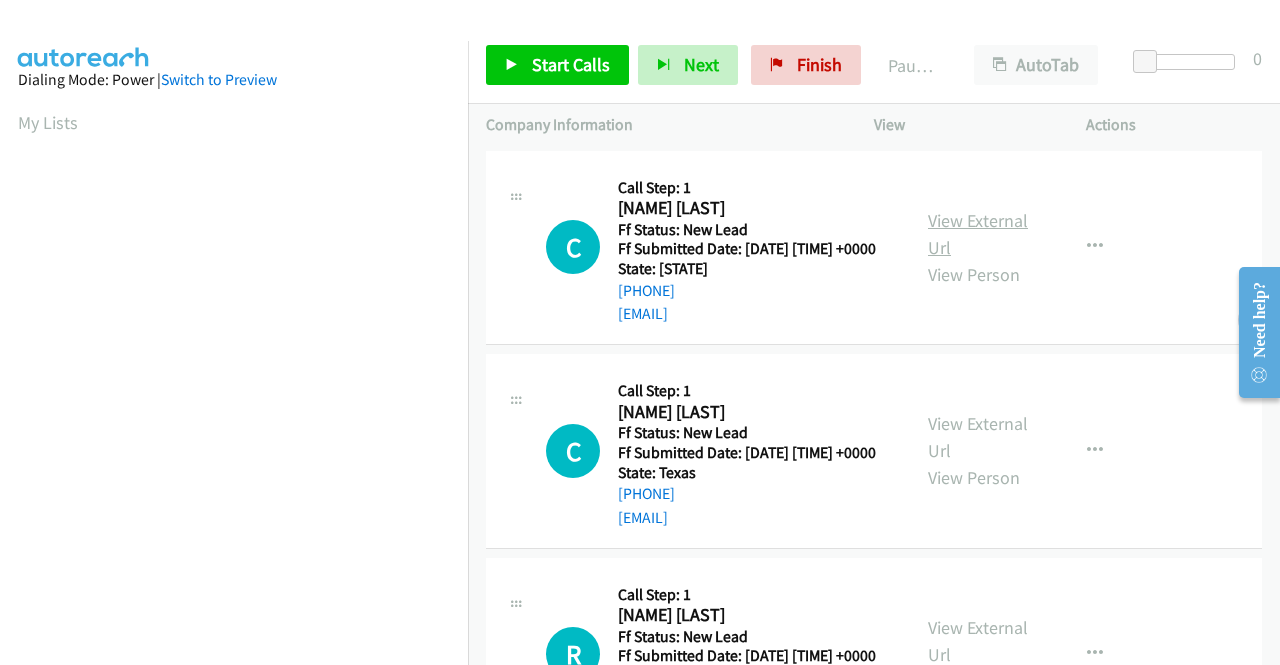 click on "View External Url" at bounding box center [978, 234] 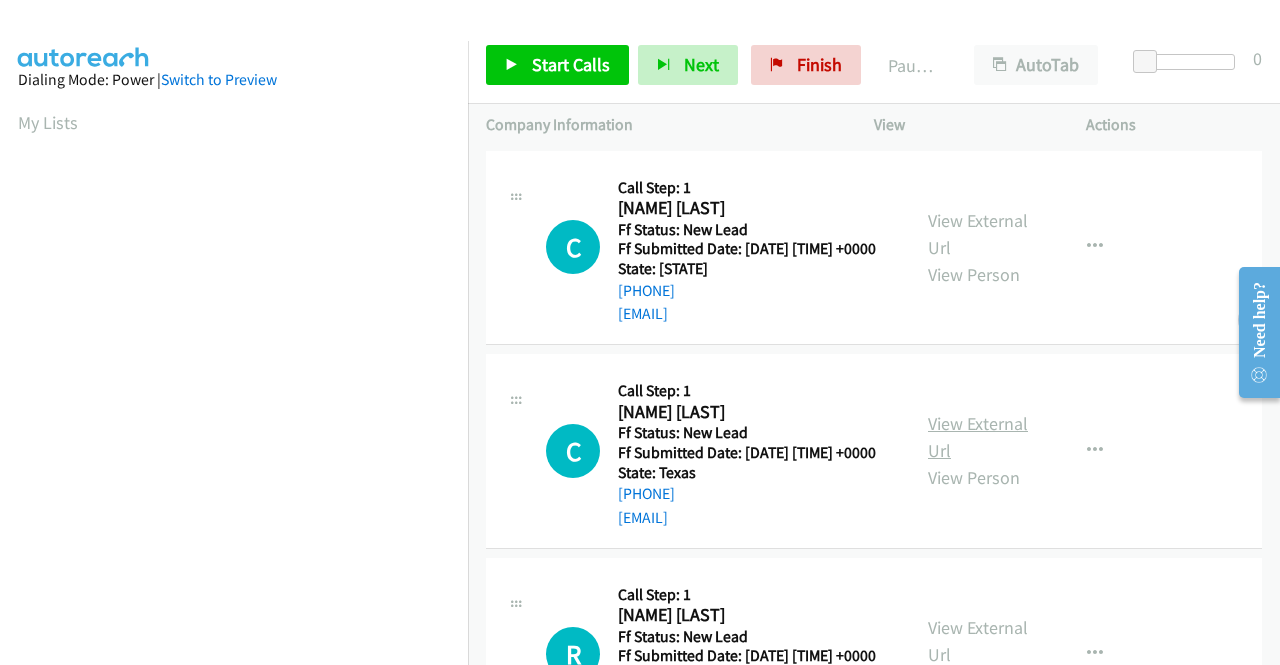 click on "View External Url" at bounding box center (978, 437) 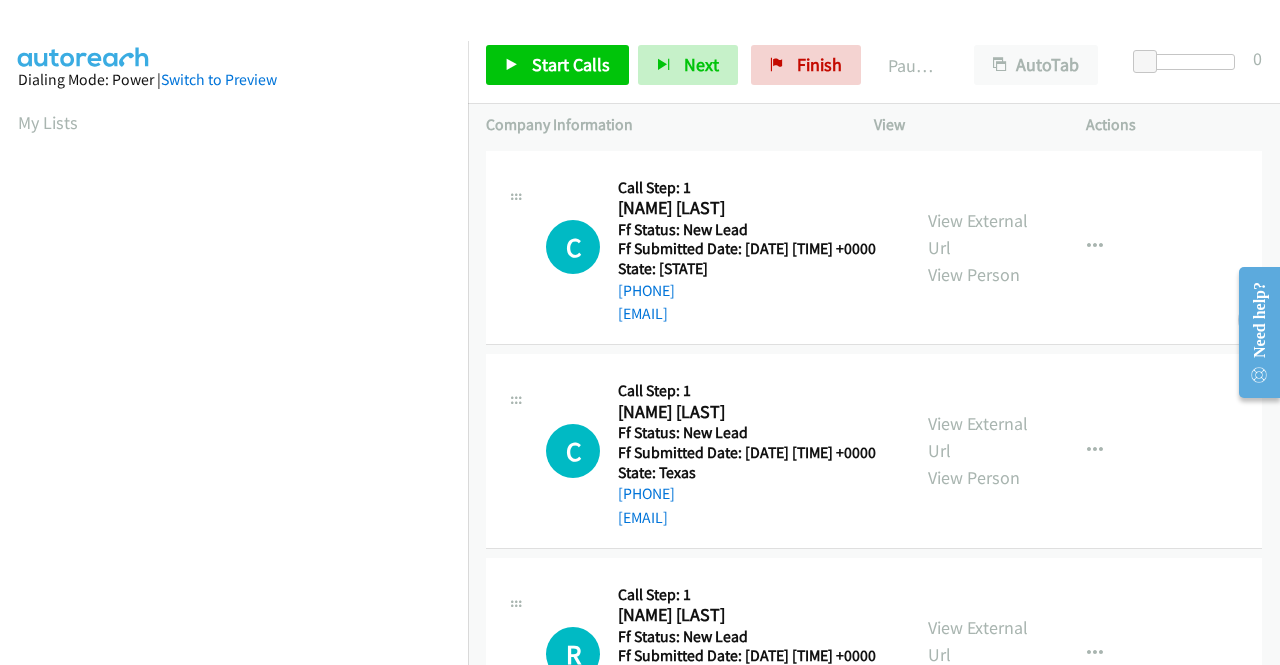 scroll, scrollTop: 174, scrollLeft: 0, axis: vertical 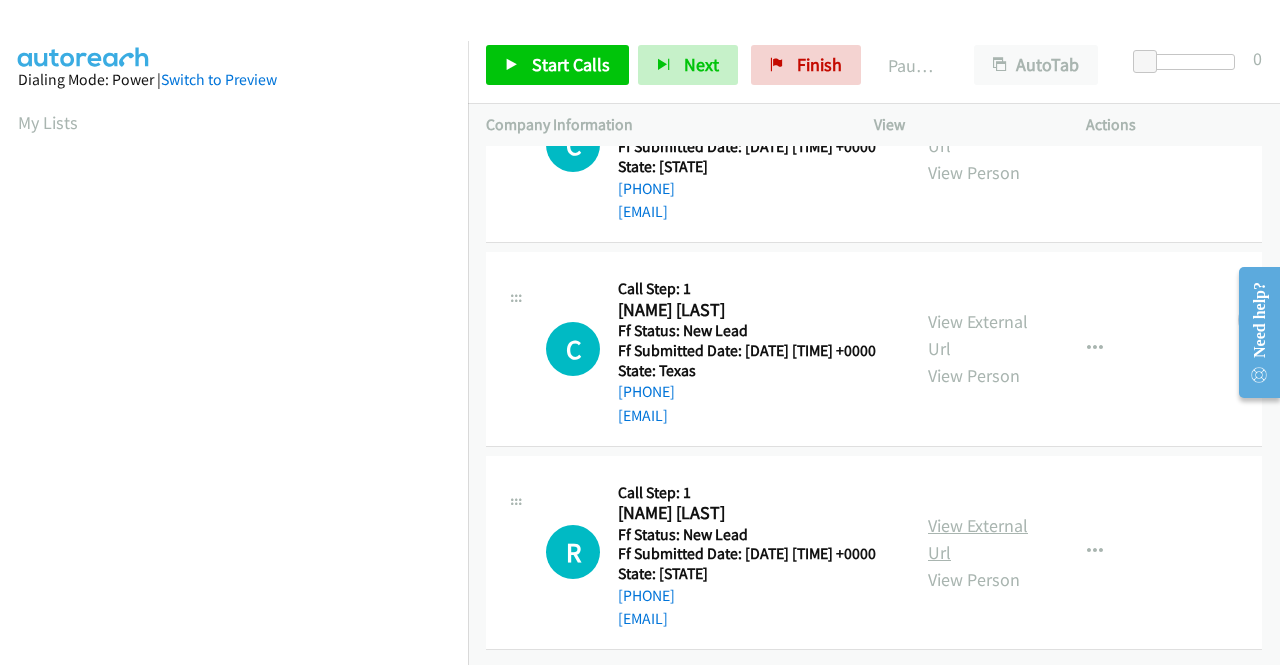 click on "View External Url" at bounding box center [978, 539] 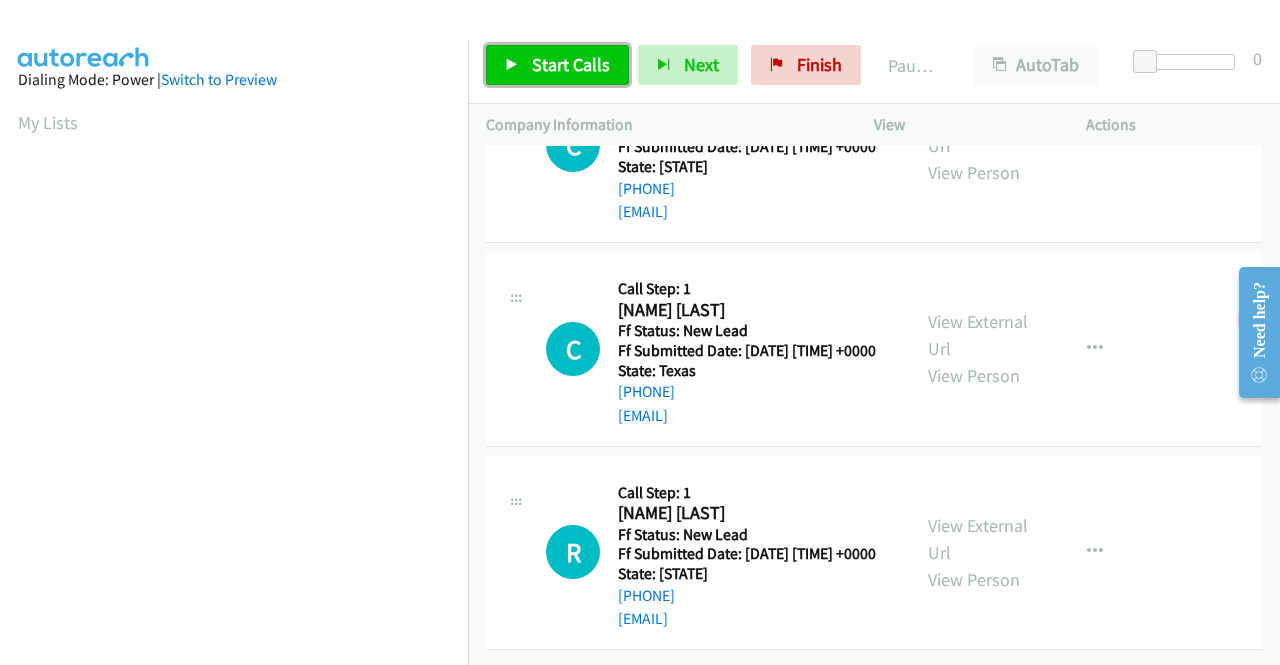 click on "Start Calls" at bounding box center (571, 64) 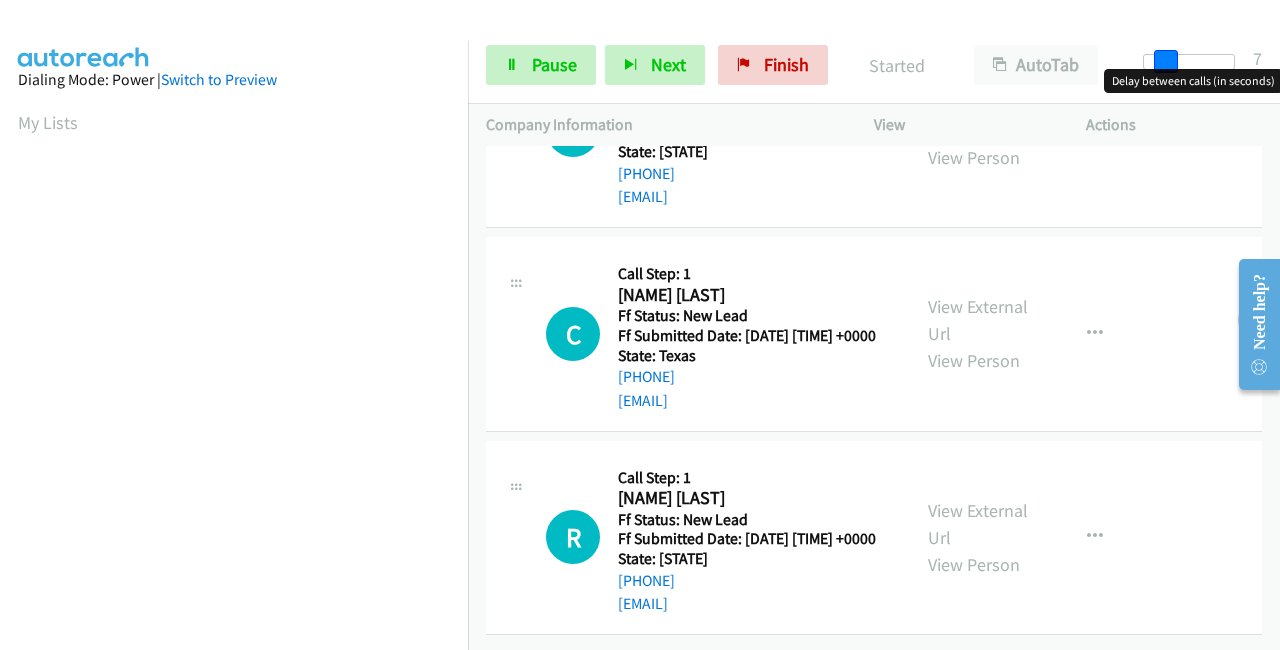 drag, startPoint x: 1150, startPoint y: 65, endPoint x: 1279, endPoint y: 64, distance: 129.00388 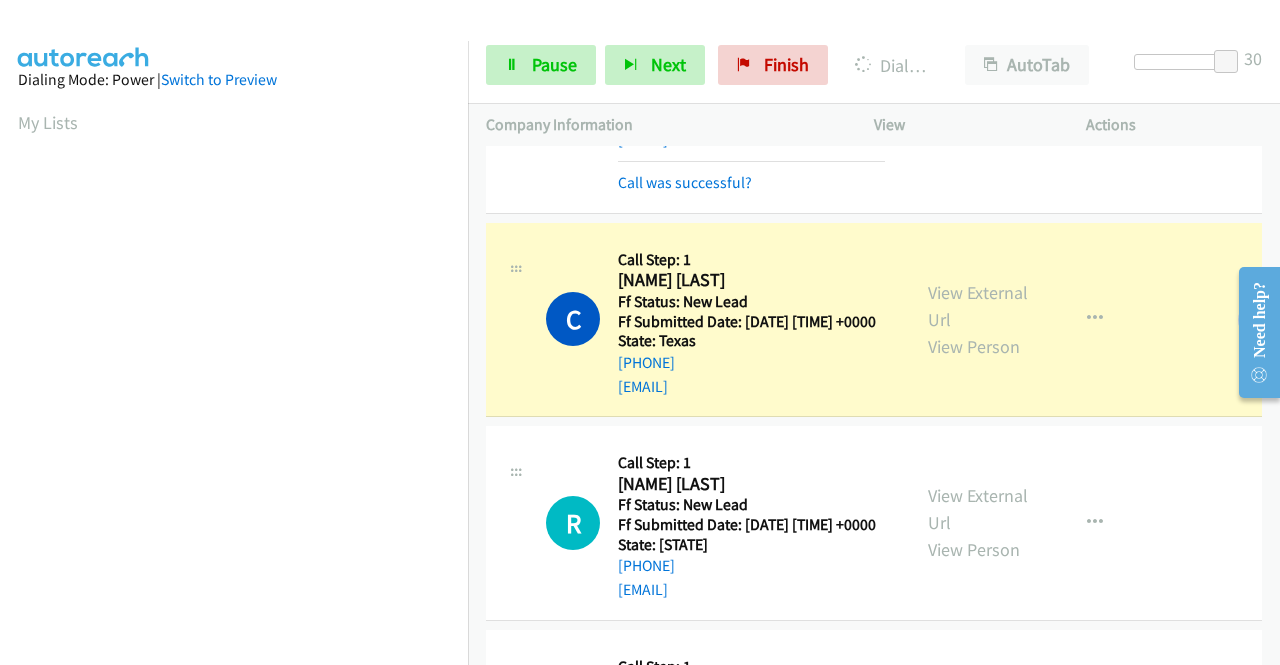 scroll, scrollTop: 456, scrollLeft: 0, axis: vertical 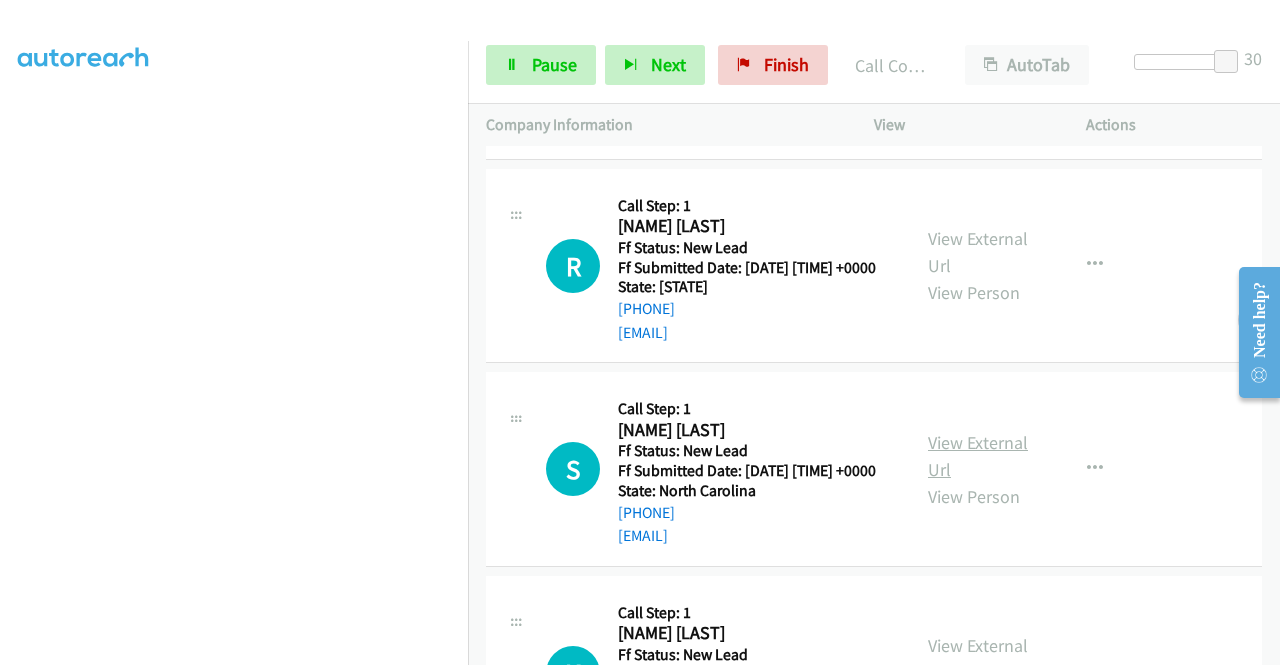 click on "View External Url" at bounding box center [978, 456] 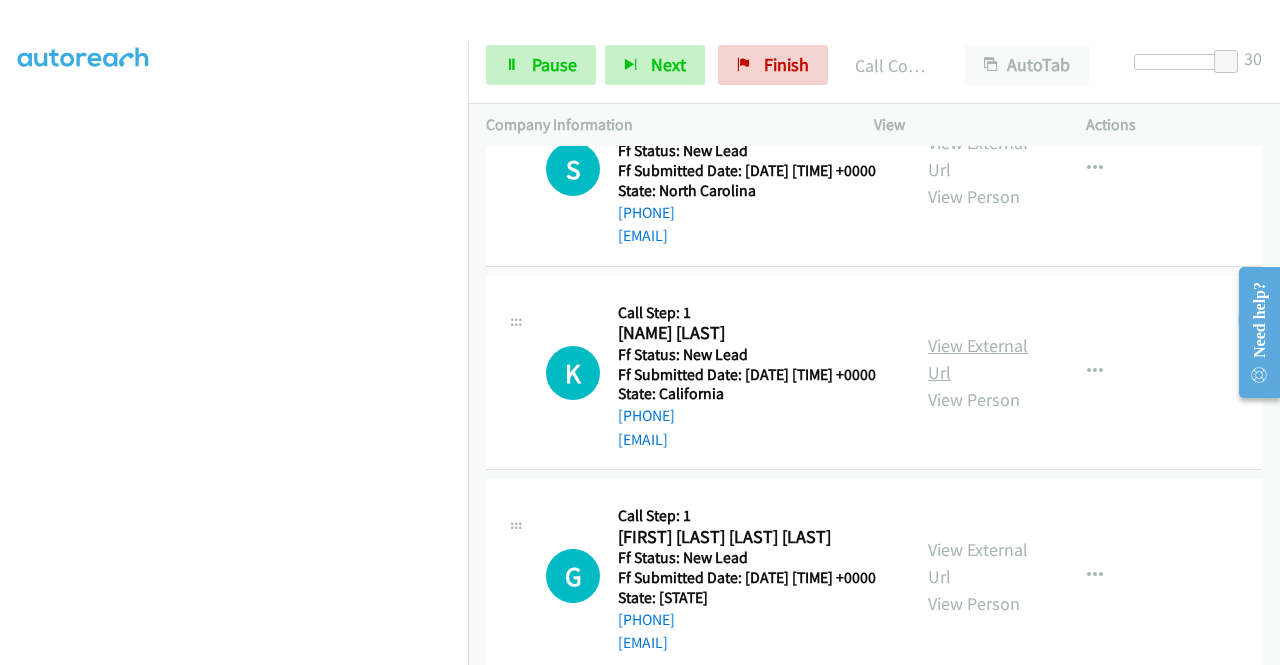 scroll, scrollTop: 774, scrollLeft: 0, axis: vertical 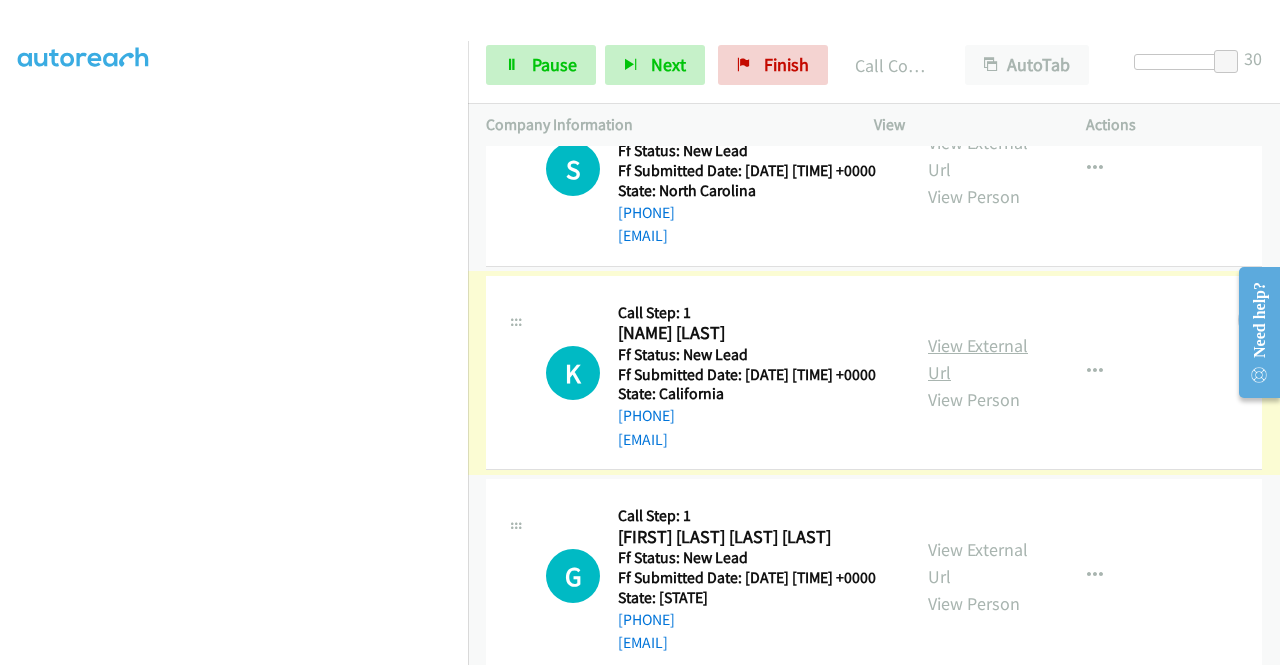 click on "View External Url" at bounding box center [978, 359] 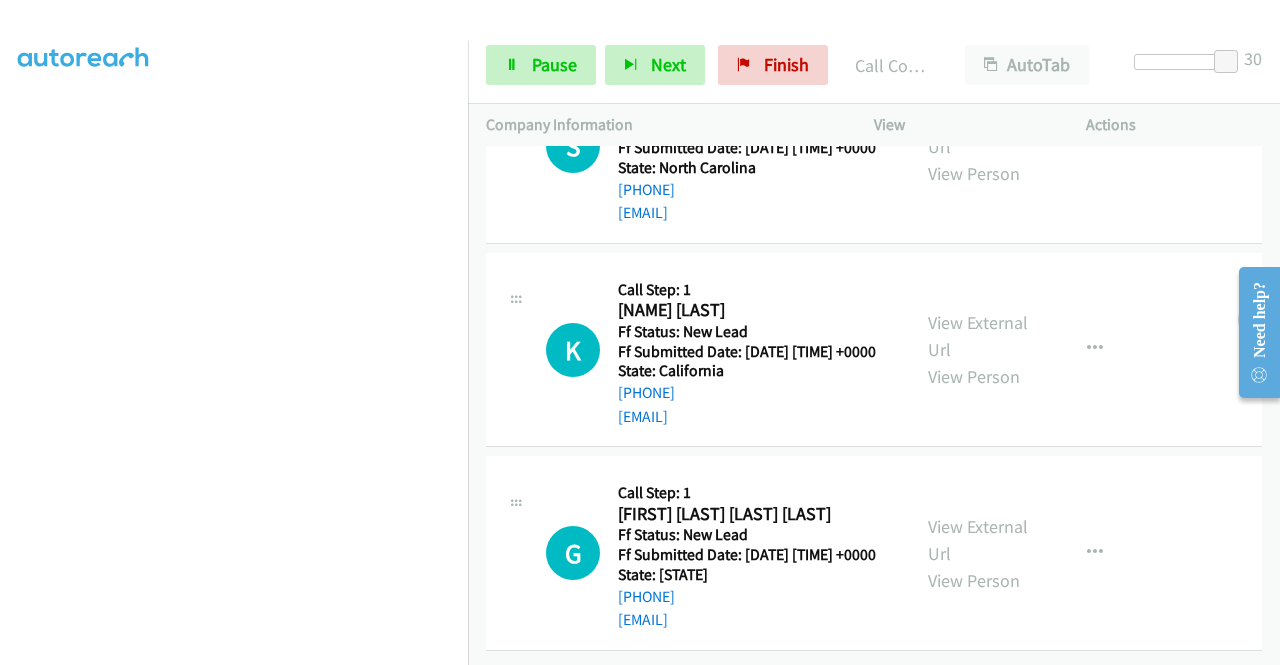 scroll, scrollTop: 928, scrollLeft: 0, axis: vertical 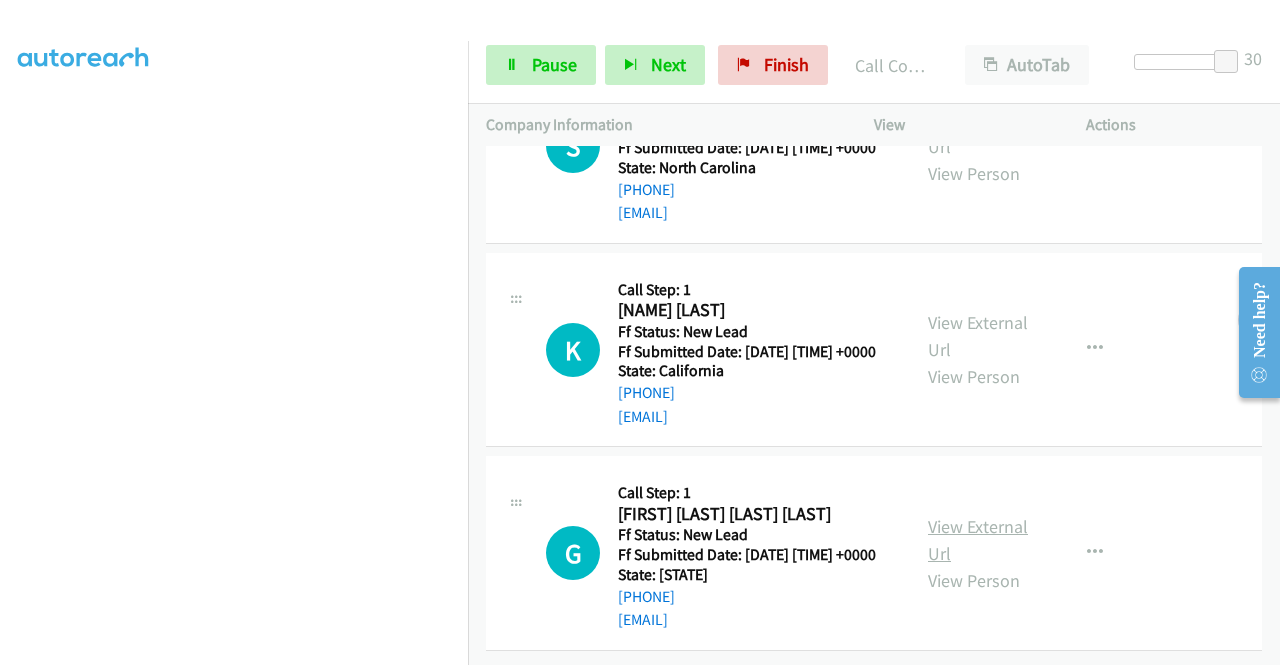 click on "View External Url" at bounding box center [978, 540] 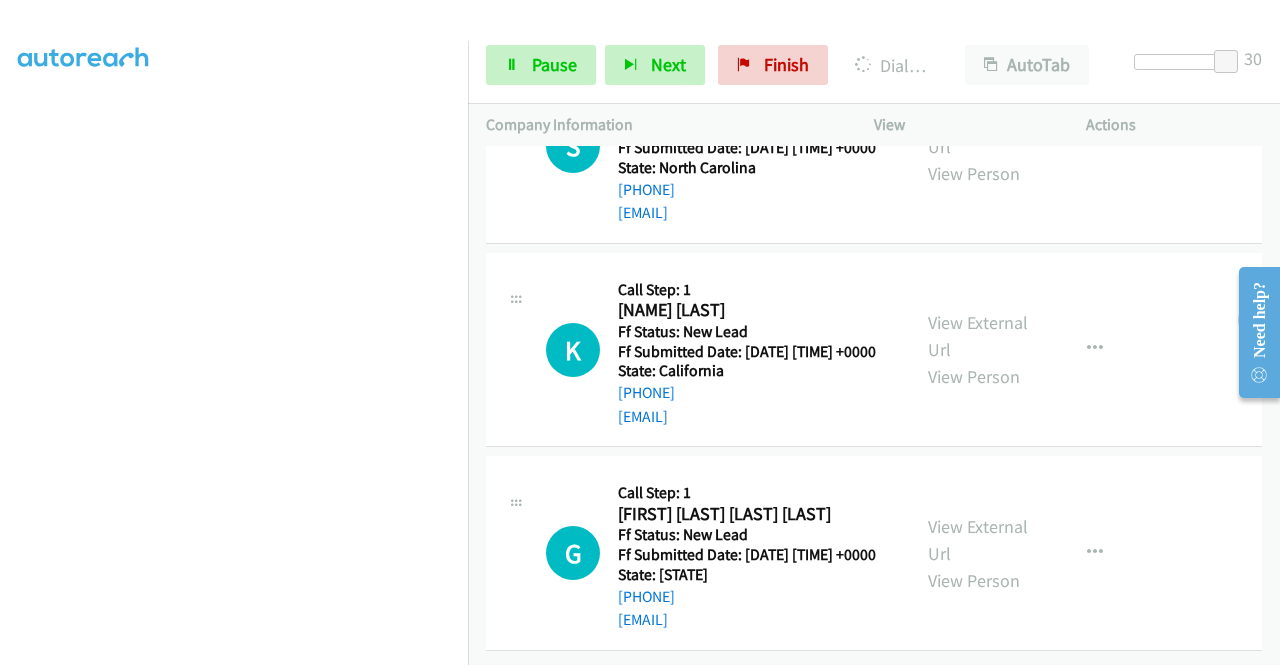 scroll, scrollTop: 456, scrollLeft: 0, axis: vertical 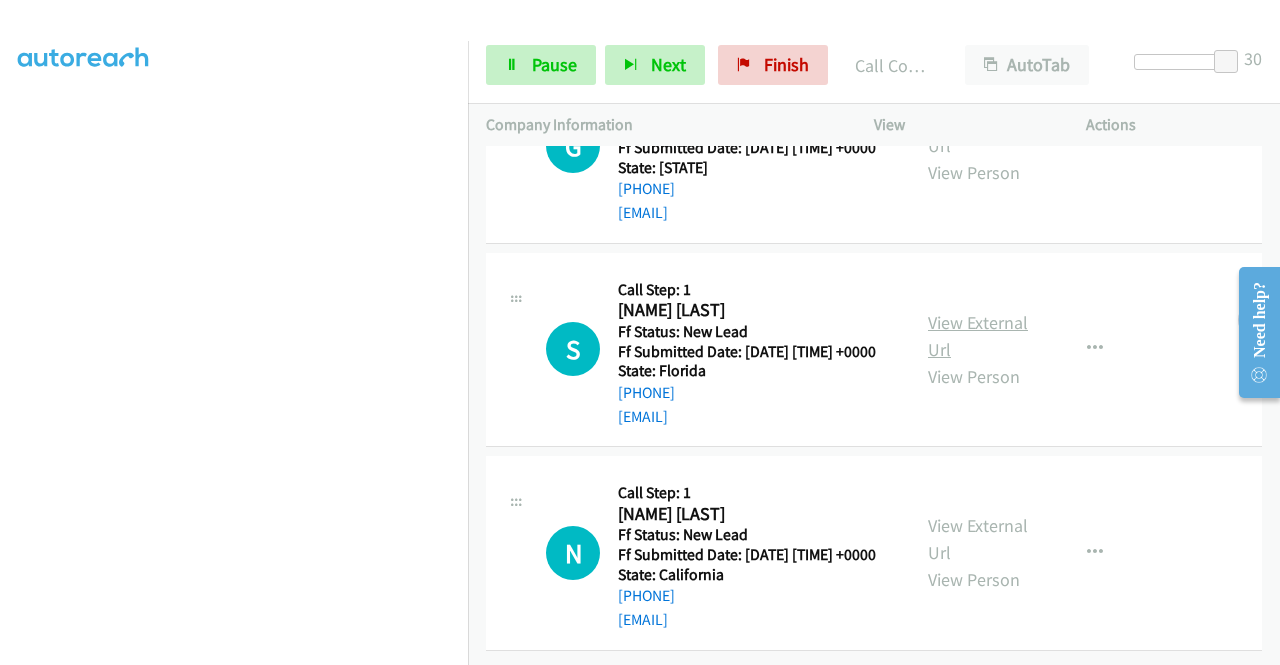 click on "View External Url" at bounding box center [978, 336] 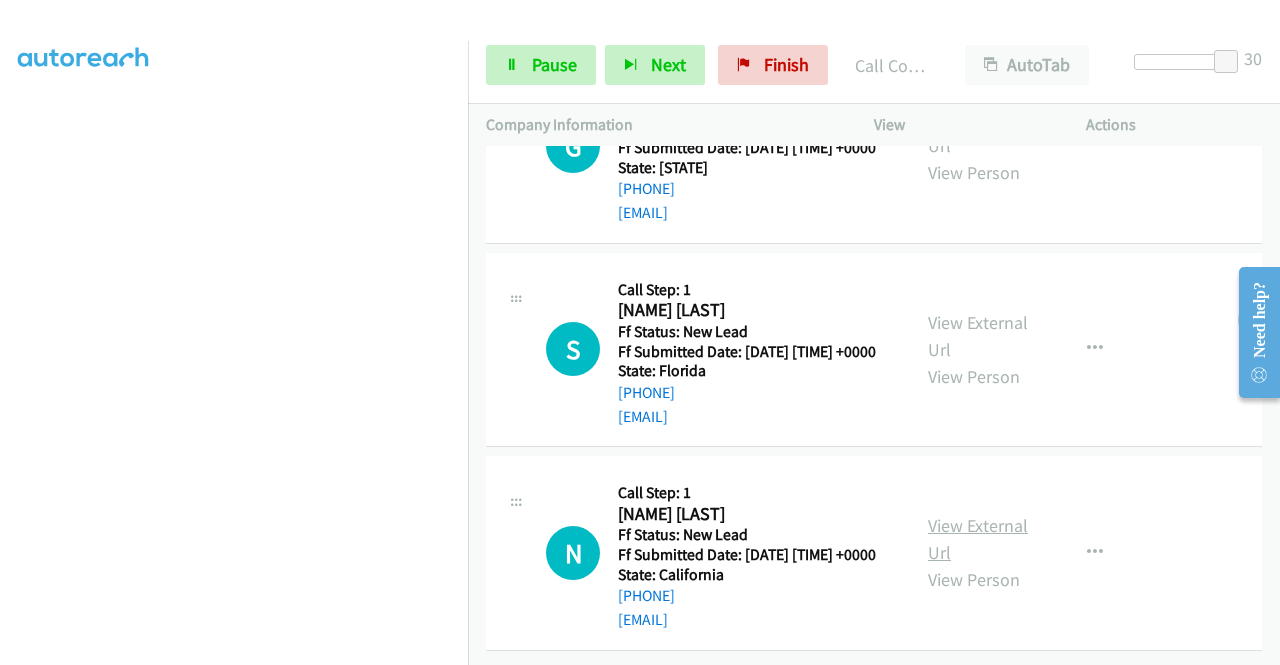 click on "View External Url" at bounding box center [978, 539] 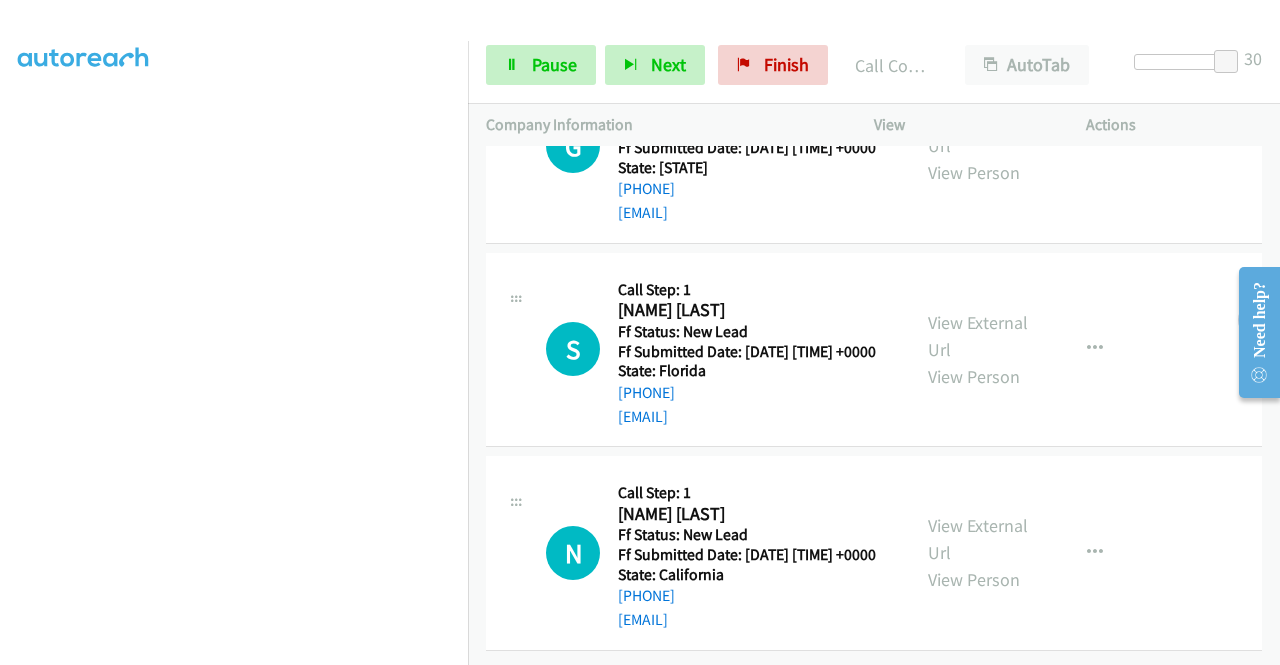 scroll, scrollTop: 1500, scrollLeft: 0, axis: vertical 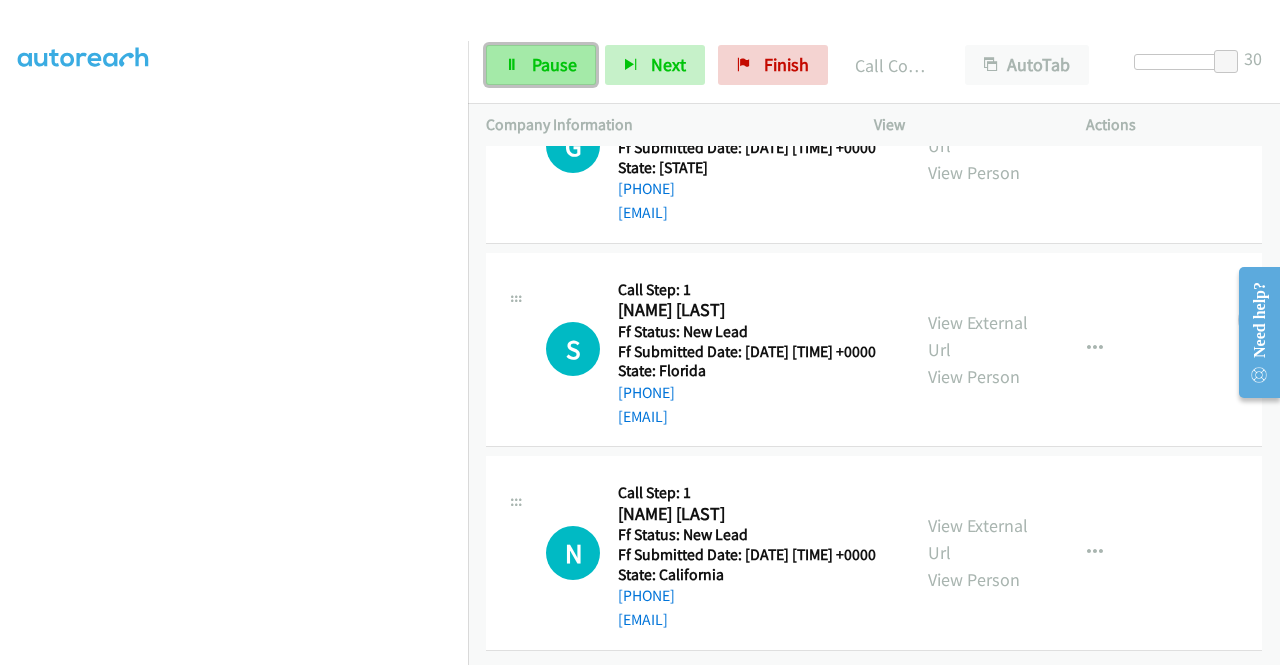 click at bounding box center [512, 66] 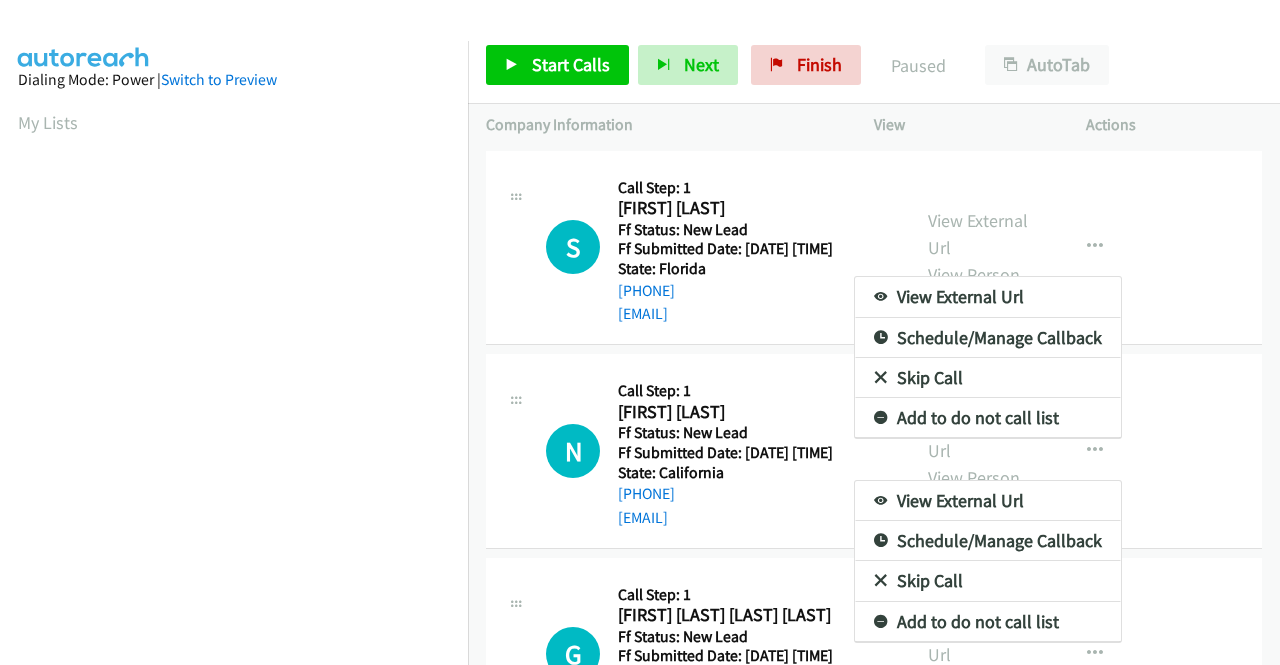 scroll, scrollTop: 0, scrollLeft: 0, axis: both 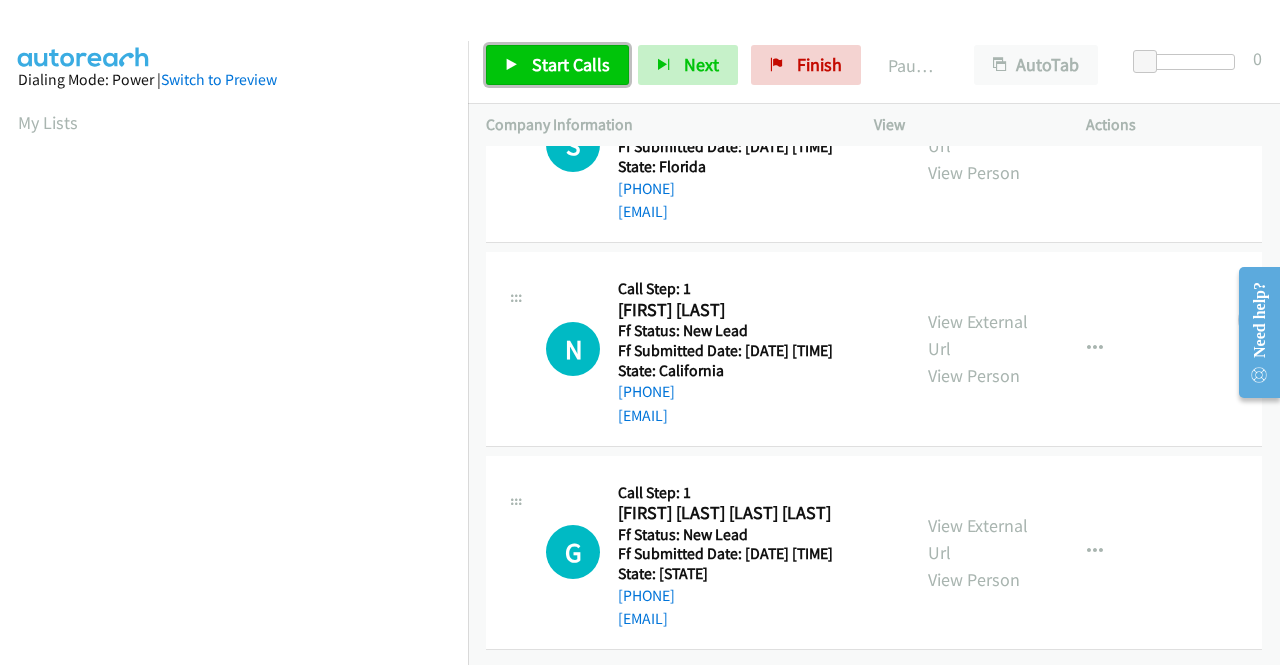 click on "Start Calls" at bounding box center (557, 65) 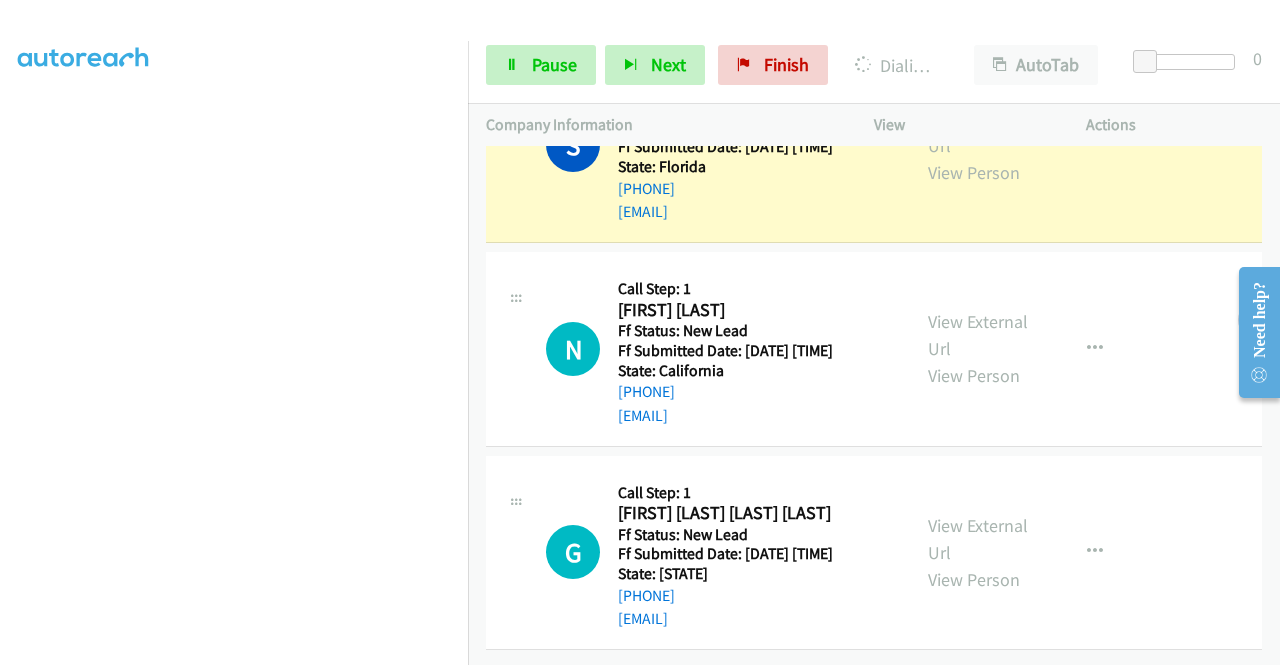 scroll, scrollTop: 0, scrollLeft: 0, axis: both 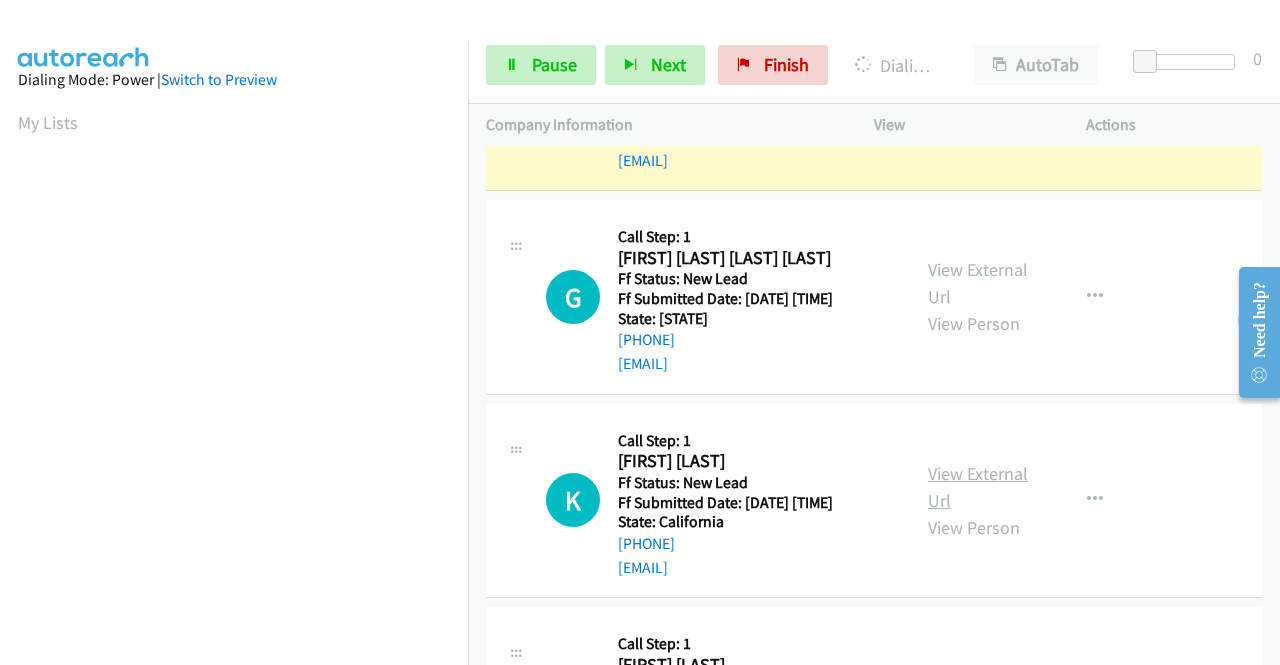 click on "View External Url" at bounding box center [978, 487] 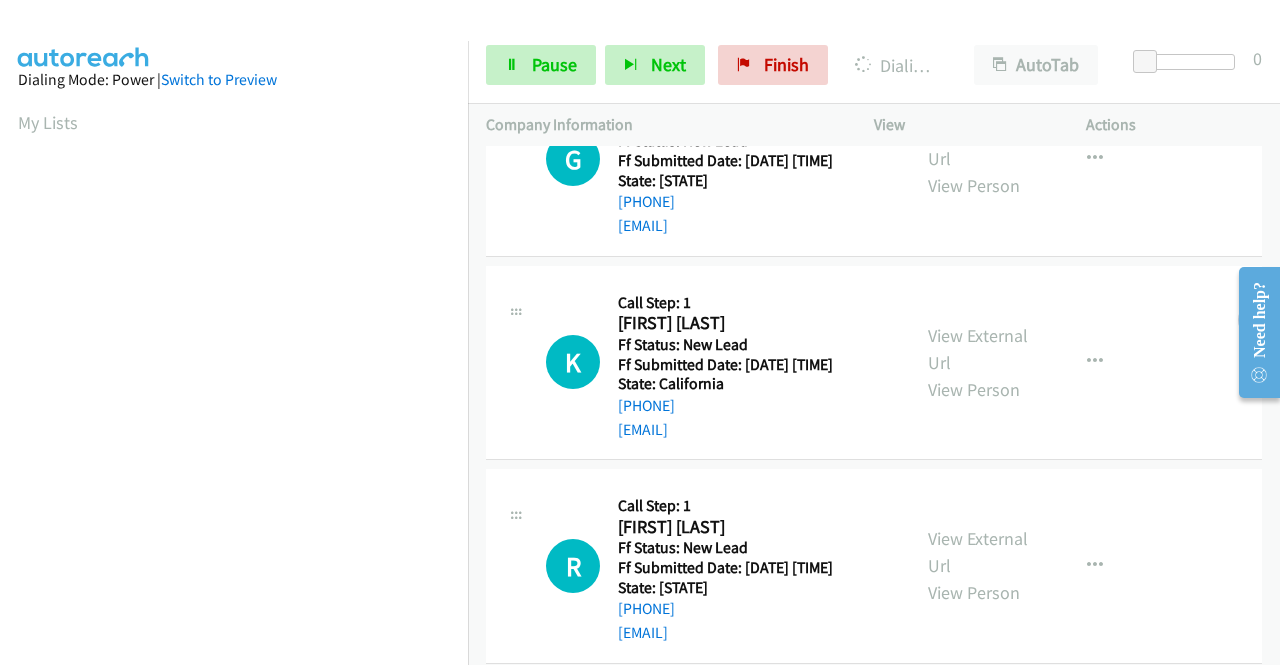 scroll, scrollTop: 600, scrollLeft: 0, axis: vertical 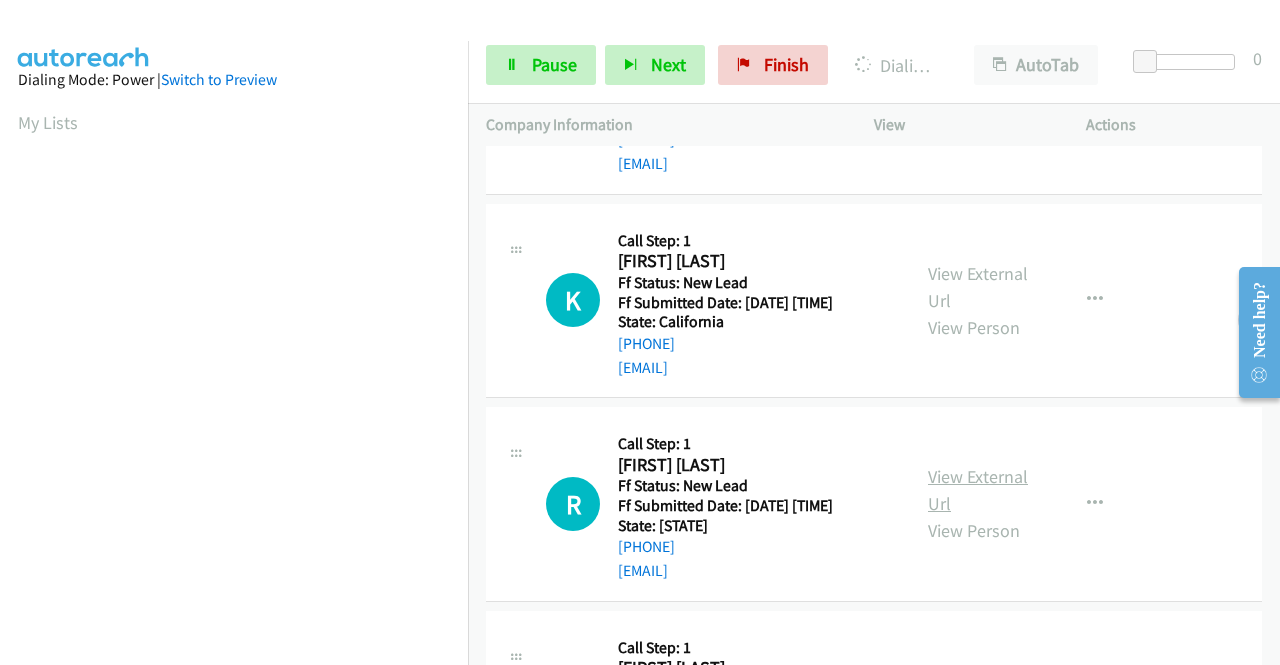 click on "View External Url" at bounding box center (978, 490) 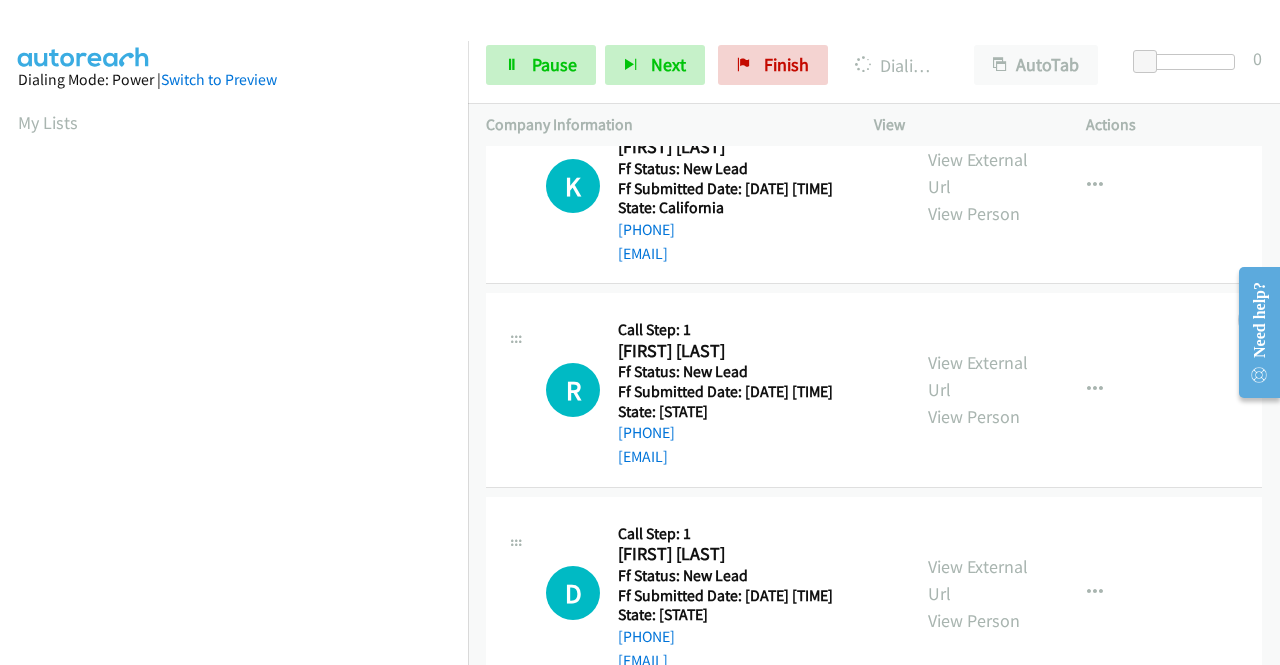 scroll, scrollTop: 885, scrollLeft: 0, axis: vertical 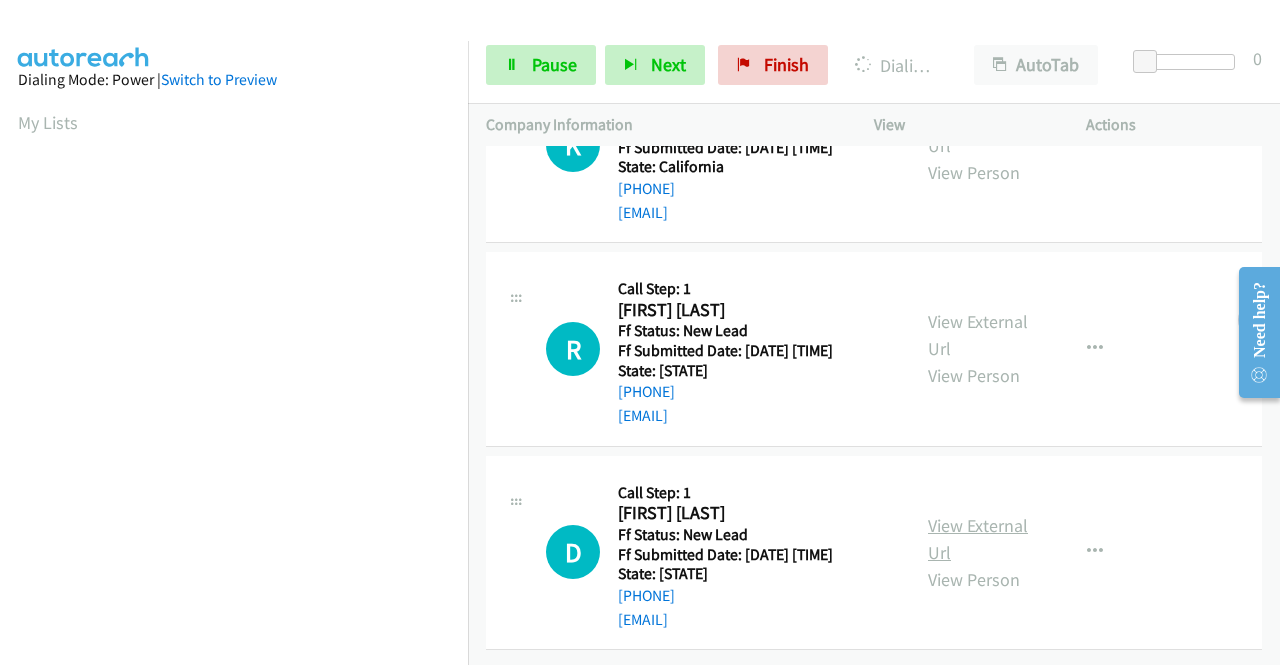 click on "View External Url" at bounding box center [978, 539] 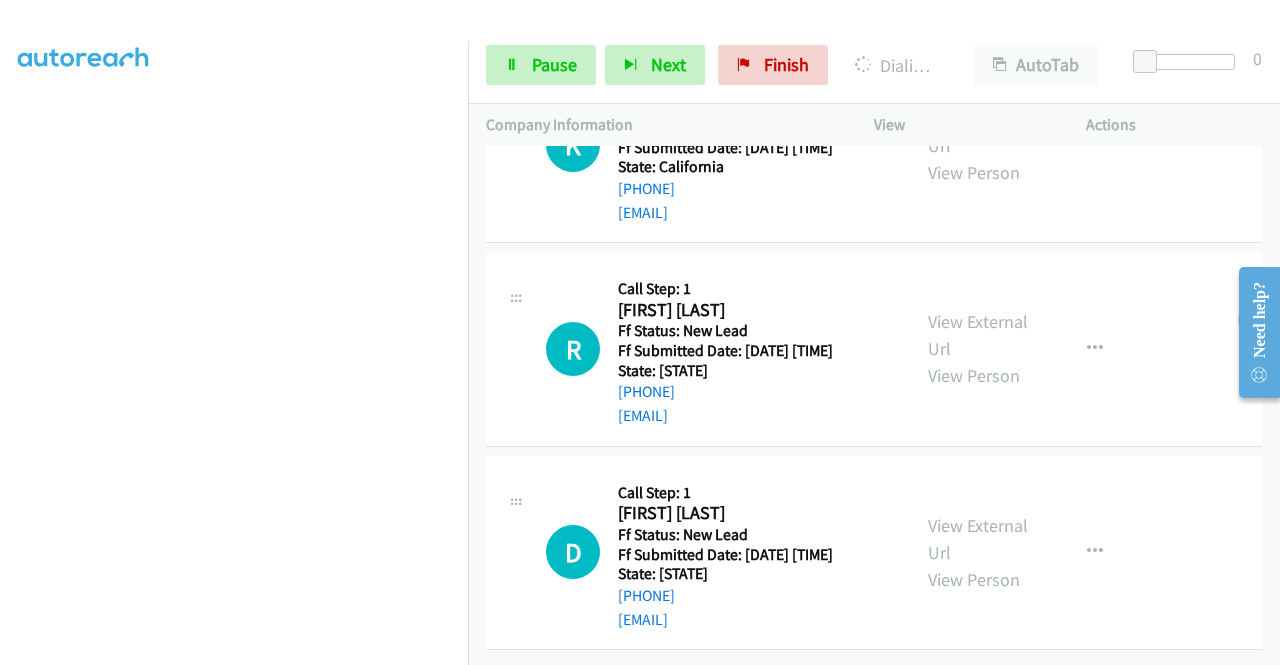scroll, scrollTop: 456, scrollLeft: 0, axis: vertical 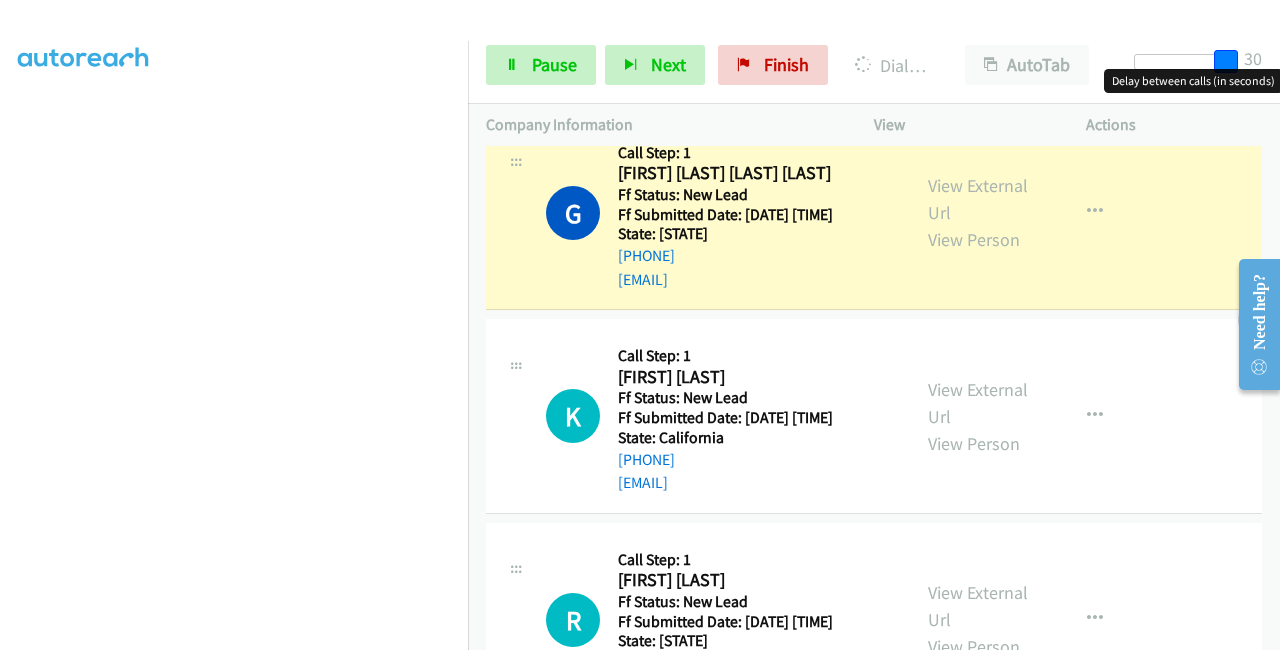 drag, startPoint x: 1141, startPoint y: 55, endPoint x: 1279, endPoint y: 43, distance: 138.52075 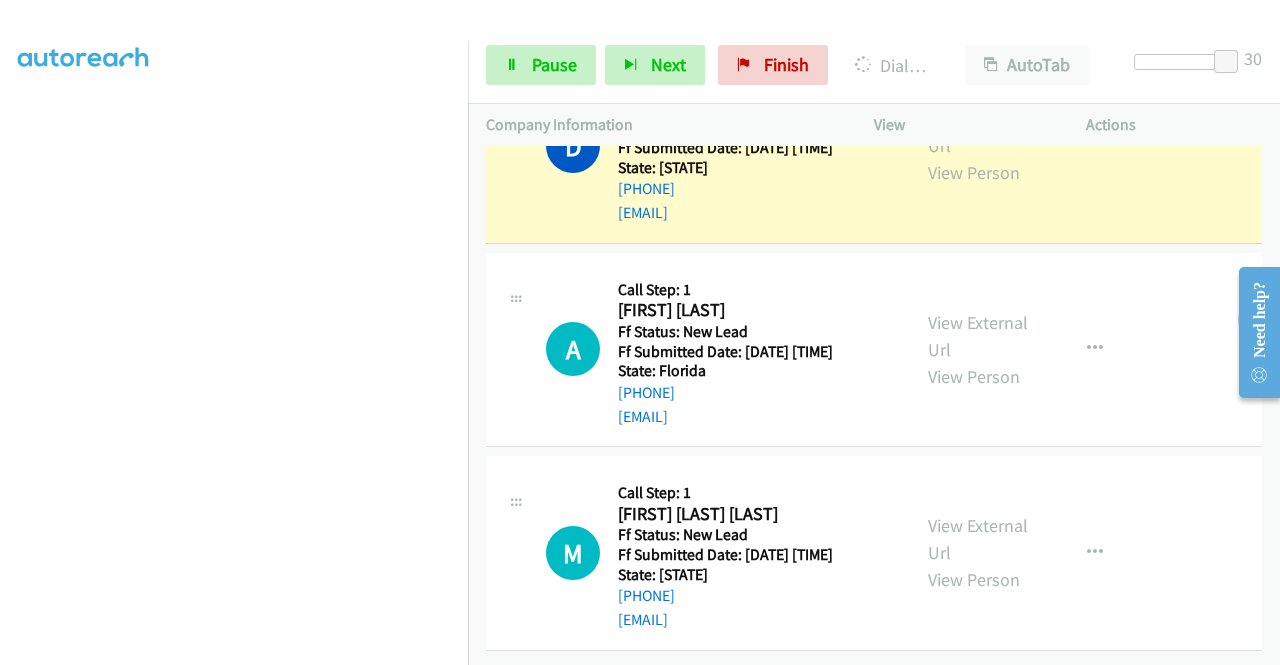 scroll, scrollTop: 1500, scrollLeft: 0, axis: vertical 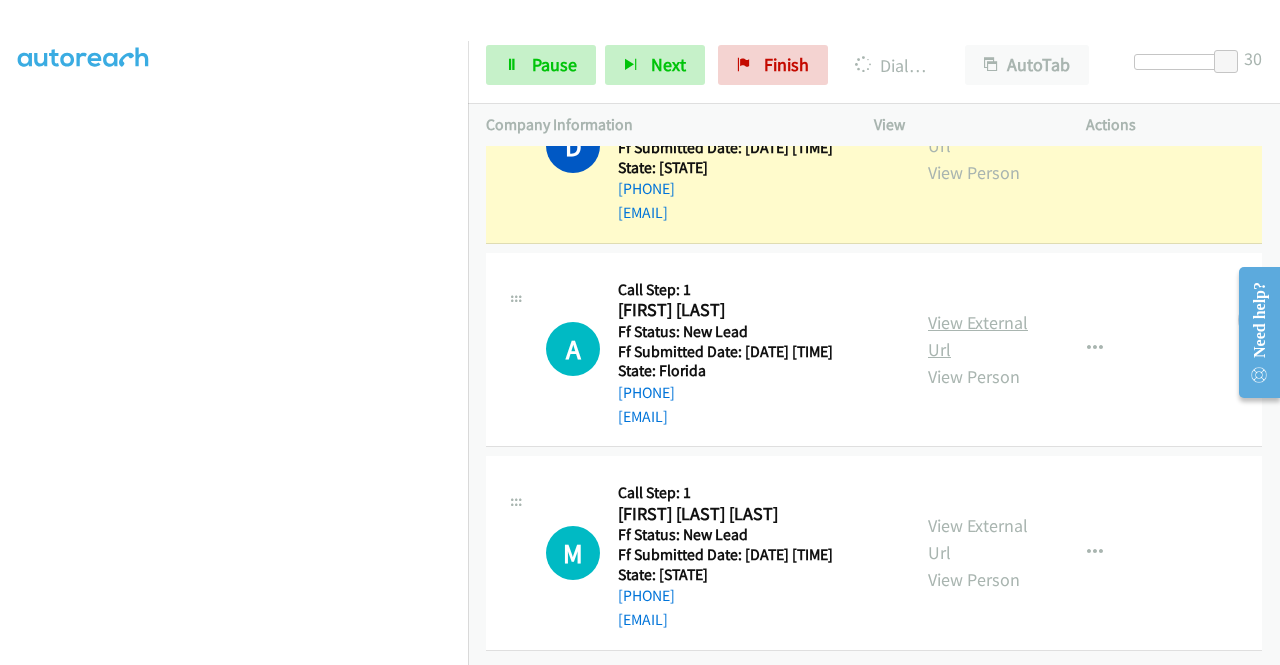 click on "View External Url" at bounding box center (978, 336) 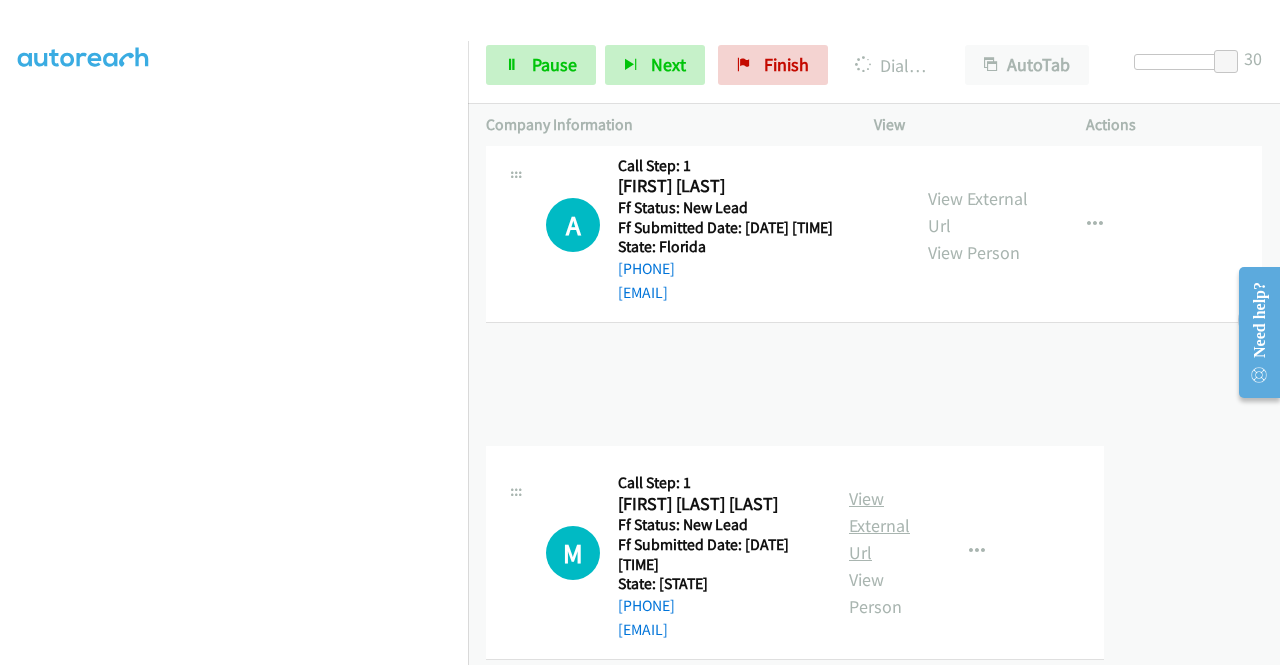 scroll, scrollTop: 1500, scrollLeft: 0, axis: vertical 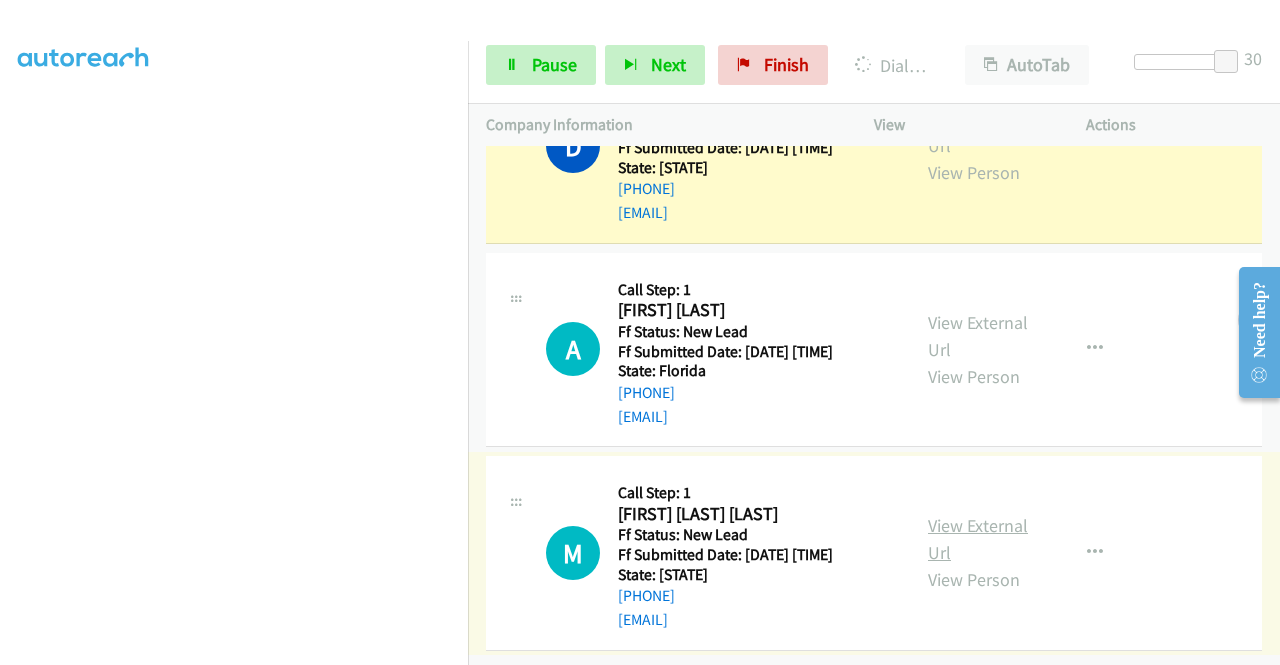 click on "View External Url" at bounding box center (978, 539) 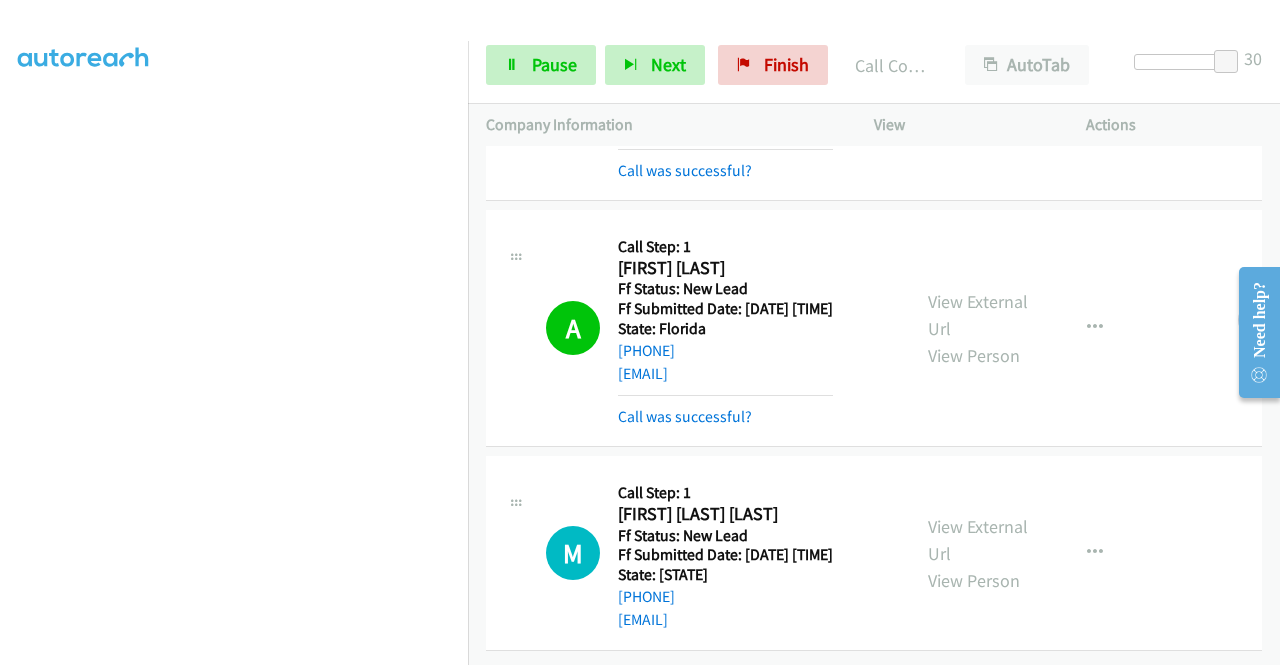 scroll, scrollTop: 1584, scrollLeft: 0, axis: vertical 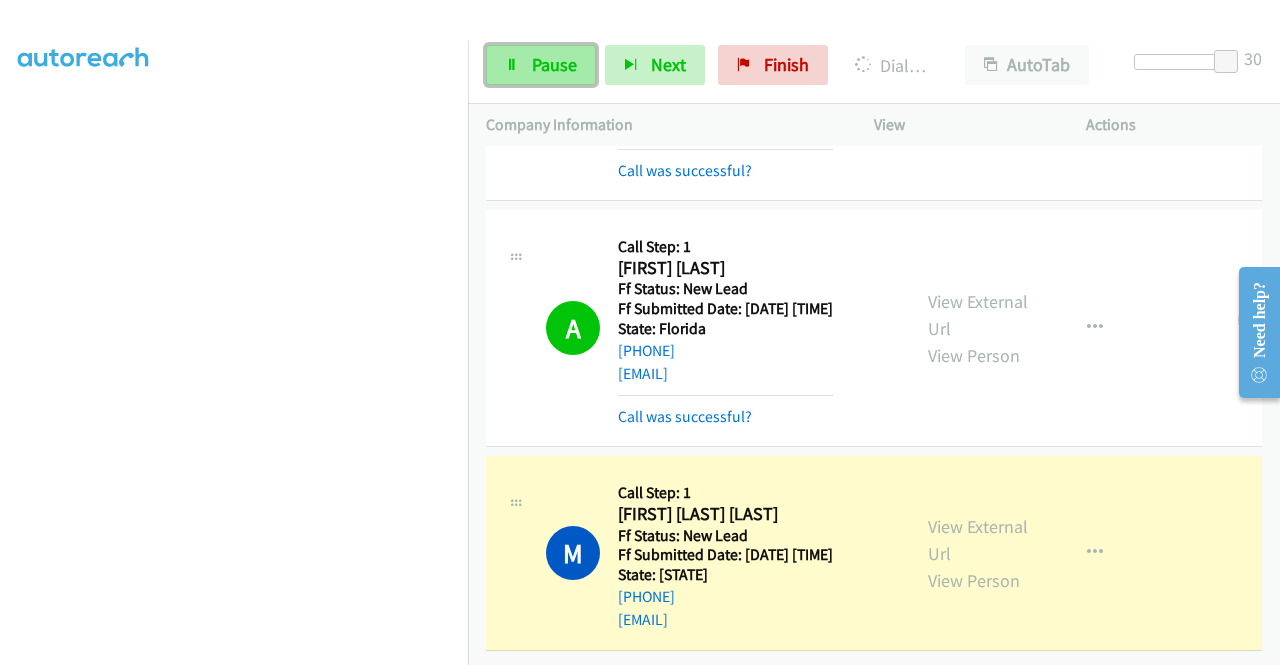 click on "Pause" at bounding box center (554, 64) 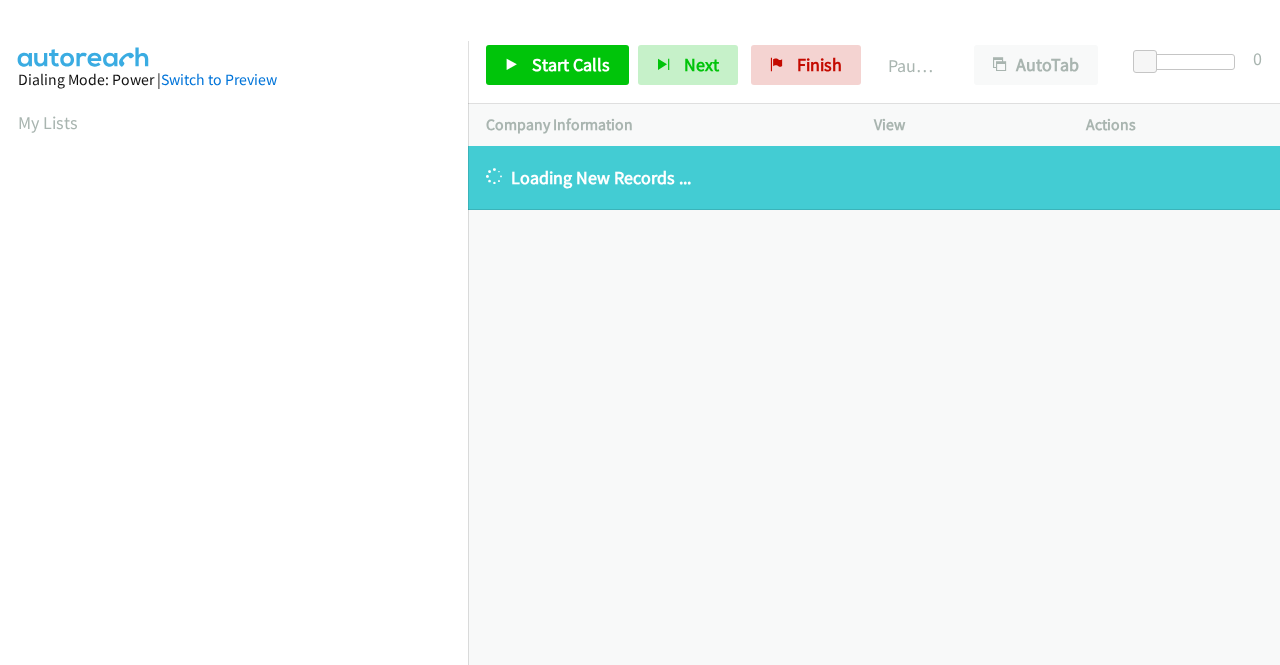 scroll, scrollTop: 0, scrollLeft: 0, axis: both 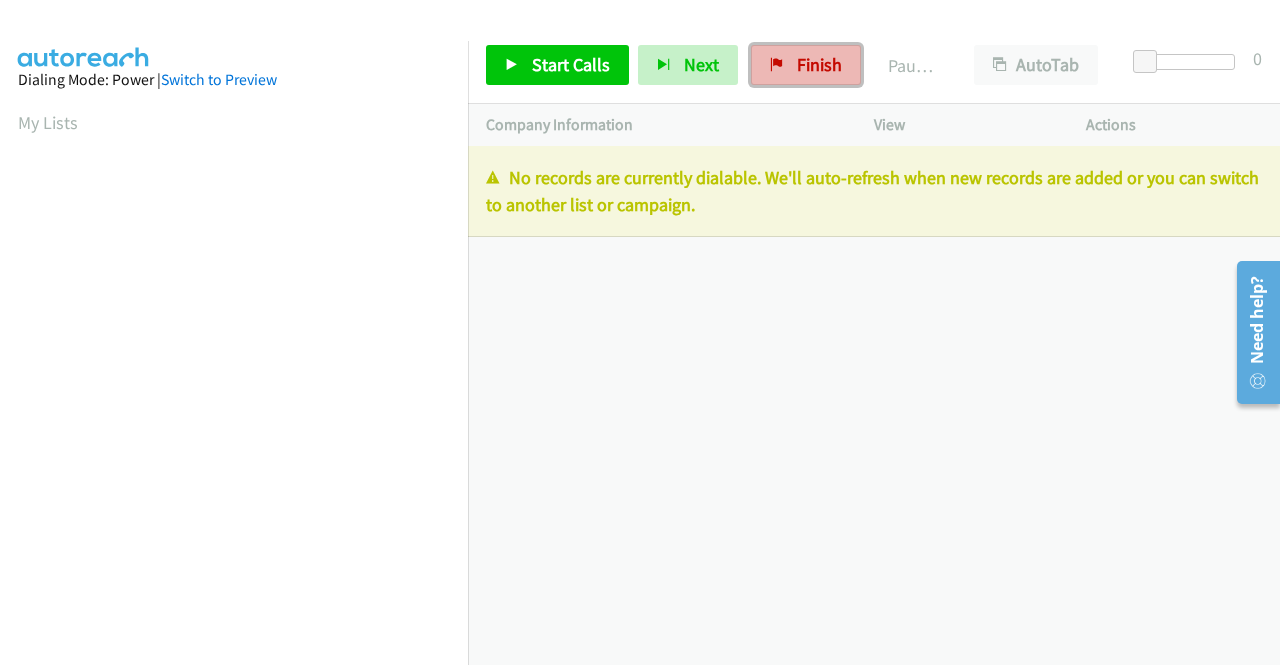 click on "Finish" at bounding box center [819, 64] 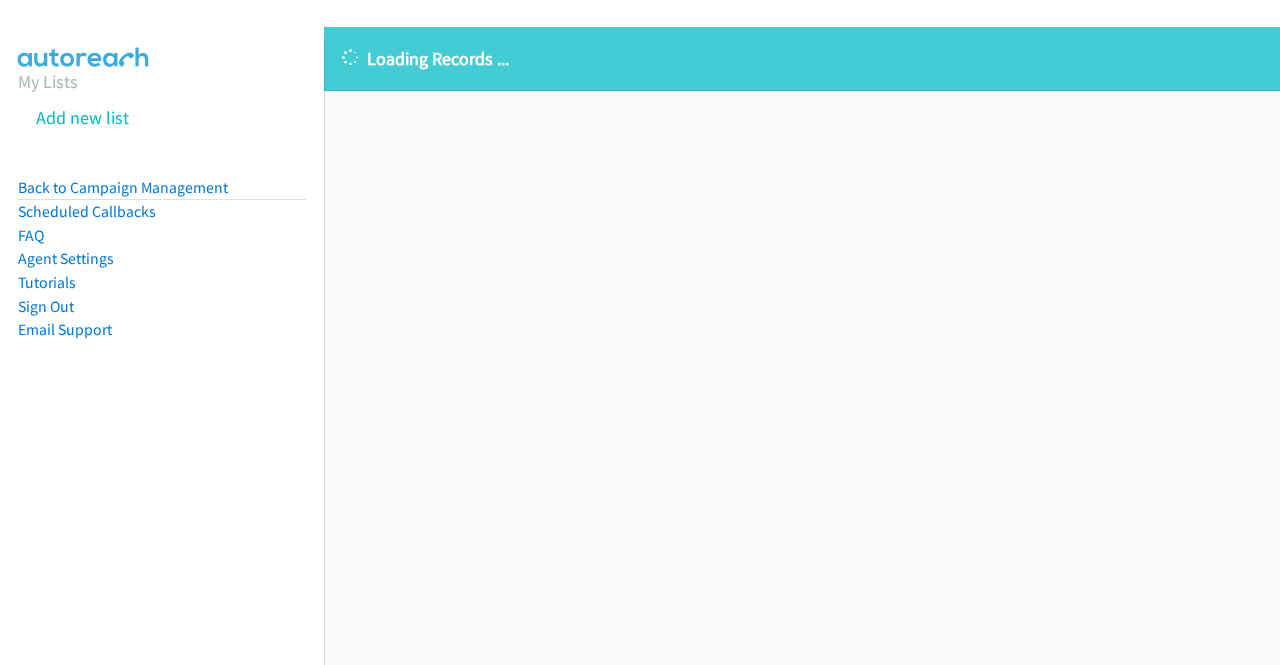 scroll, scrollTop: 0, scrollLeft: 0, axis: both 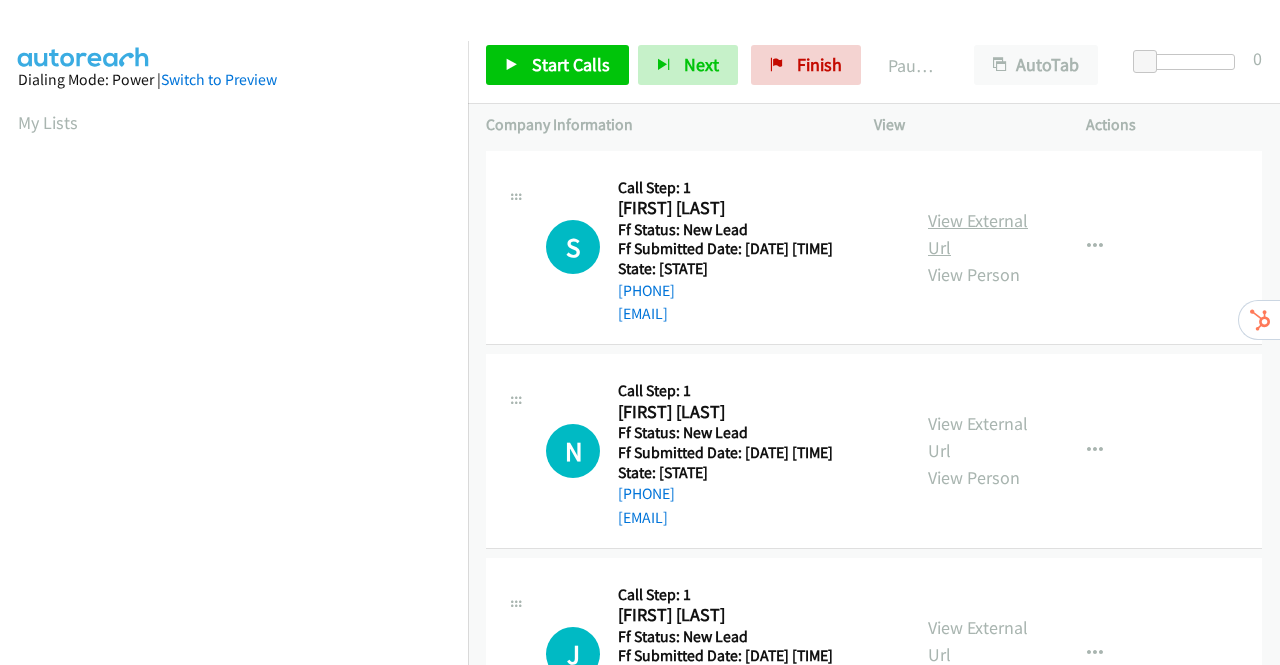 click on "View External Url" at bounding box center (978, 234) 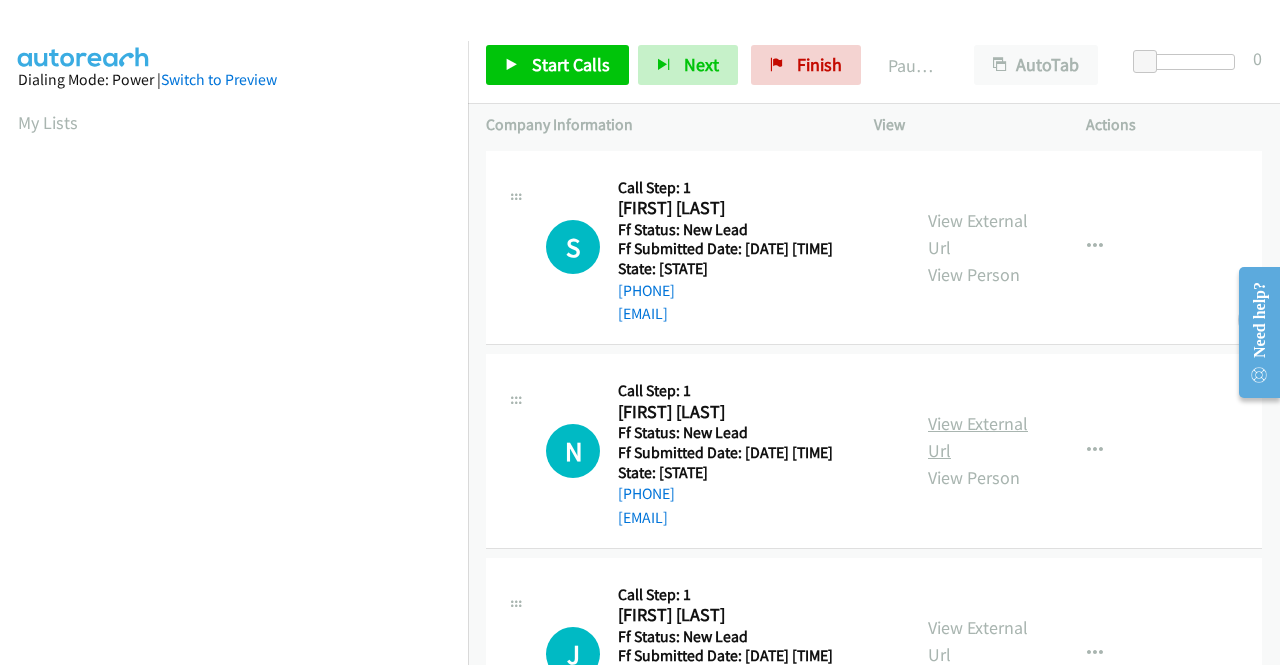 click on "View External Url" at bounding box center (978, 437) 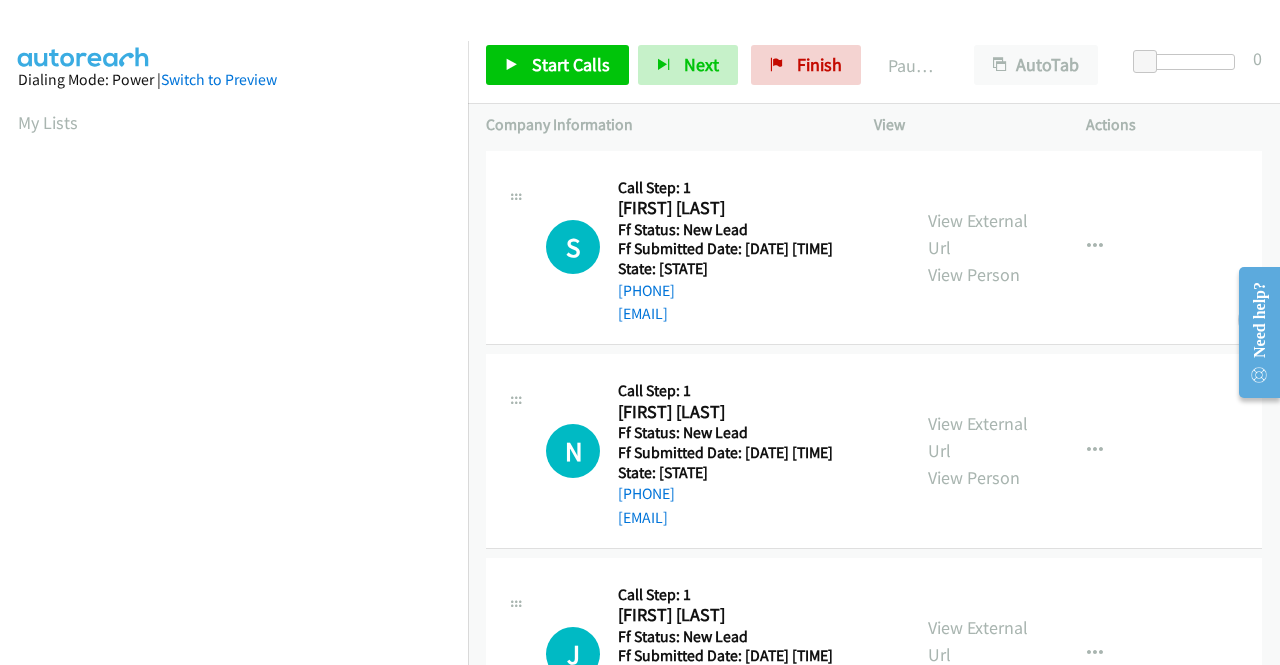 scroll, scrollTop: 200, scrollLeft: 0, axis: vertical 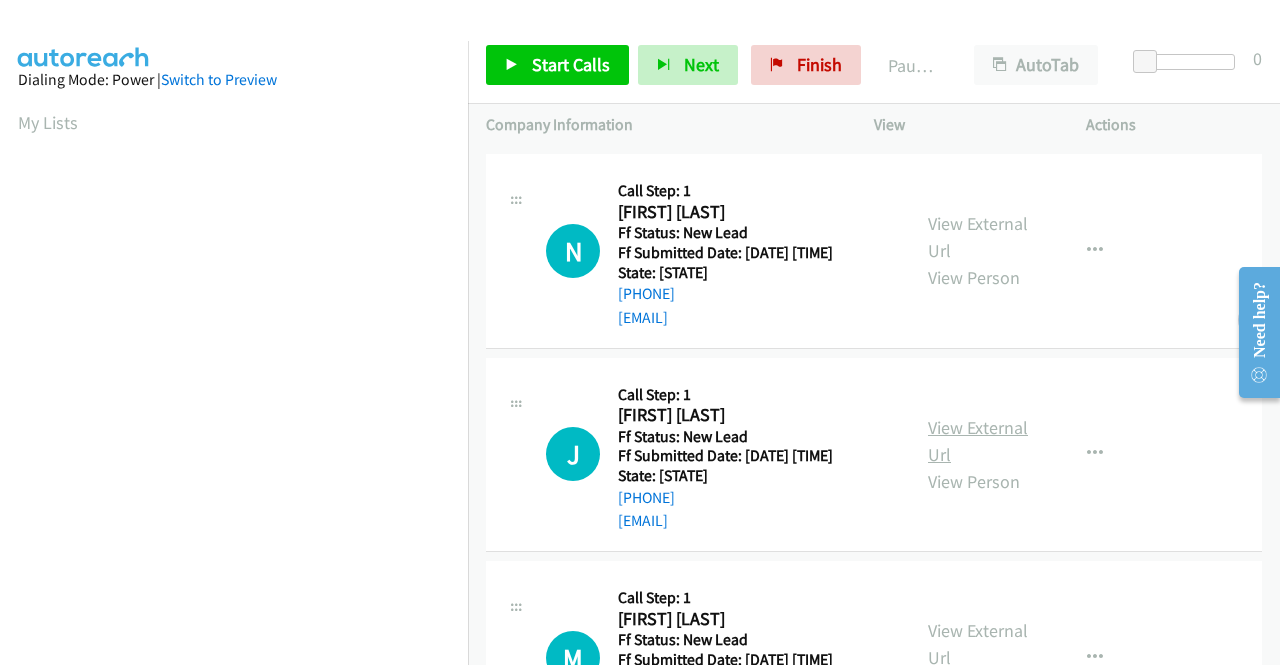 click on "View External Url" at bounding box center [978, 441] 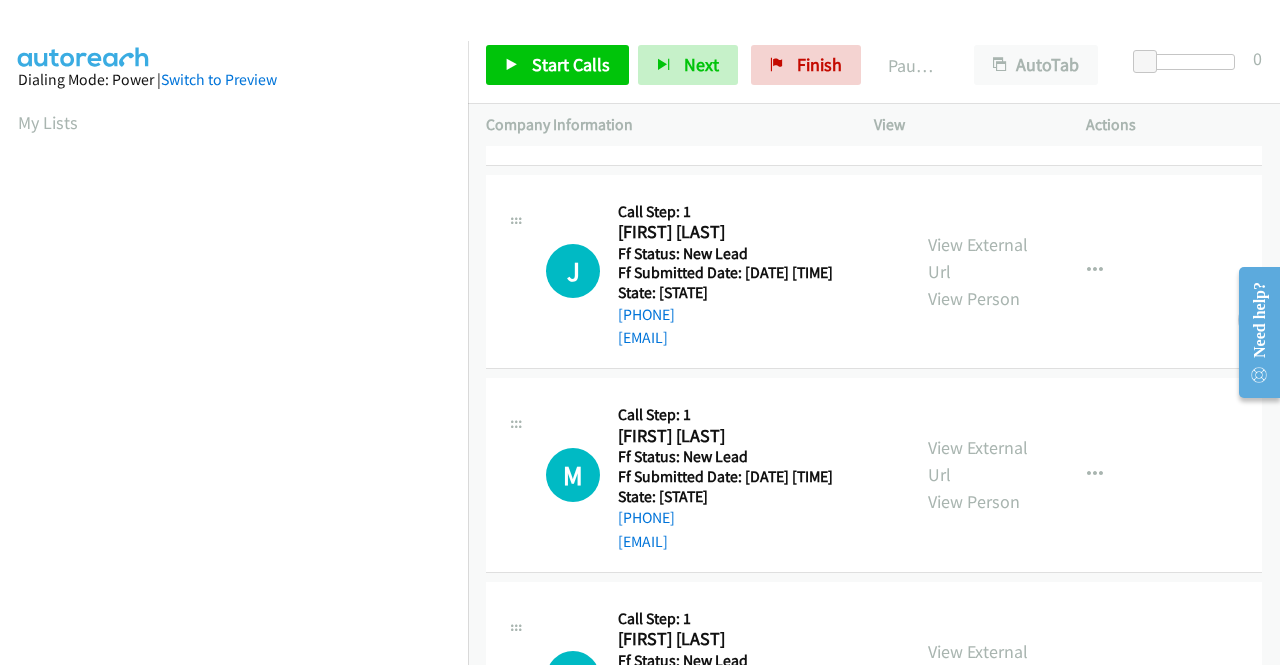 scroll, scrollTop: 400, scrollLeft: 0, axis: vertical 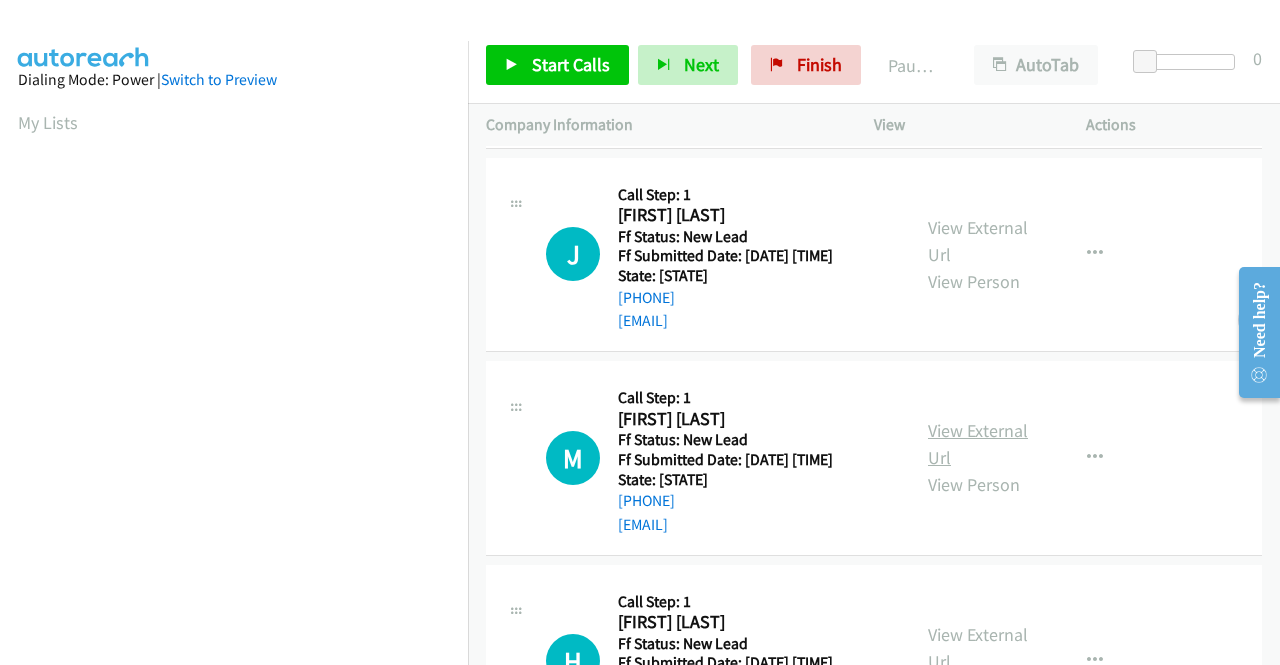click on "View External Url" at bounding box center (978, 444) 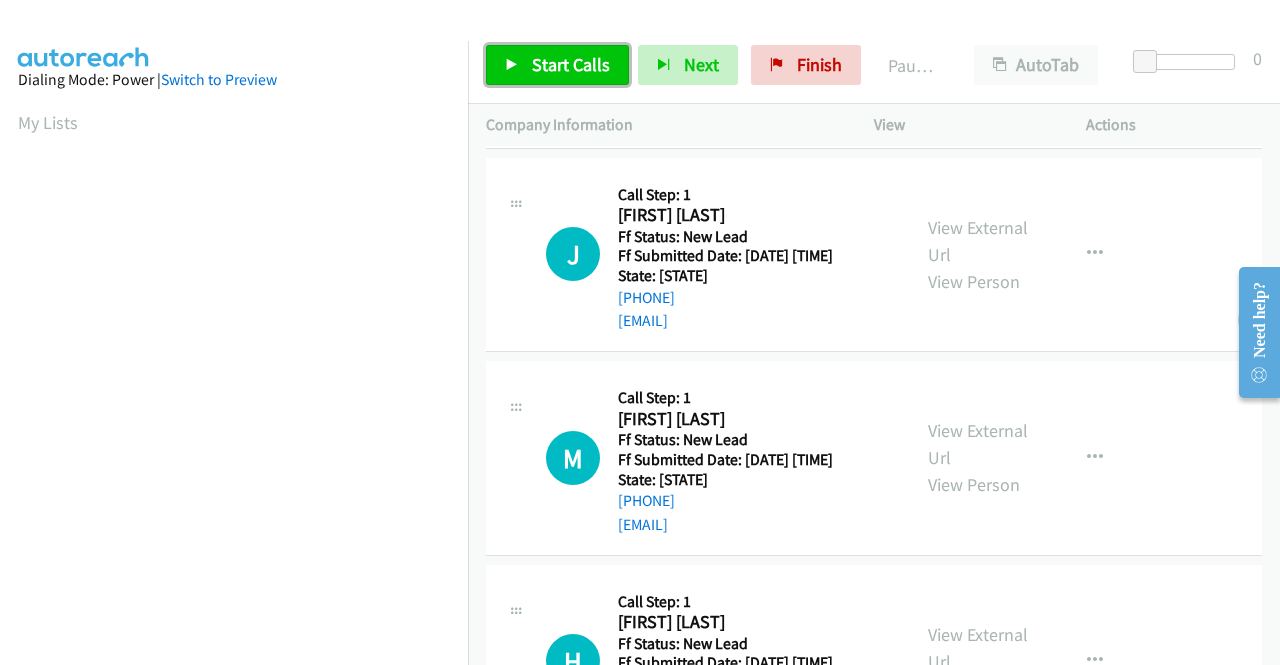 click on "Start Calls" at bounding box center (571, 64) 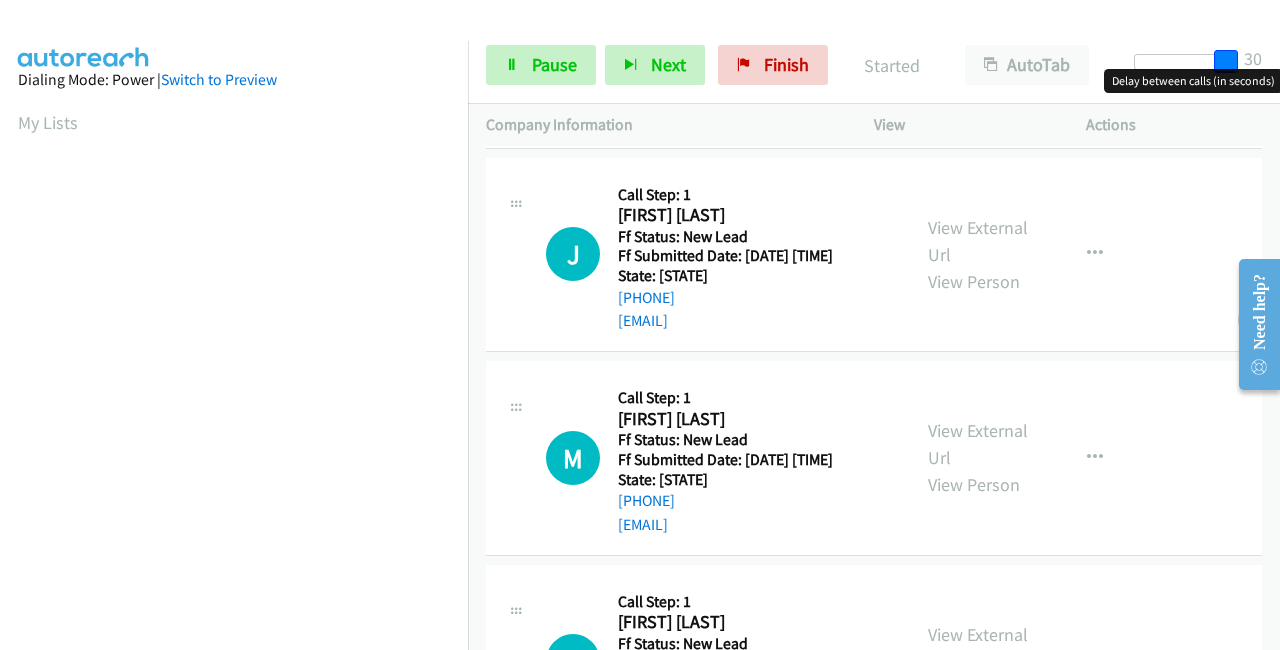 drag, startPoint x: 1144, startPoint y: 61, endPoint x: 1268, endPoint y: 53, distance: 124.2578 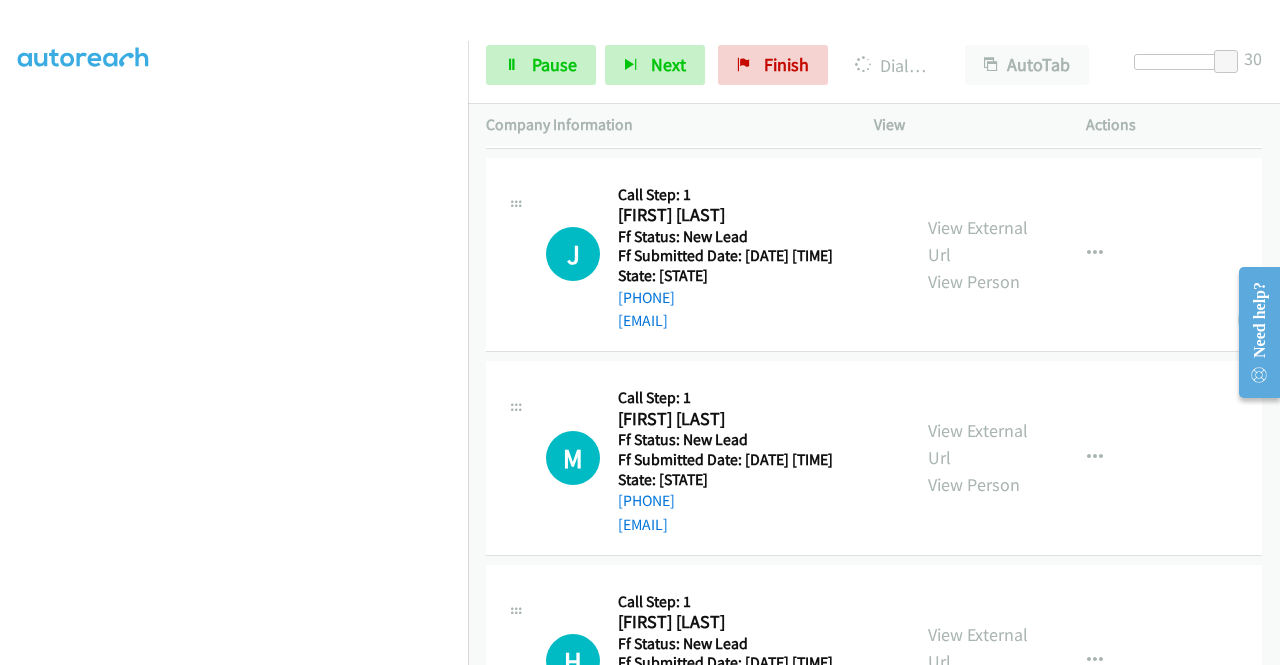 scroll, scrollTop: 456, scrollLeft: 0, axis: vertical 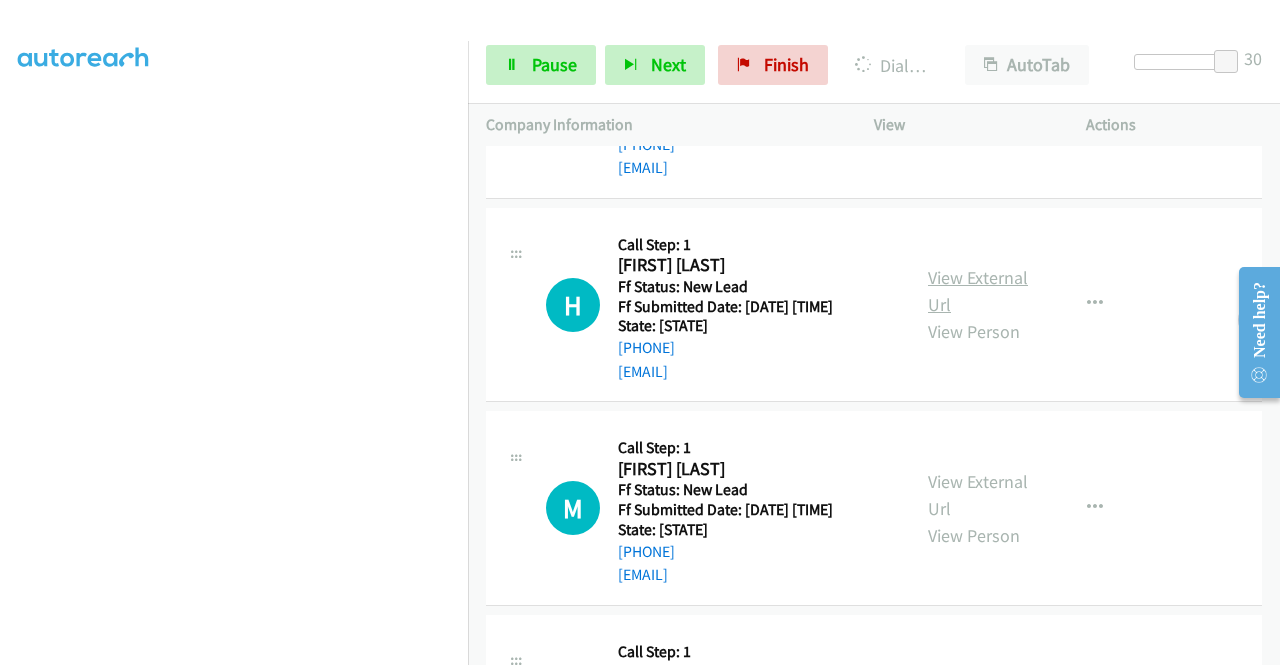 click on "View External Url" at bounding box center (978, 291) 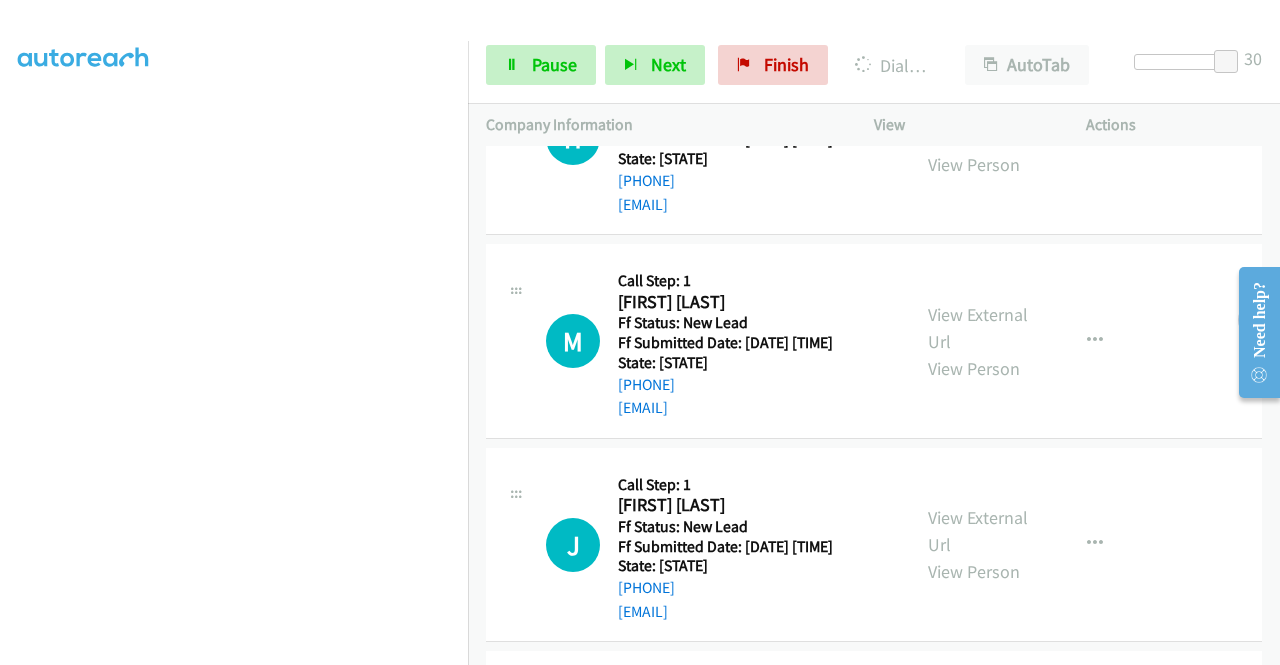 scroll, scrollTop: 1042, scrollLeft: 0, axis: vertical 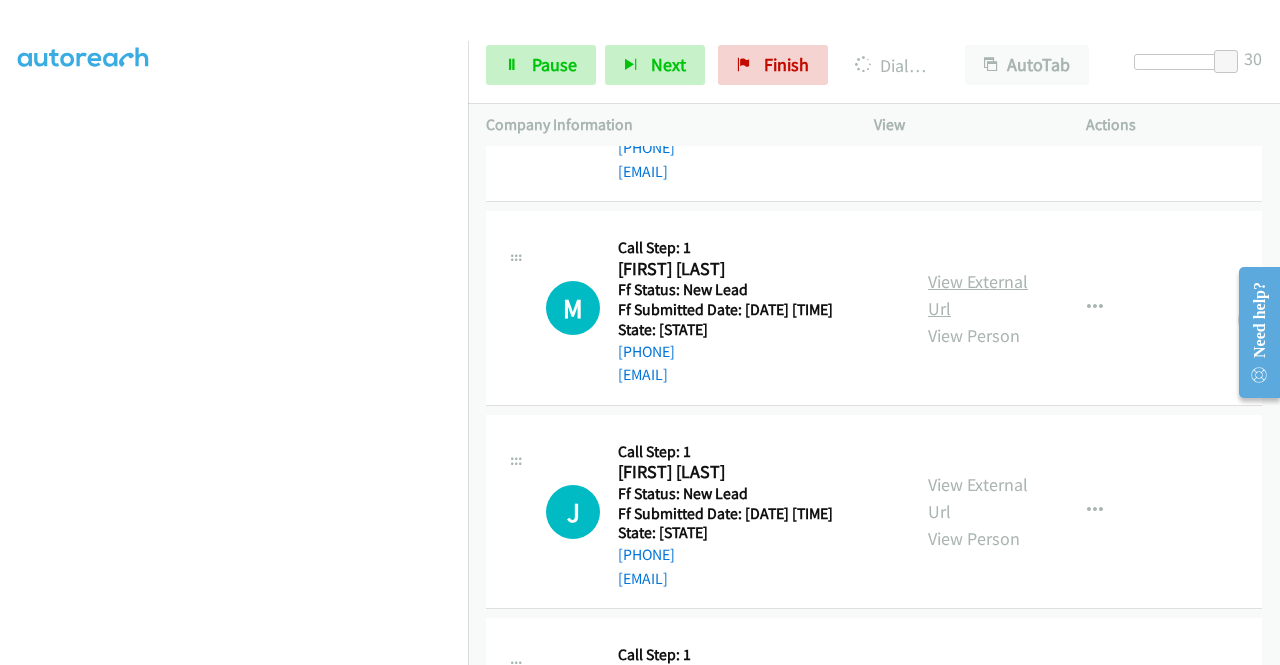 click on "View External Url" at bounding box center (978, 295) 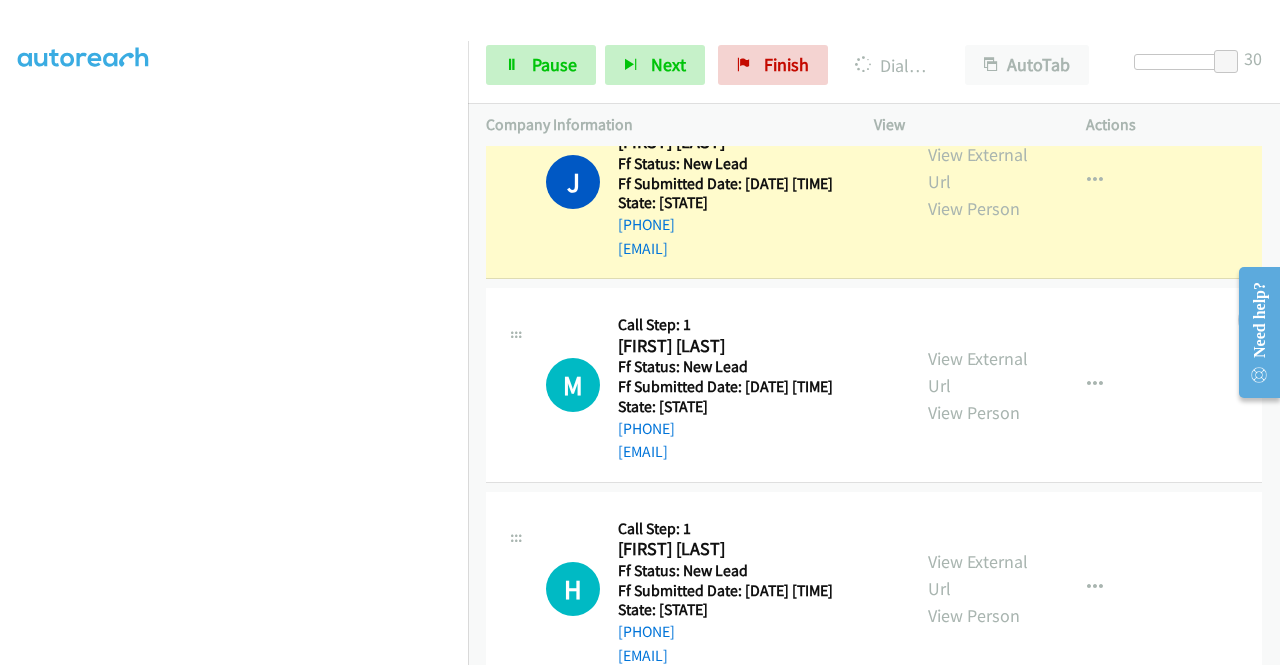 scroll, scrollTop: 542, scrollLeft: 0, axis: vertical 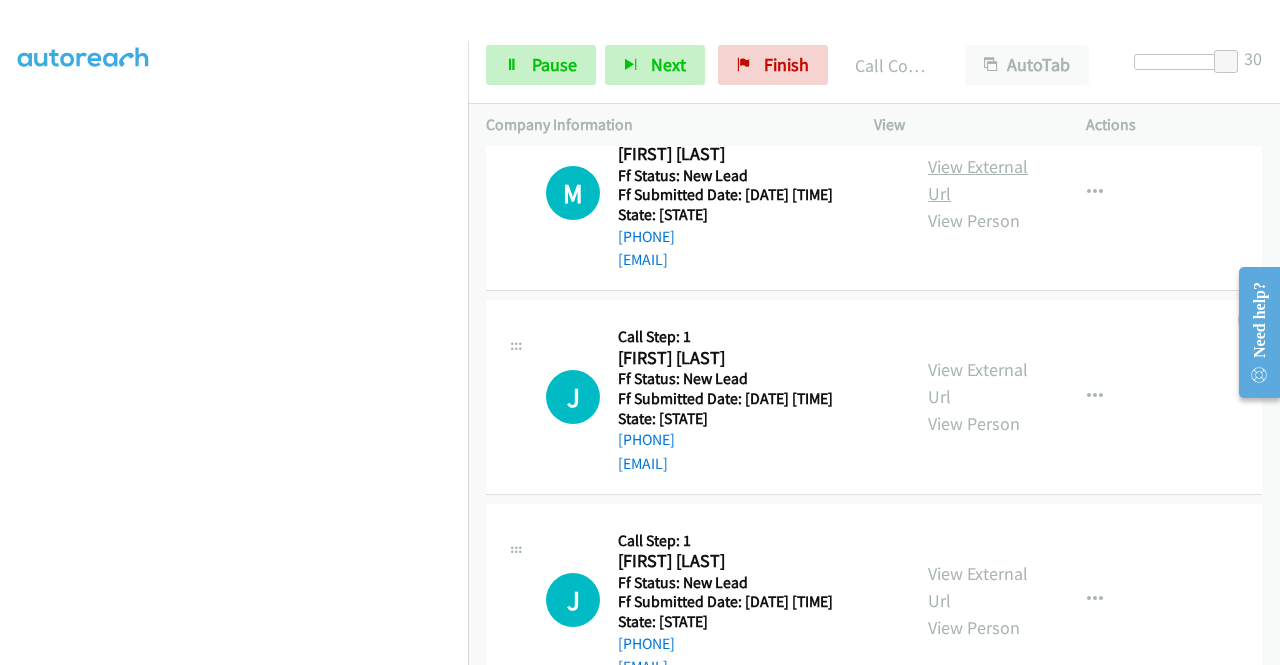 click on "View External Url" at bounding box center (978, 180) 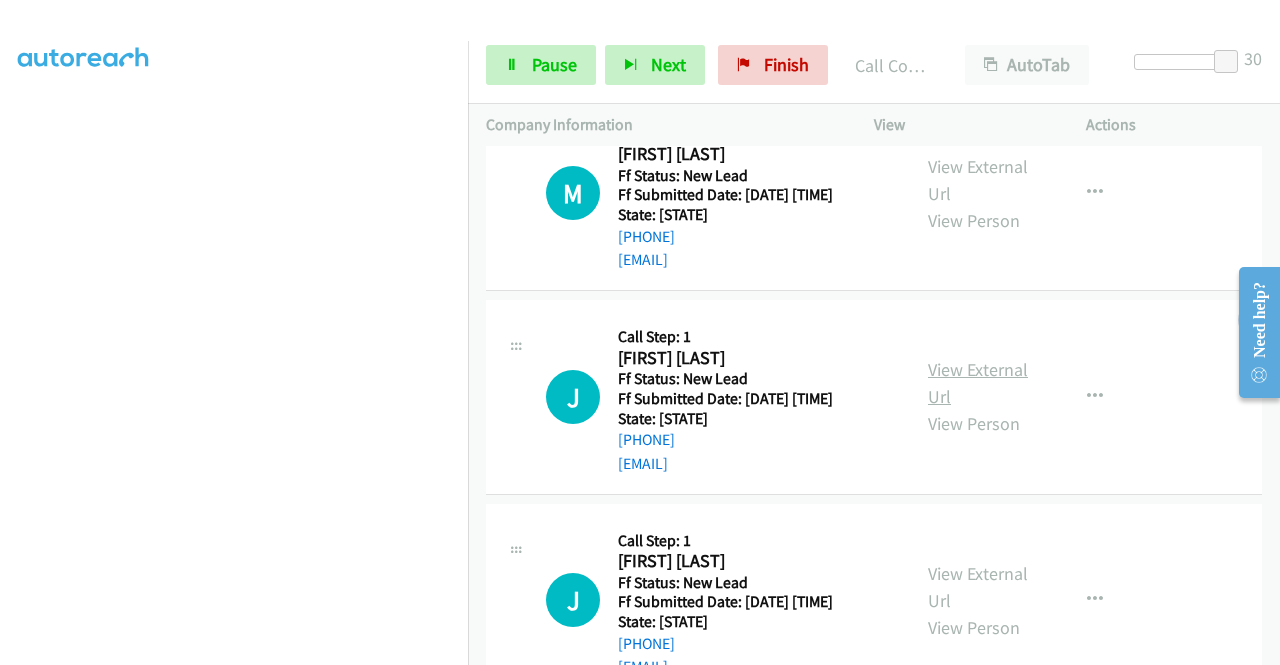 click on "View External Url" at bounding box center (978, 383) 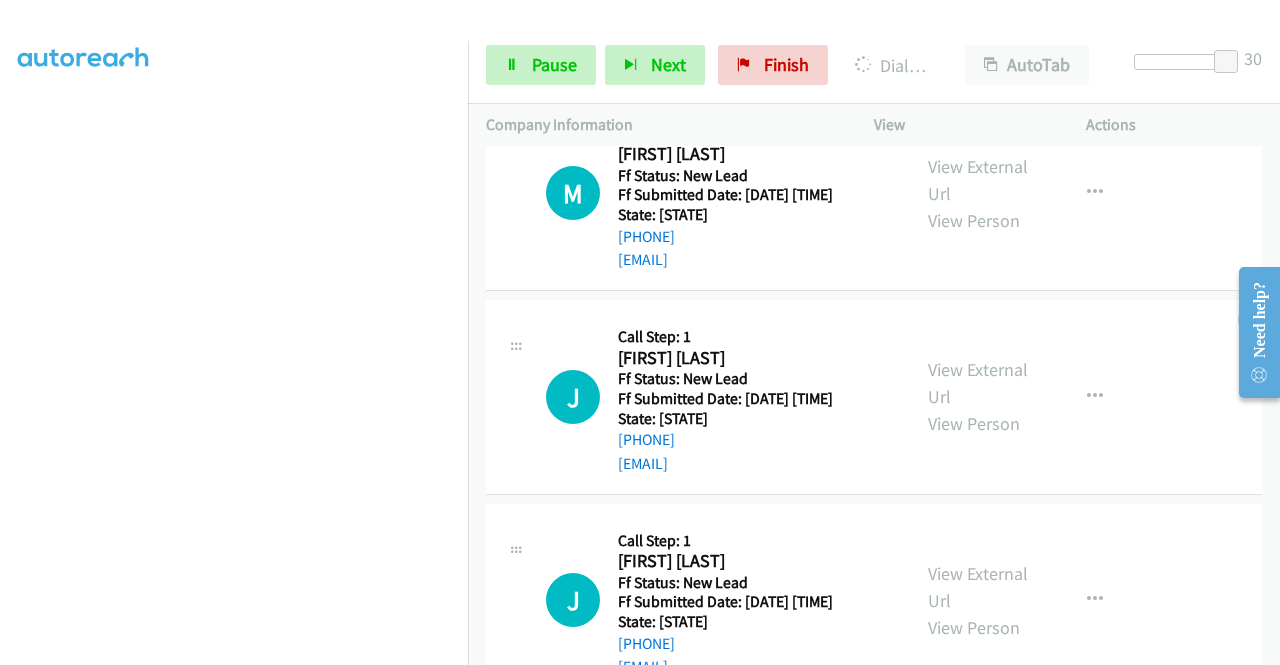 scroll, scrollTop: 456, scrollLeft: 0, axis: vertical 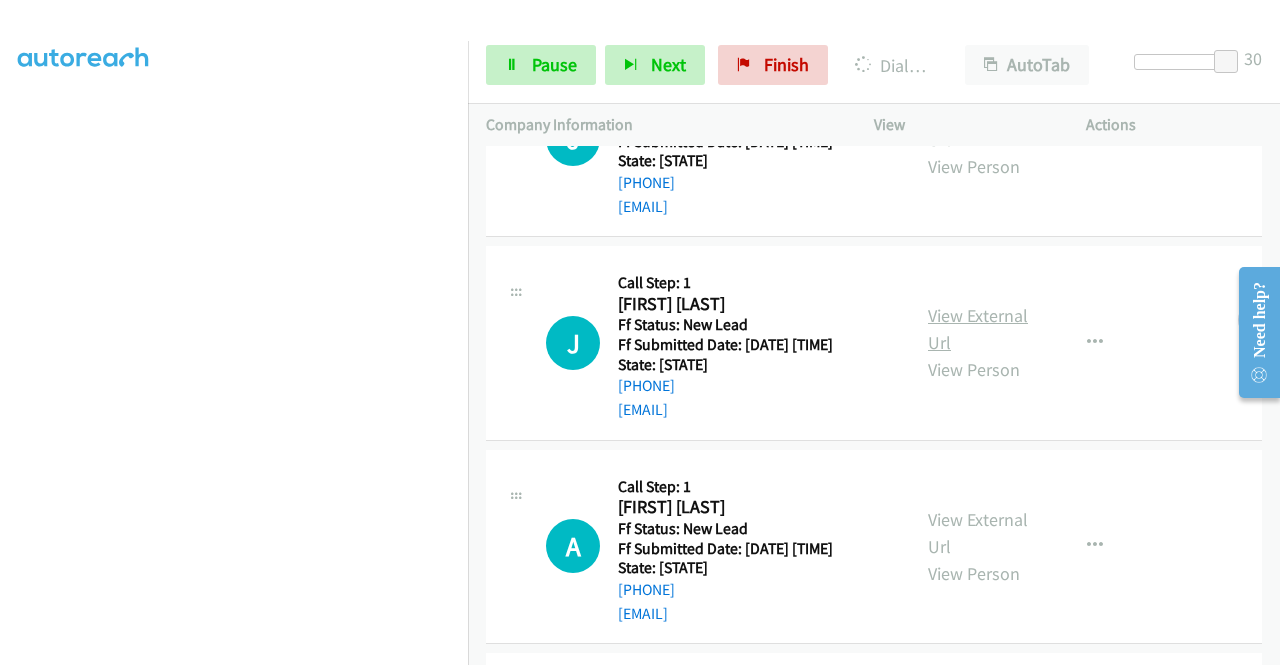 click on "View External Url" at bounding box center (978, 329) 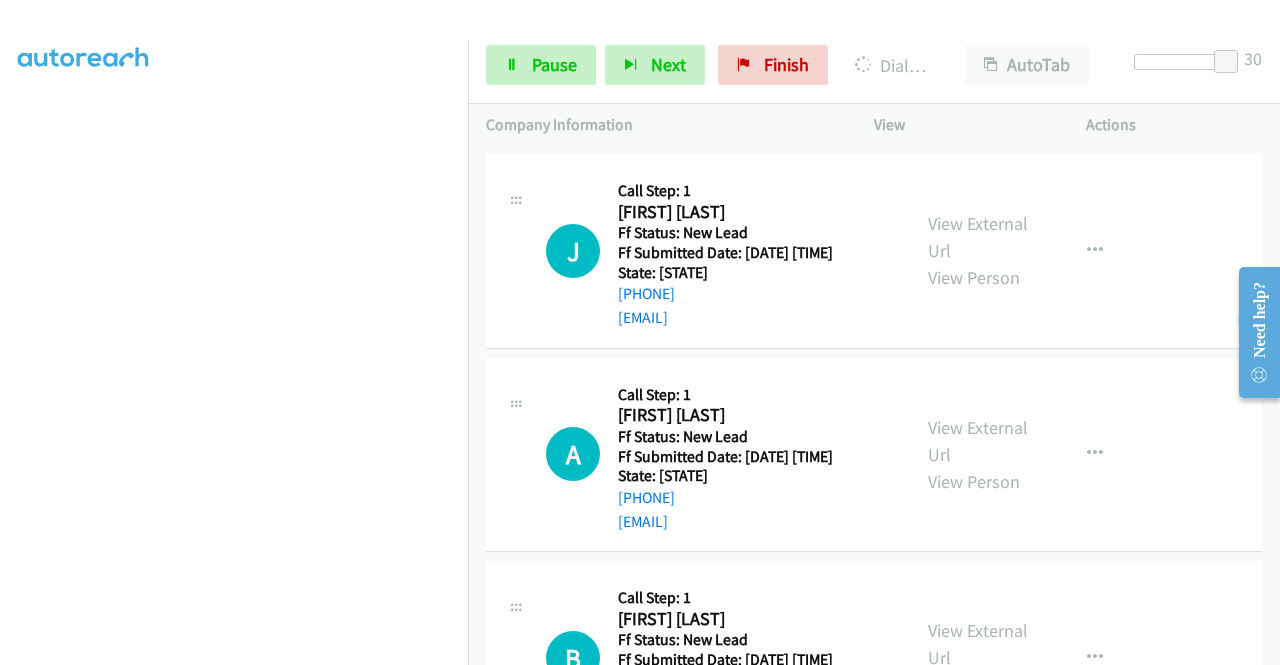 scroll, scrollTop: 1742, scrollLeft: 0, axis: vertical 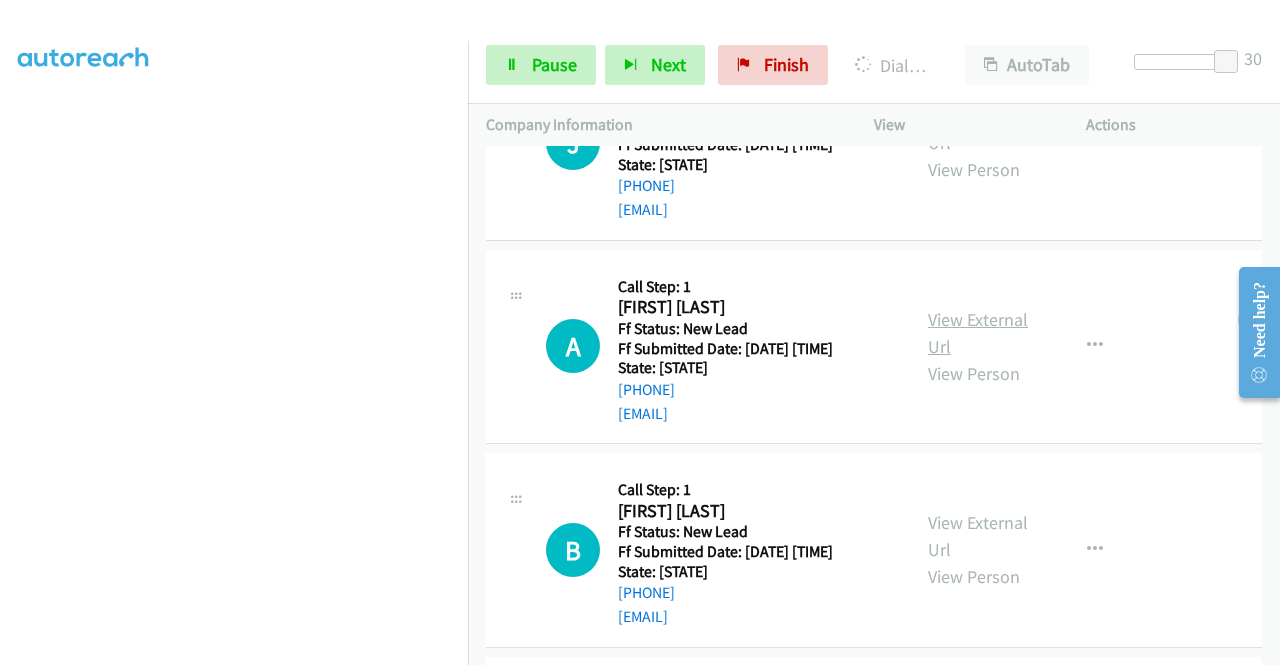 click on "View External Url" at bounding box center (978, 333) 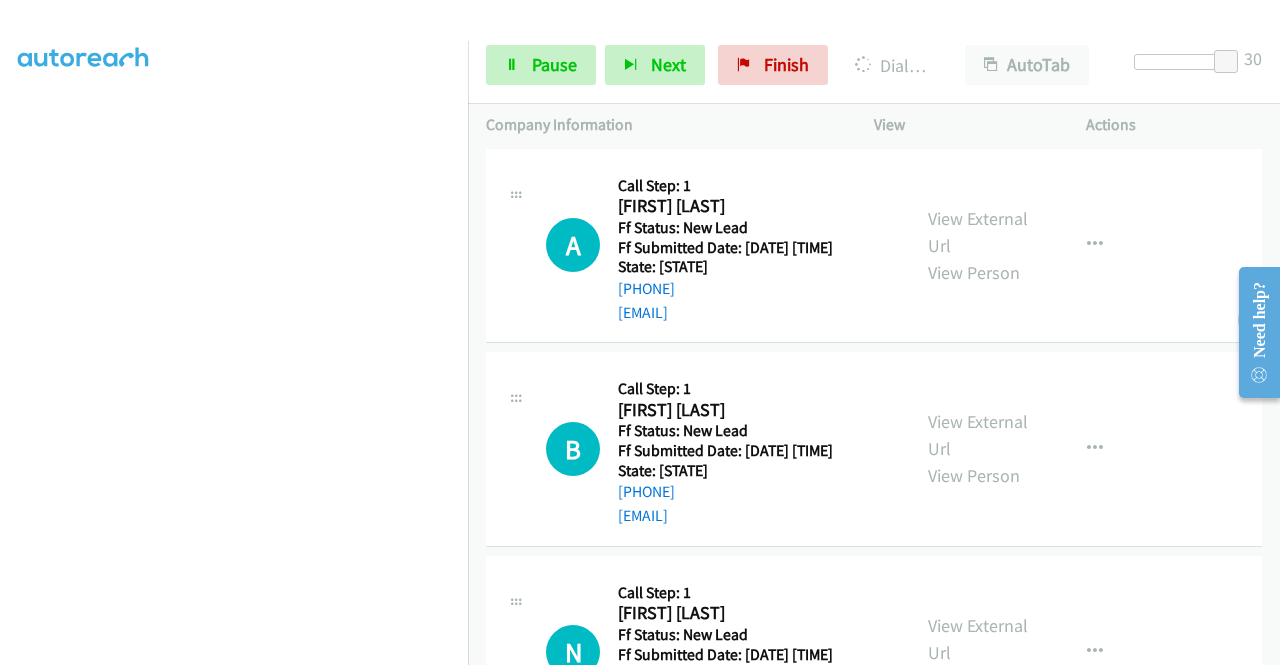 scroll, scrollTop: 1942, scrollLeft: 0, axis: vertical 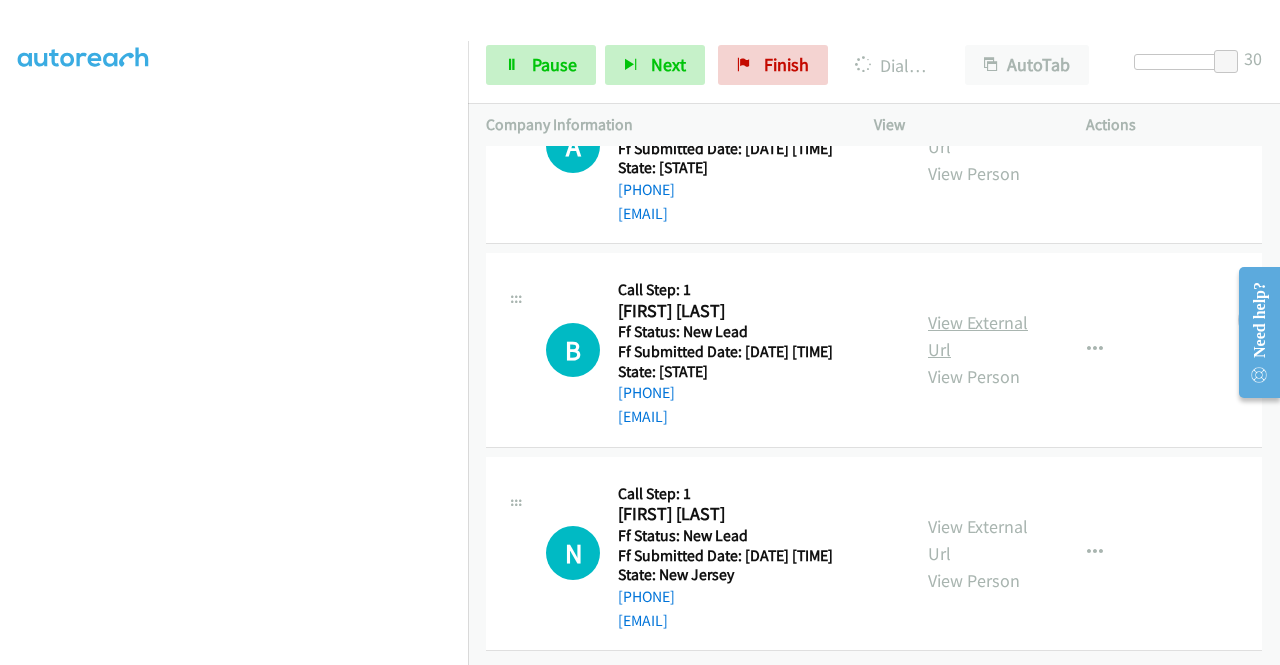 click on "View External Url" at bounding box center [978, 336] 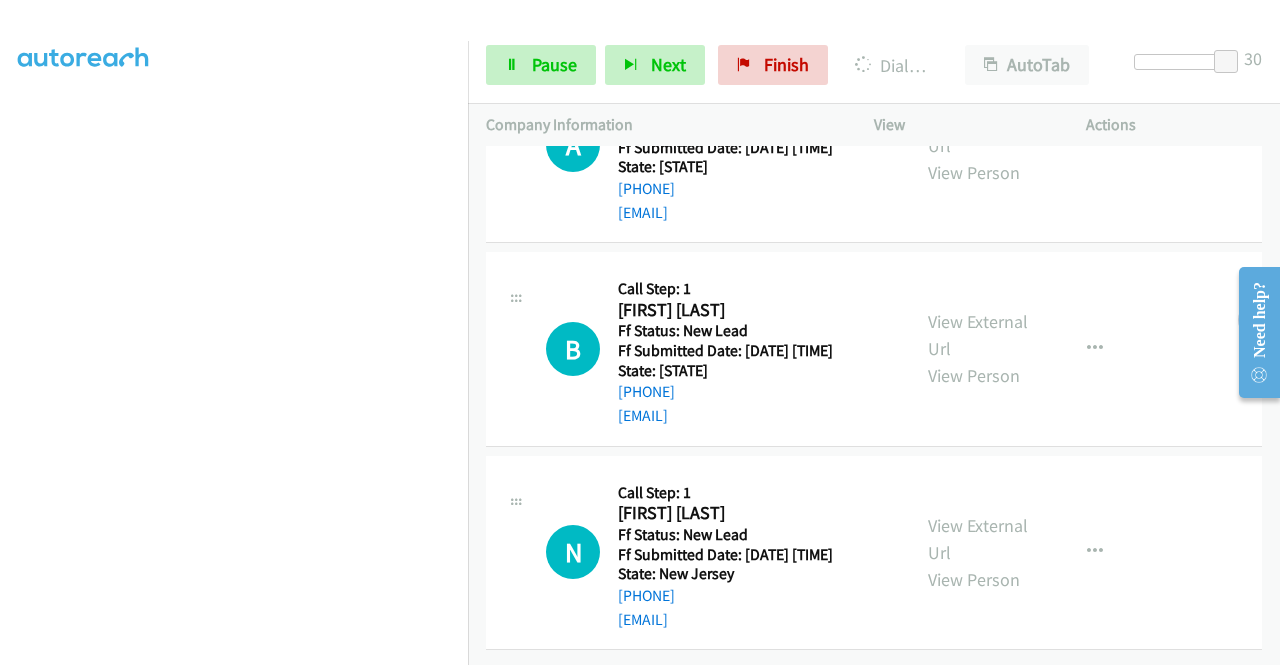 scroll, scrollTop: 2142, scrollLeft: 0, axis: vertical 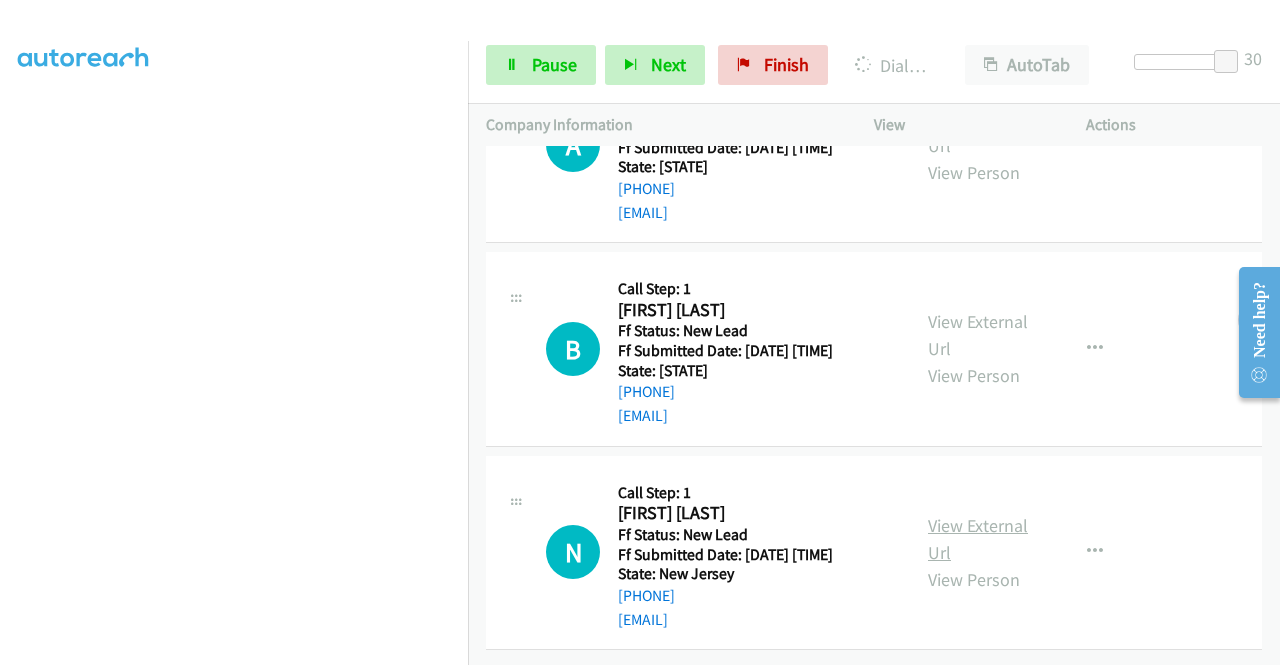 click on "View External Url" at bounding box center (978, 539) 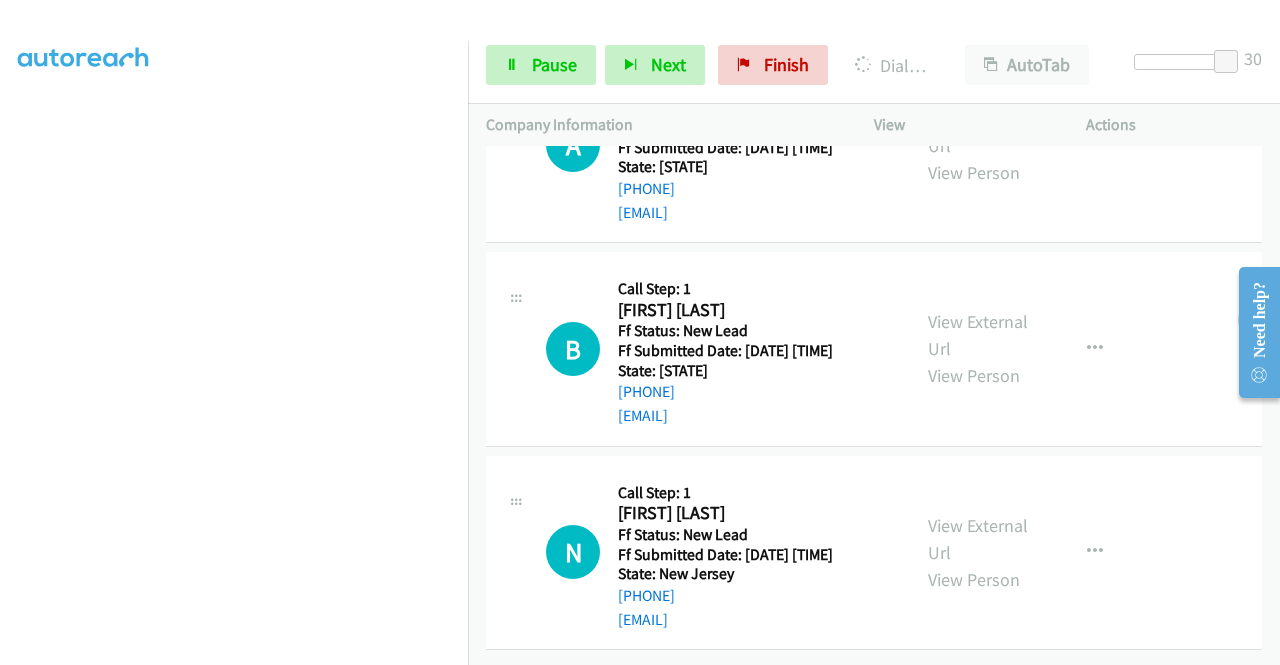 scroll, scrollTop: 2168, scrollLeft: 0, axis: vertical 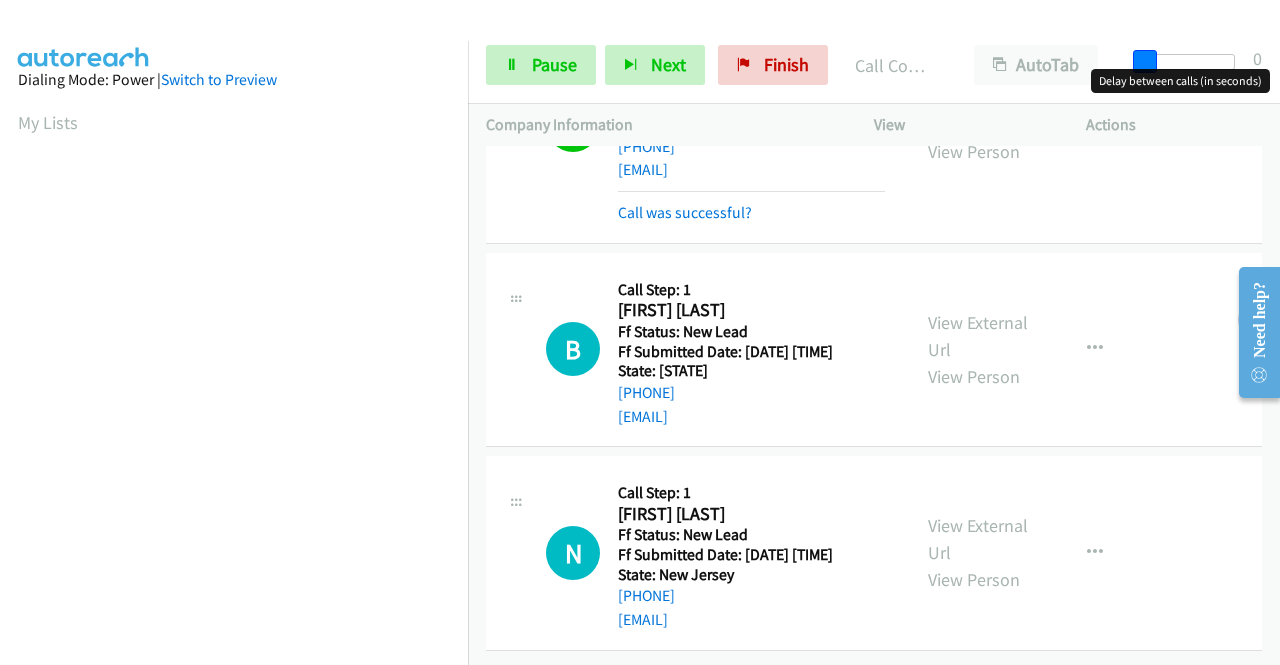 drag, startPoint x: 1225, startPoint y: 57, endPoint x: 1103, endPoint y: 63, distance: 122.14745 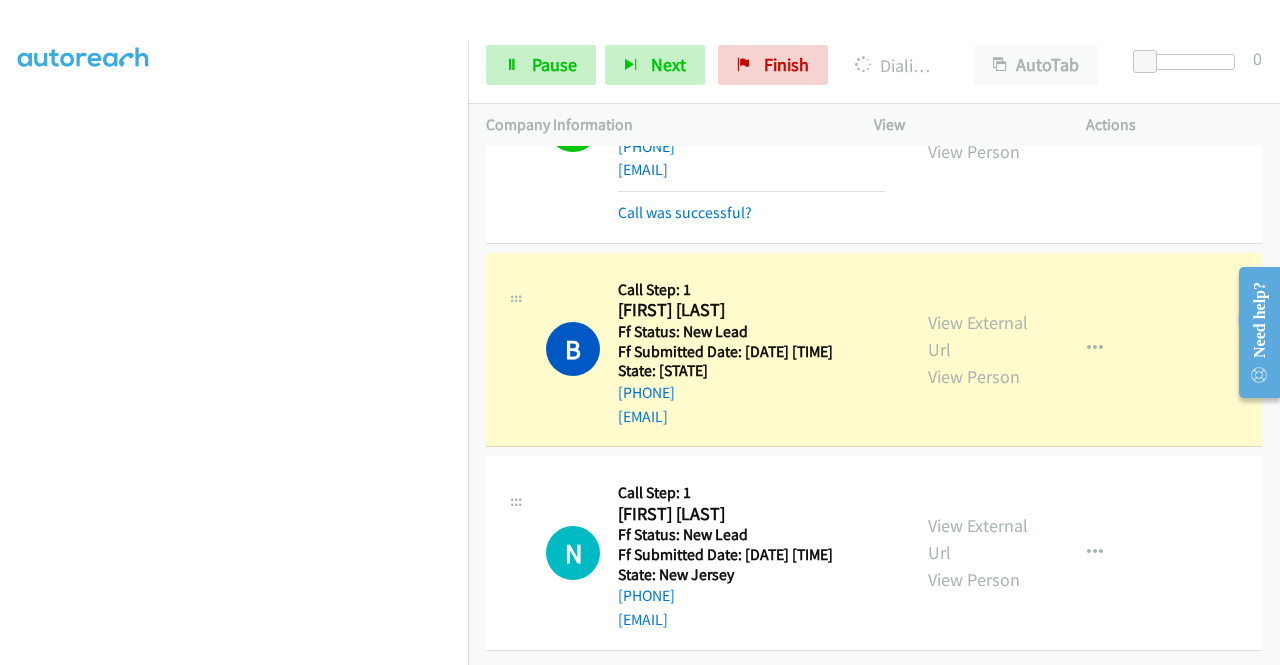 scroll, scrollTop: 456, scrollLeft: 0, axis: vertical 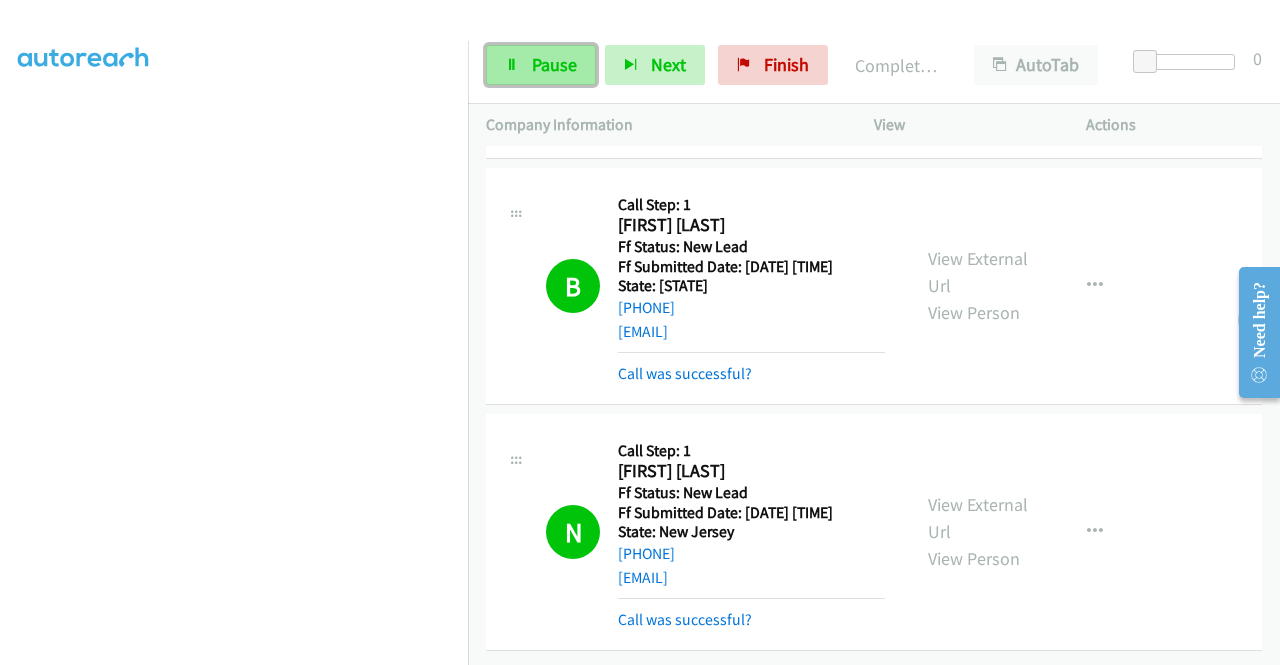 click on "Pause" at bounding box center (554, 64) 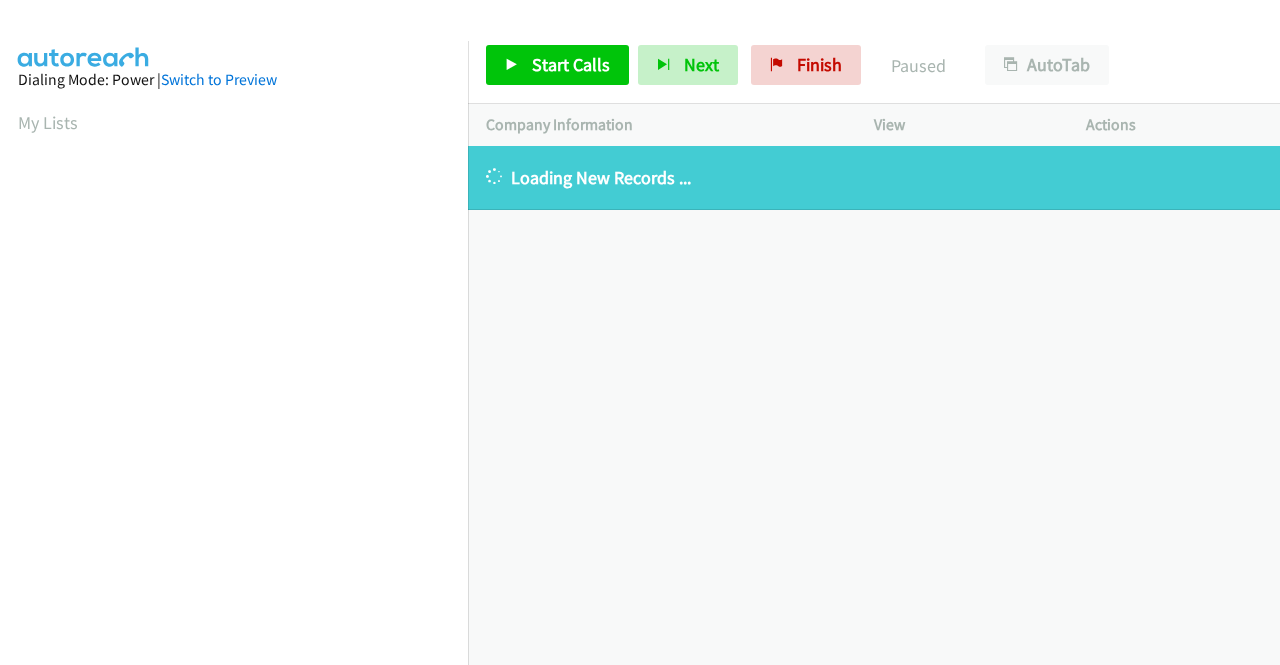 scroll, scrollTop: 0, scrollLeft: 0, axis: both 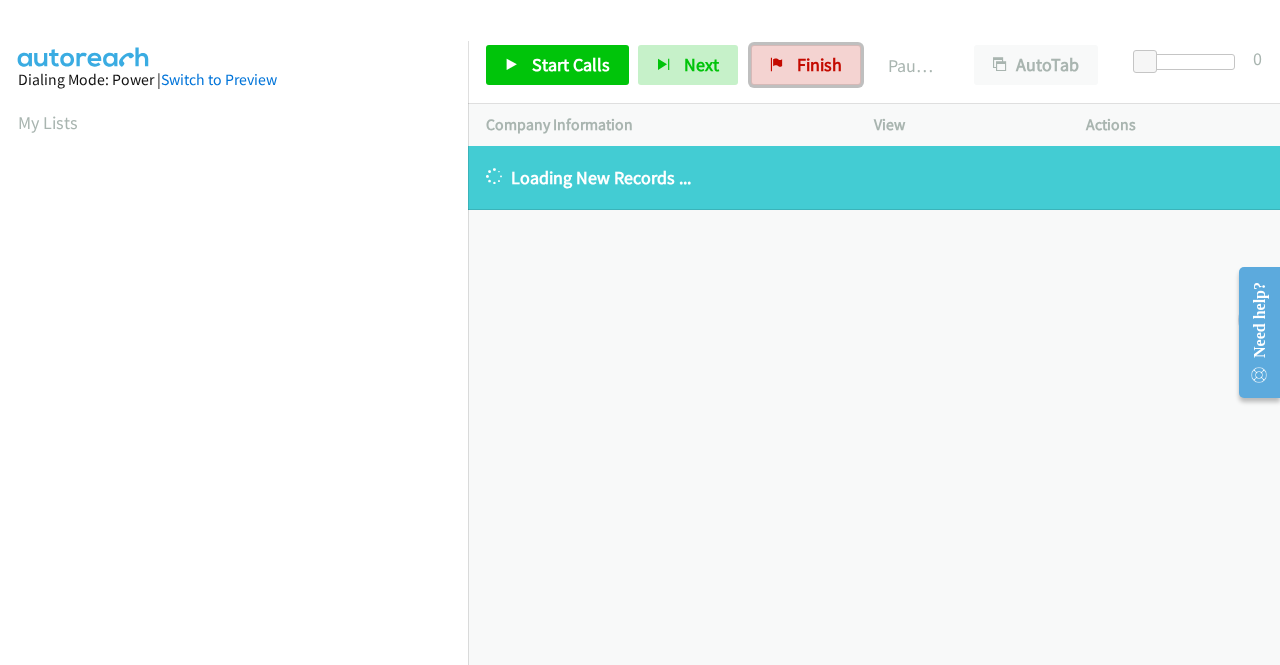 click on "Finish" at bounding box center (806, 65) 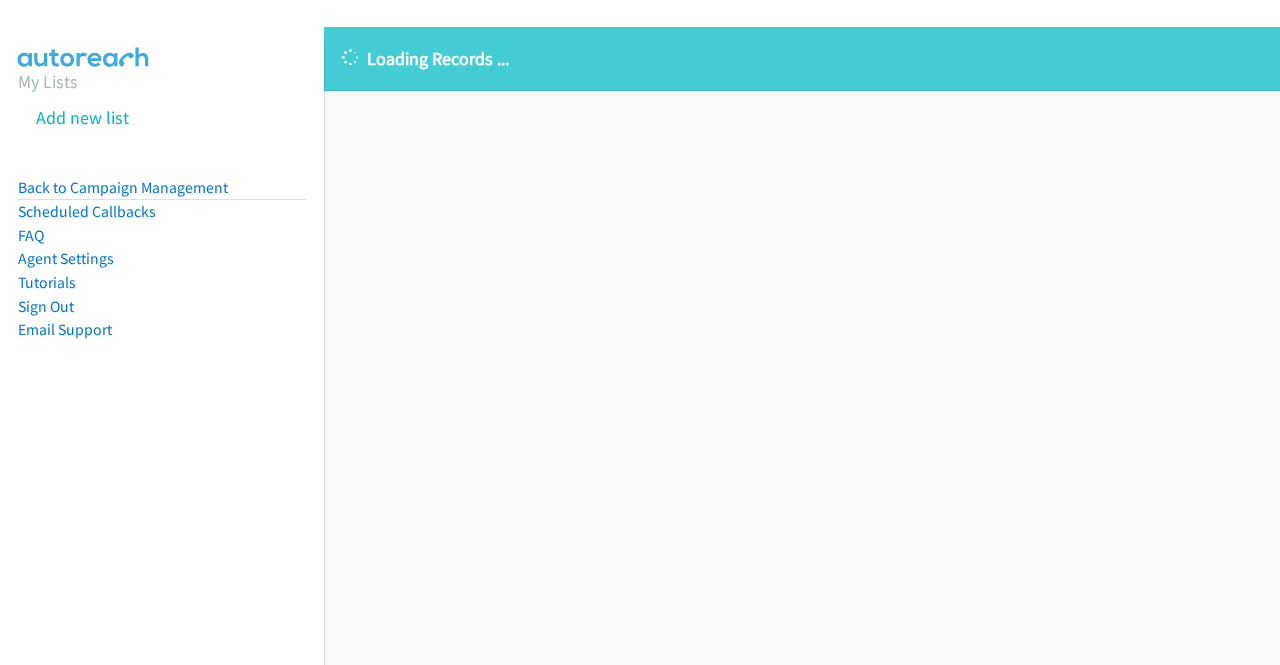 scroll, scrollTop: 0, scrollLeft: 0, axis: both 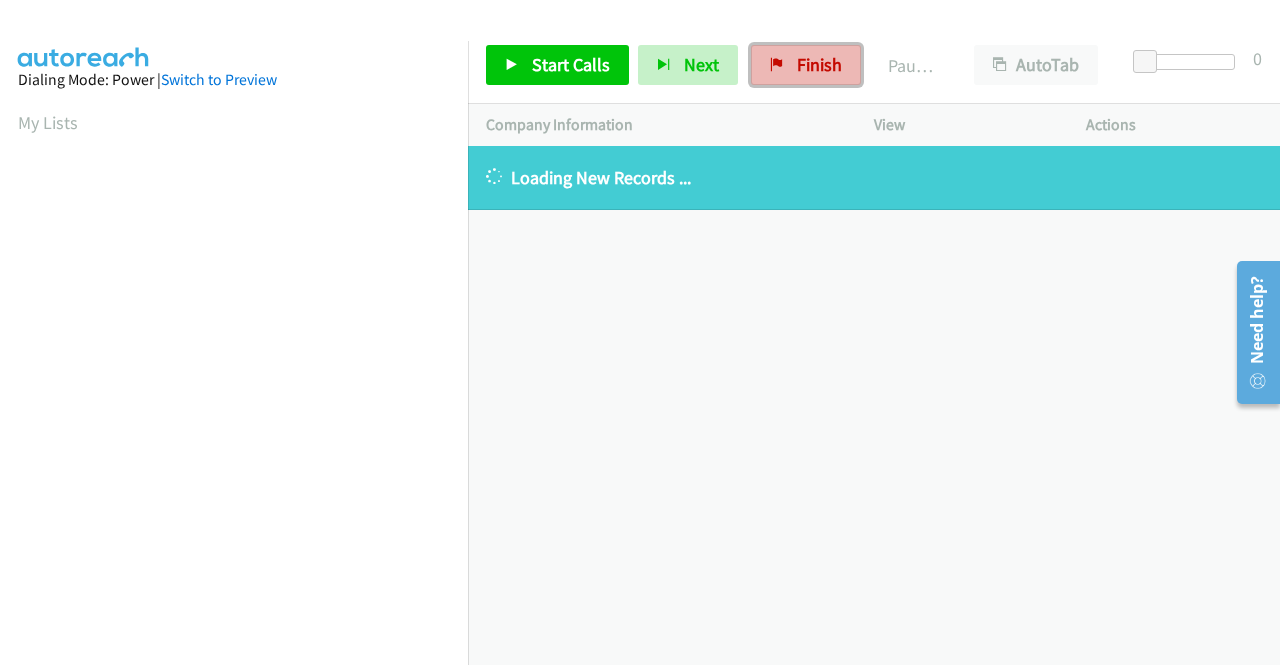 click on "Finish" at bounding box center [819, 64] 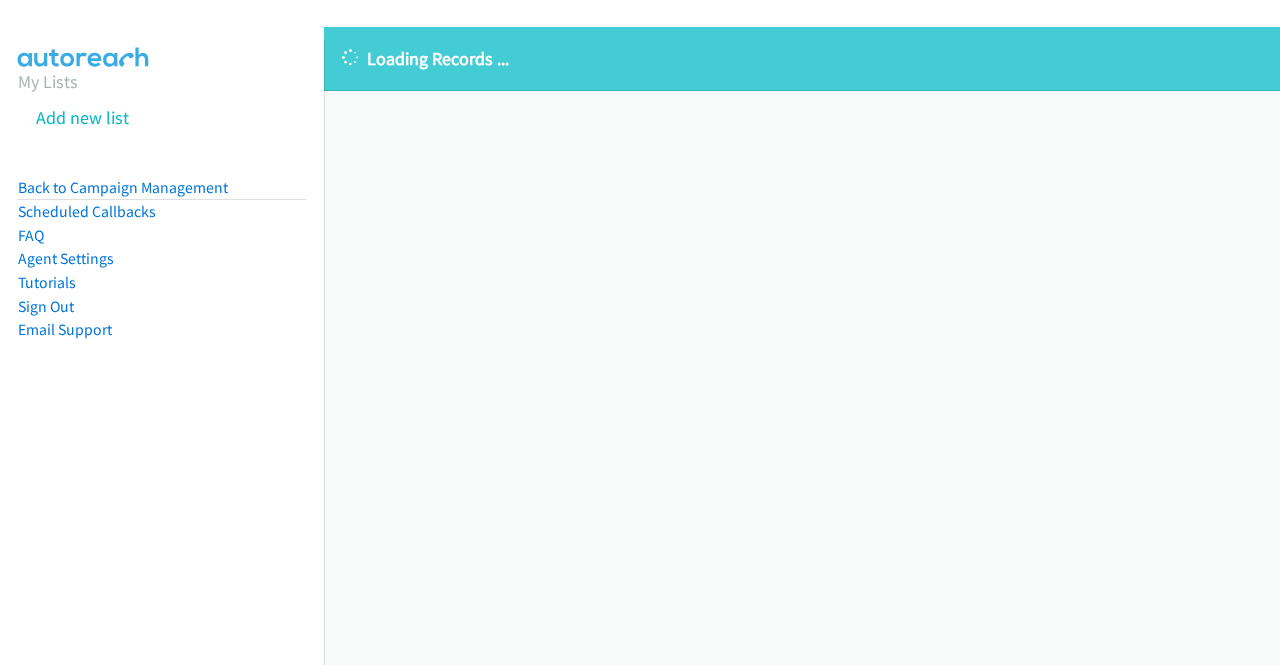 scroll, scrollTop: 0, scrollLeft: 0, axis: both 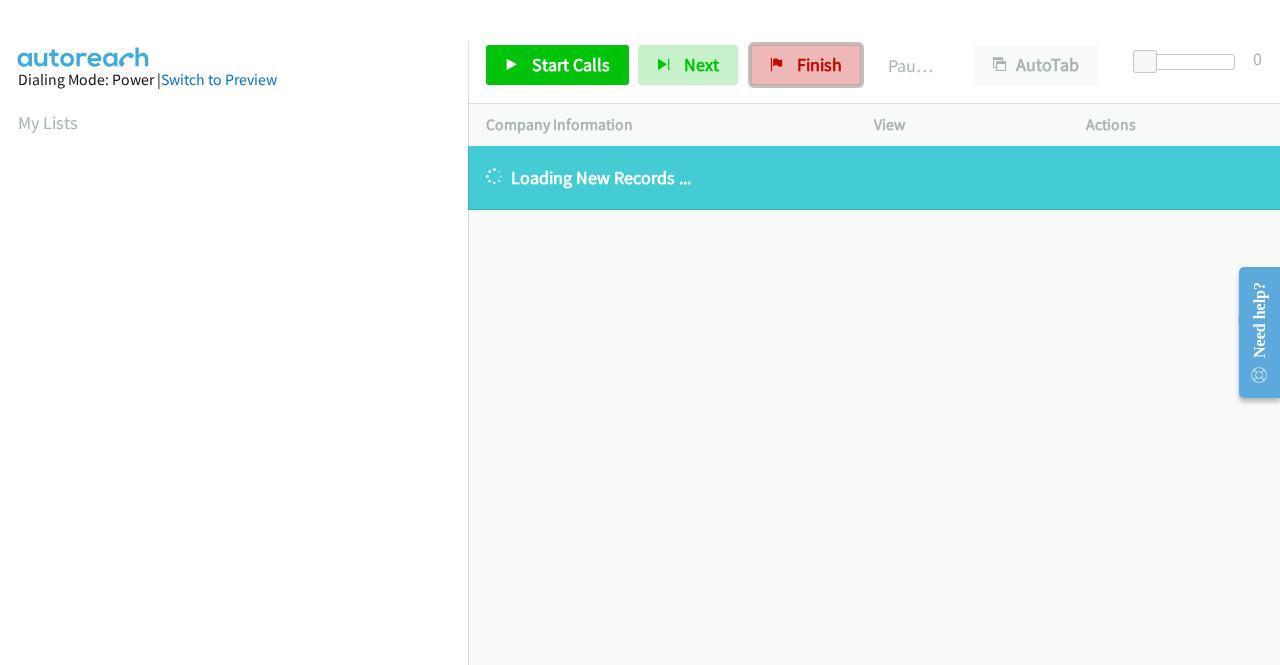 click on "Finish" at bounding box center [819, 64] 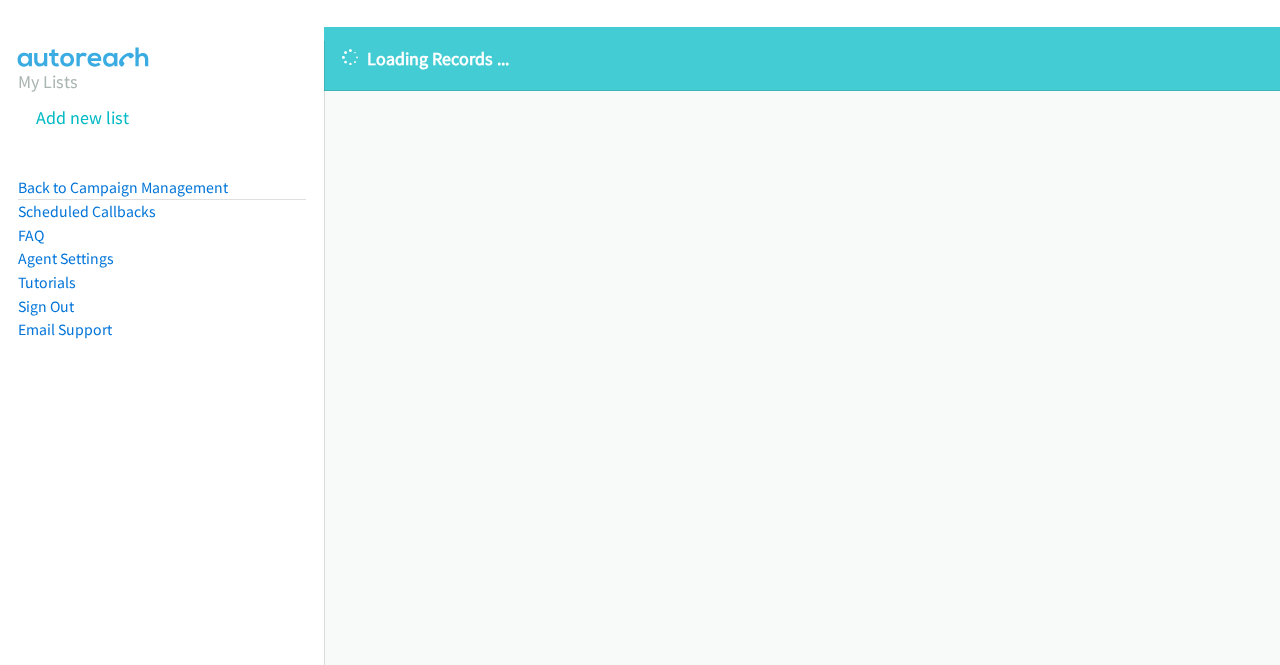 scroll, scrollTop: 0, scrollLeft: 0, axis: both 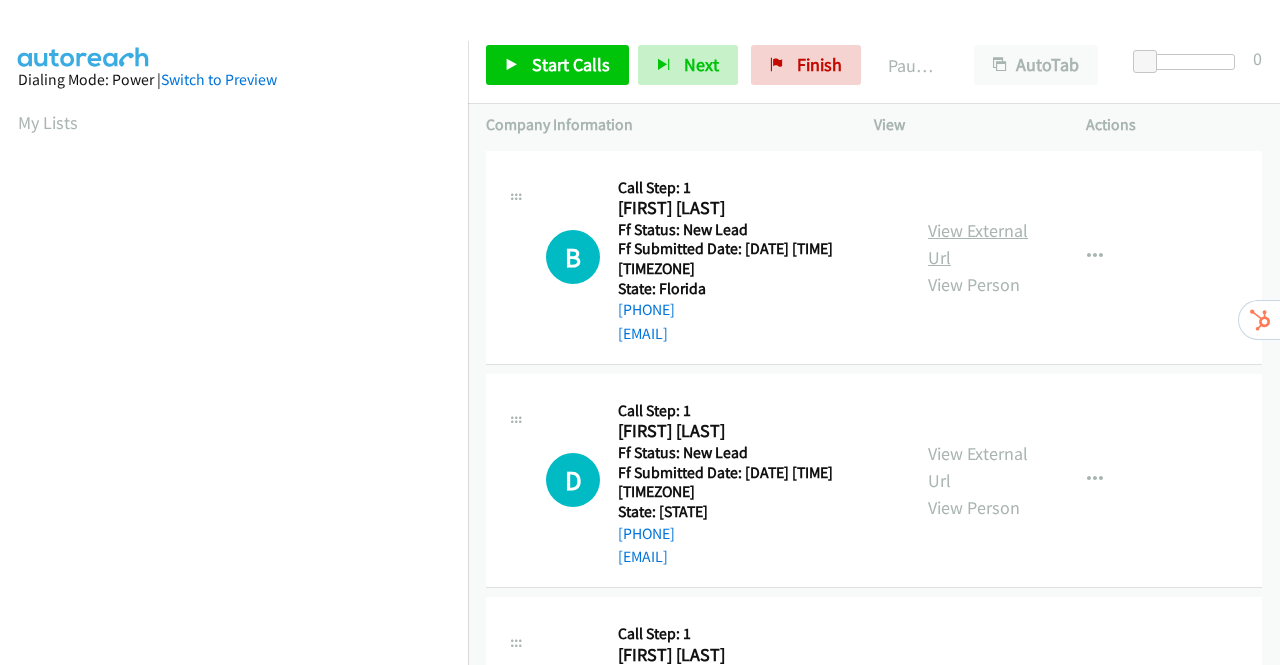 click on "View External Url" at bounding box center (978, 244) 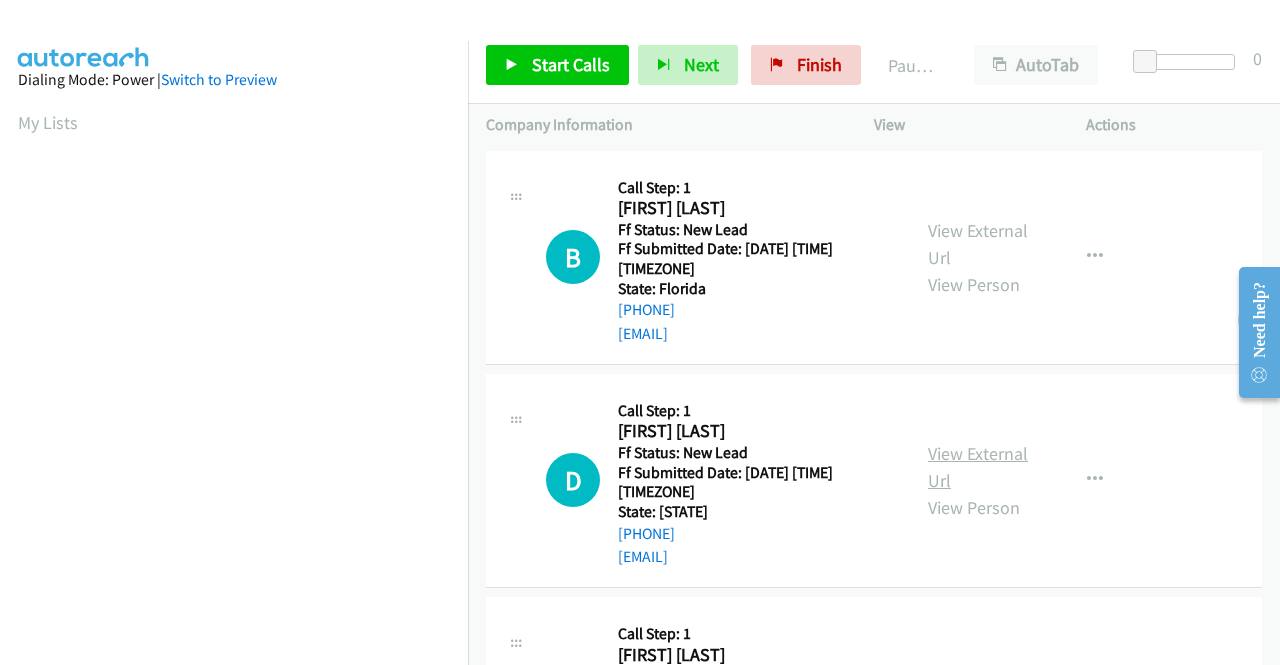 click on "View External Url" at bounding box center [978, 467] 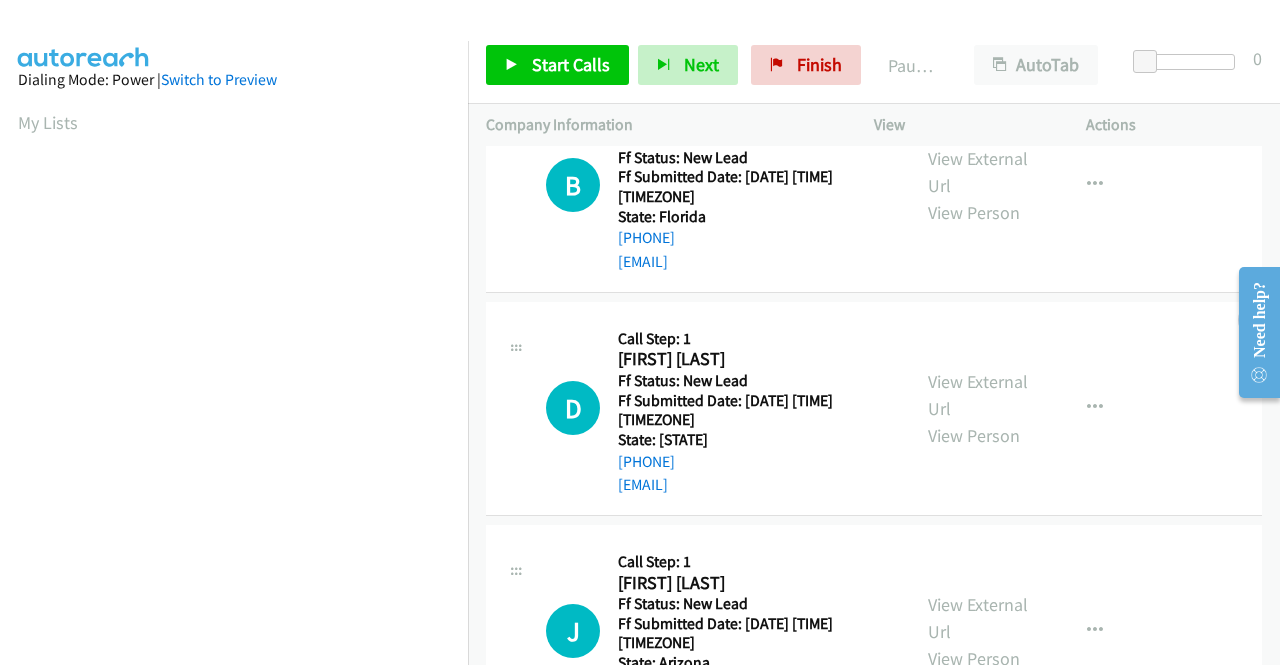 scroll, scrollTop: 200, scrollLeft: 0, axis: vertical 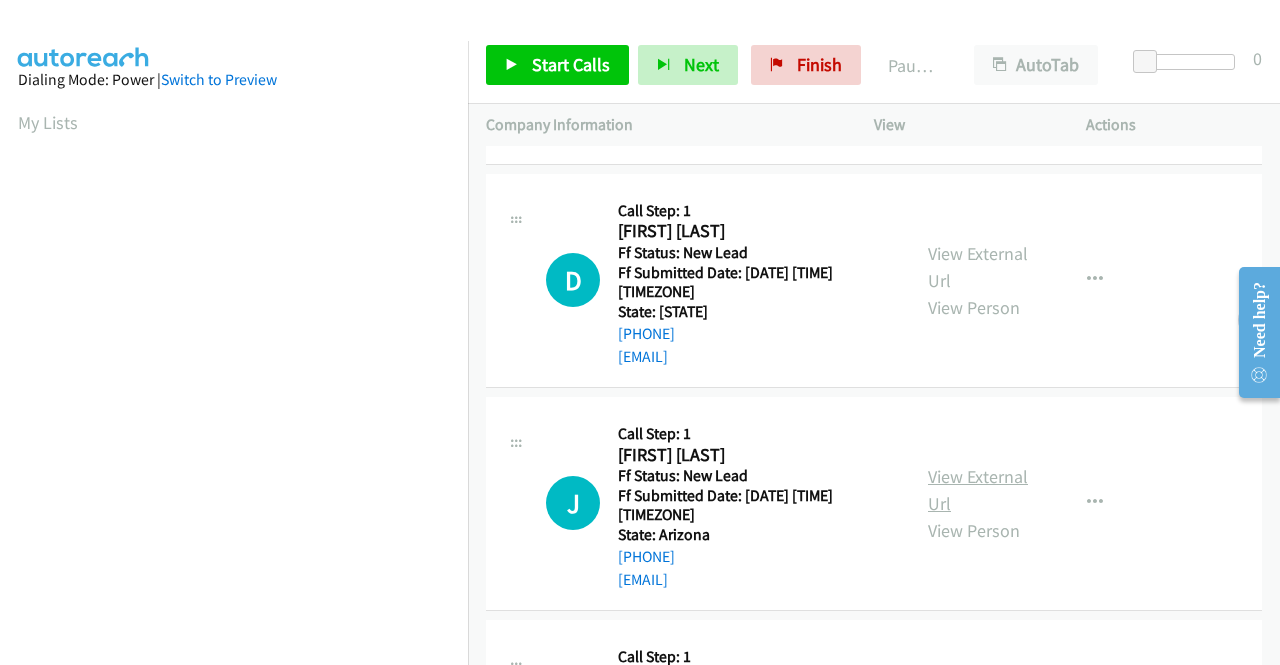 click on "View External Url" at bounding box center (978, 490) 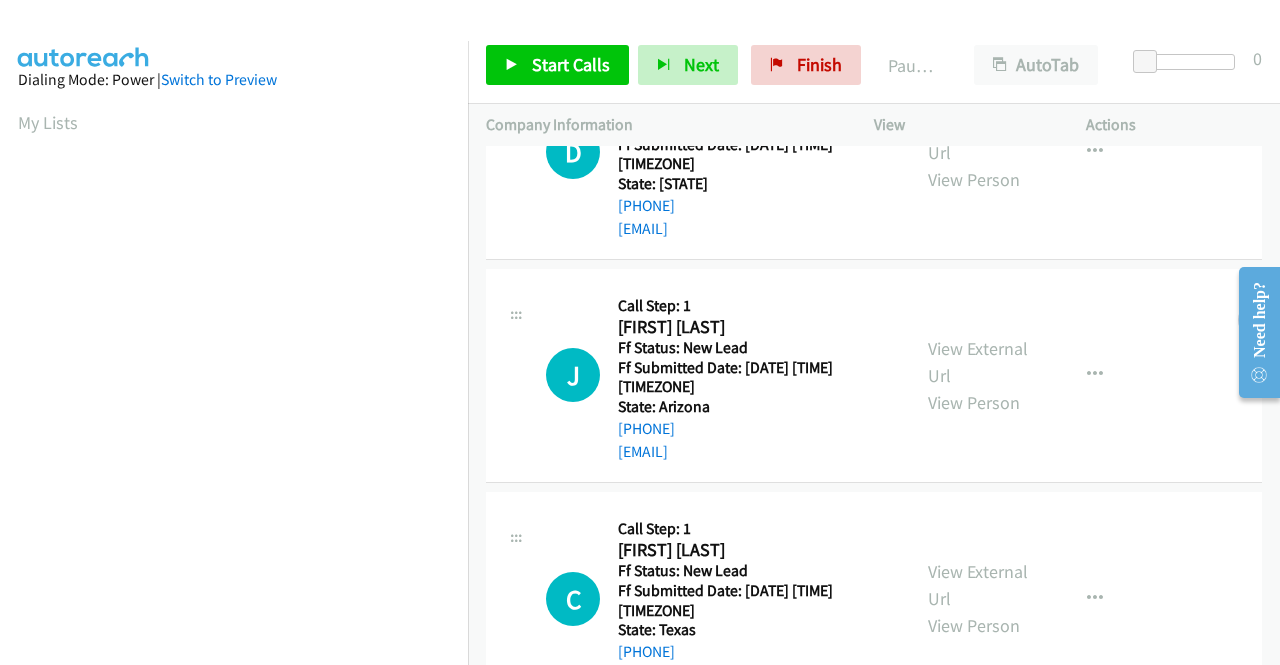 scroll, scrollTop: 400, scrollLeft: 0, axis: vertical 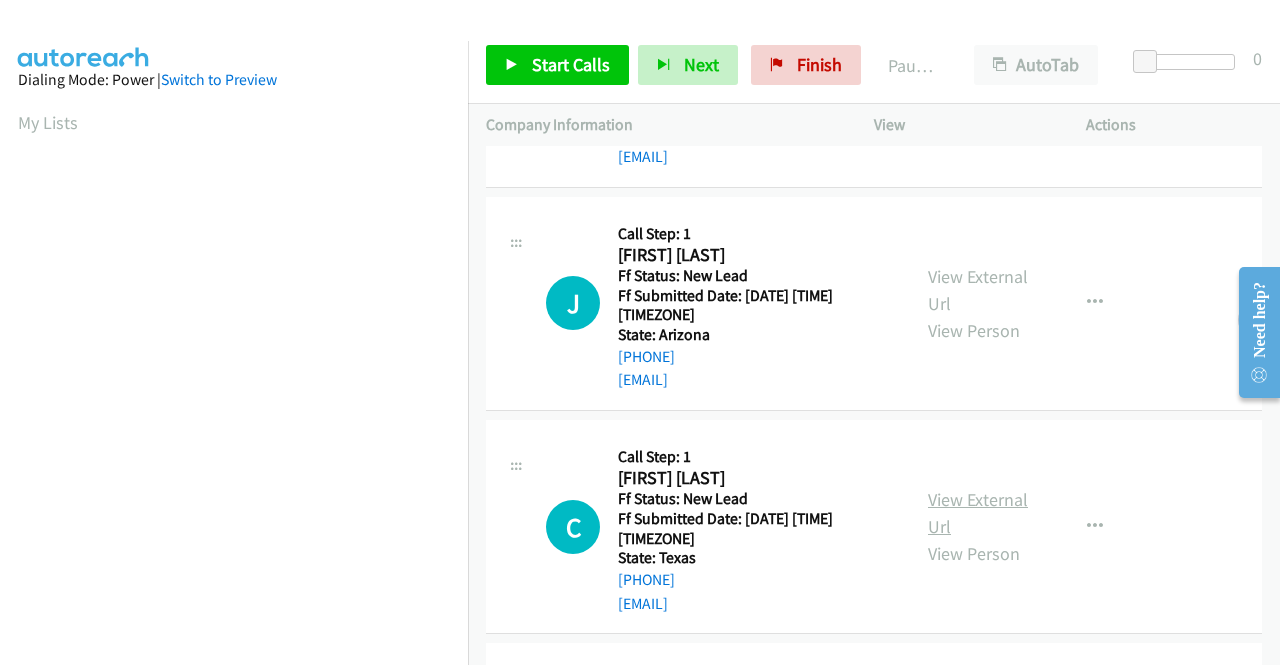 click on "View External Url" at bounding box center [978, 513] 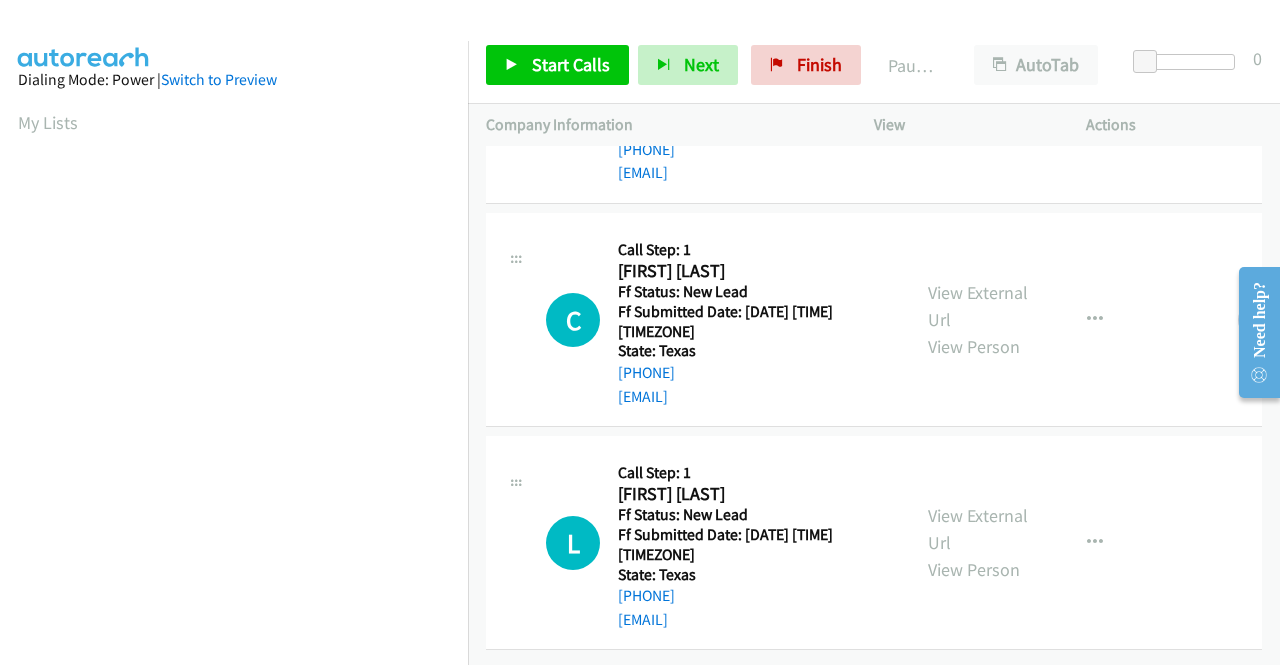 scroll, scrollTop: 620, scrollLeft: 0, axis: vertical 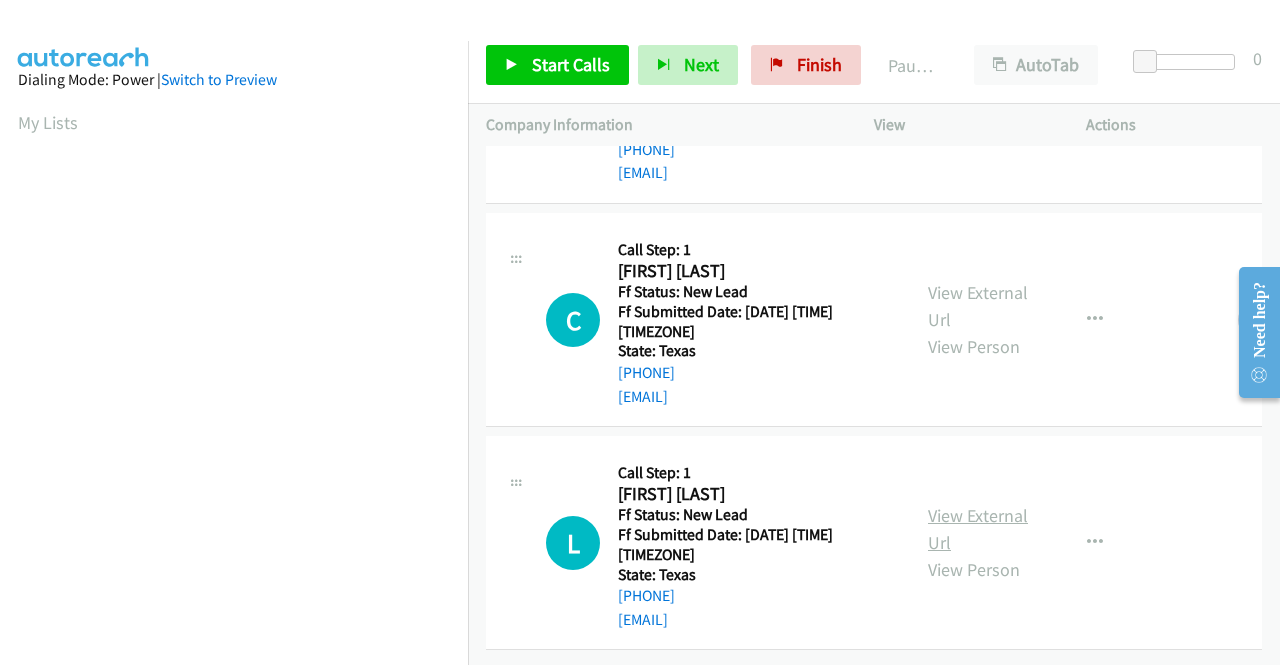 click on "View External Url" at bounding box center [978, 529] 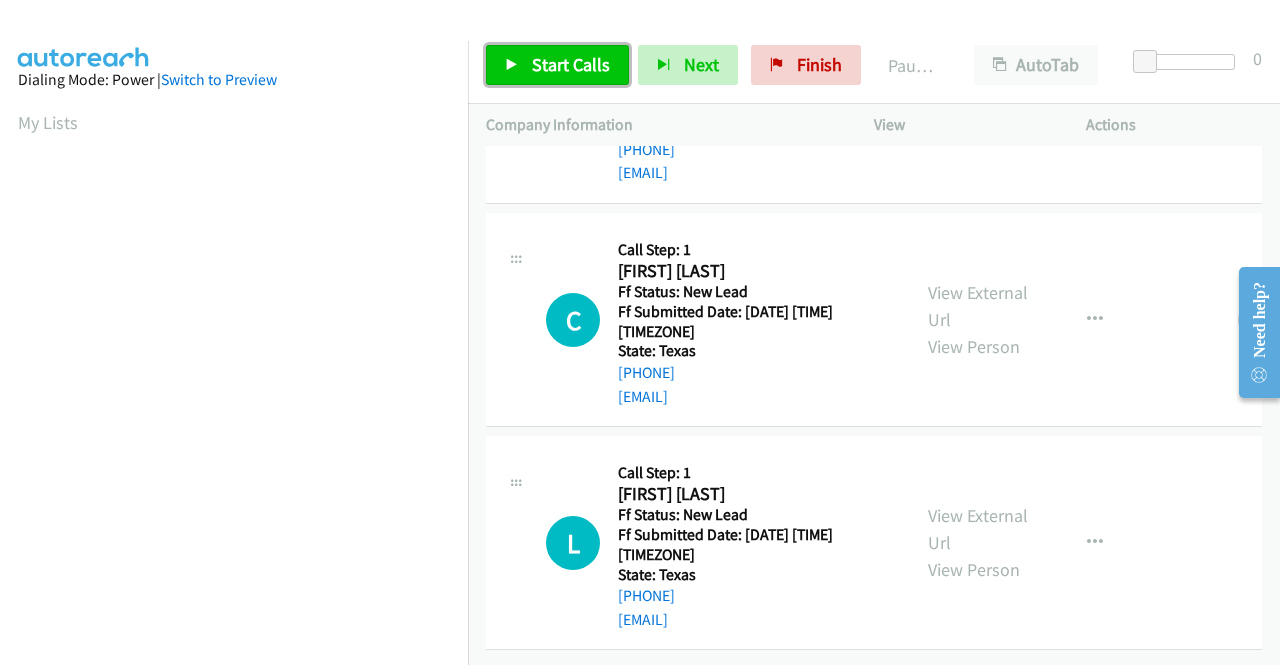 click on "Start Calls" at bounding box center (571, 64) 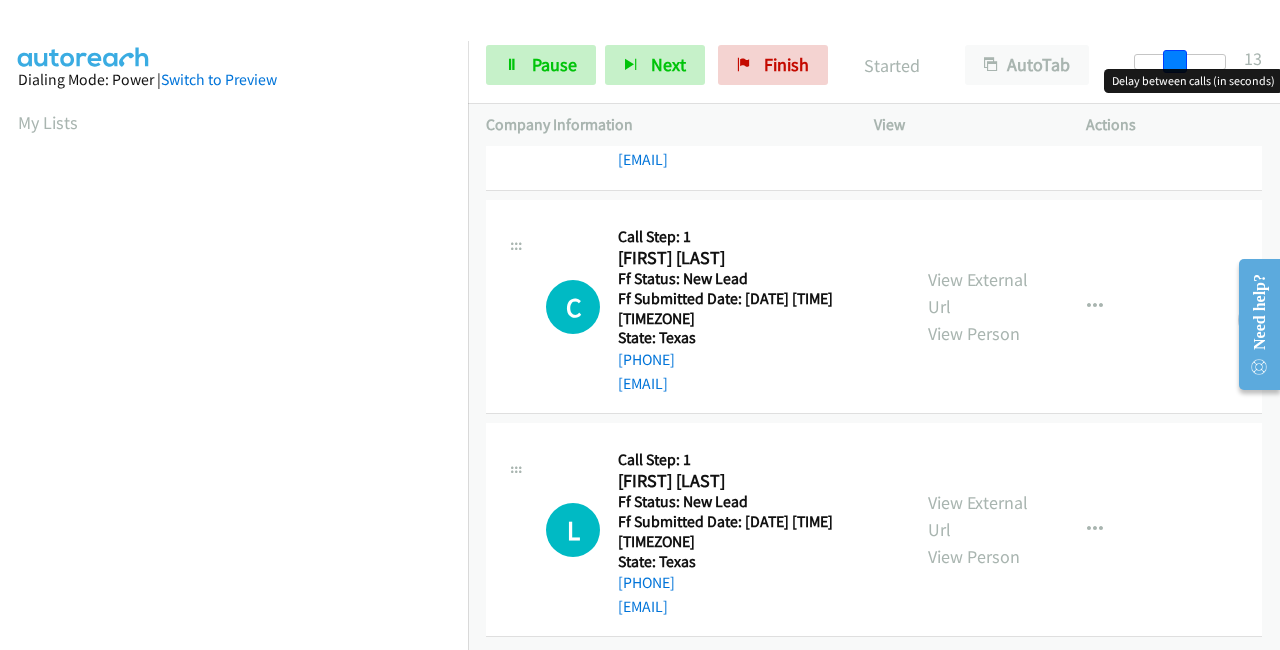 drag, startPoint x: 1140, startPoint y: 56, endPoint x: 1279, endPoint y: 37, distance: 140.29256 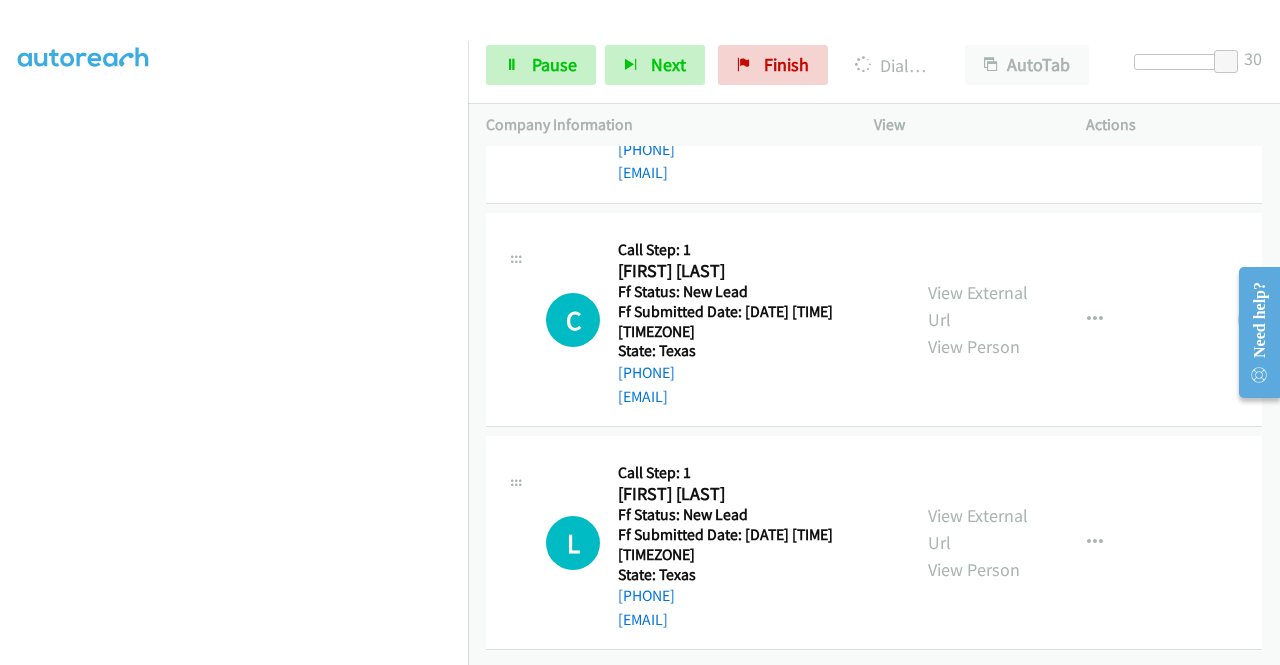 scroll, scrollTop: 413, scrollLeft: 0, axis: vertical 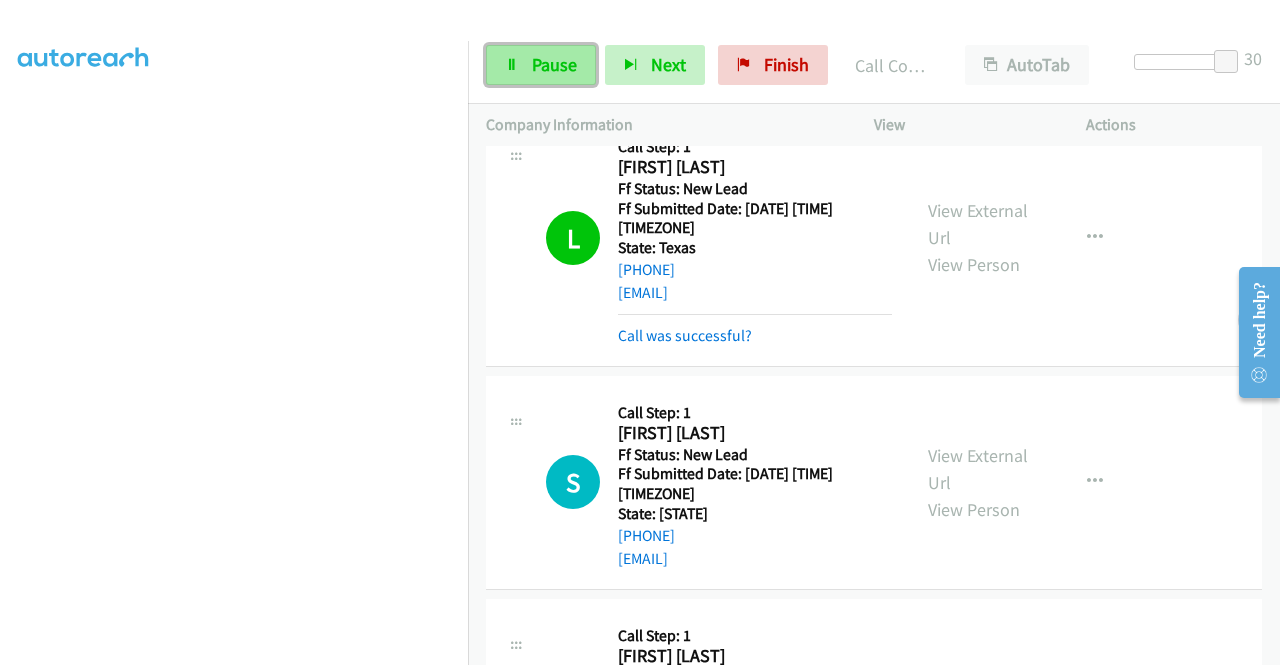 click on "Pause" at bounding box center [541, 65] 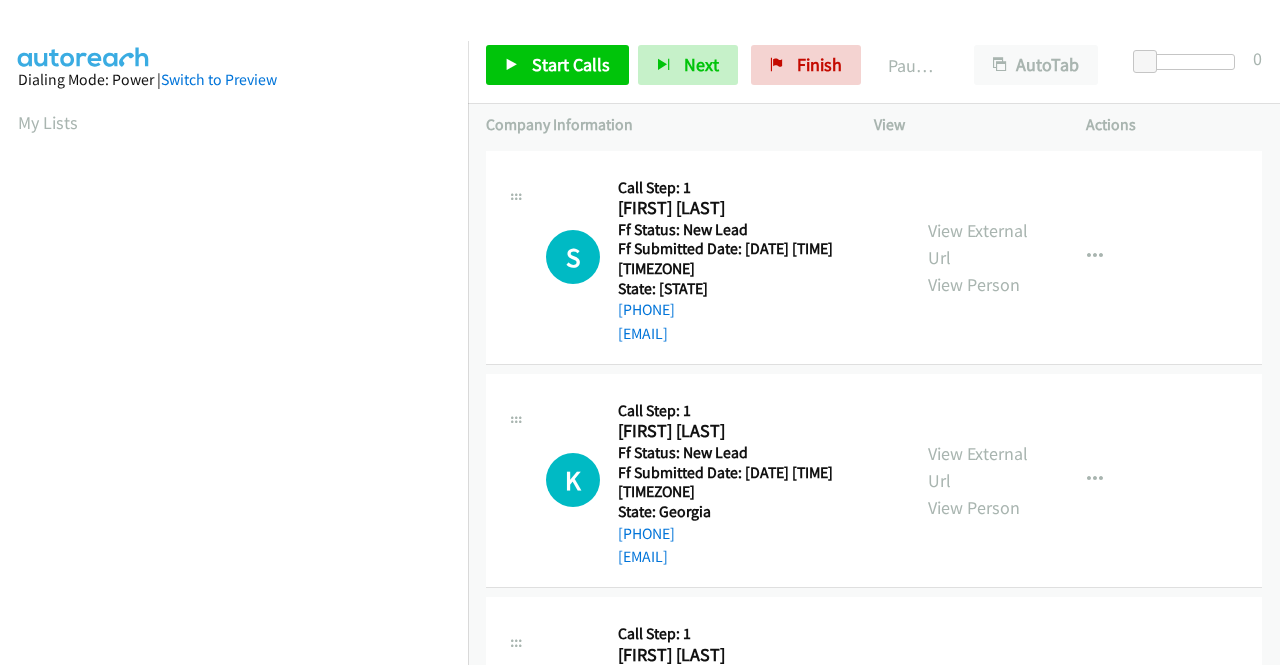 scroll, scrollTop: 0, scrollLeft: 0, axis: both 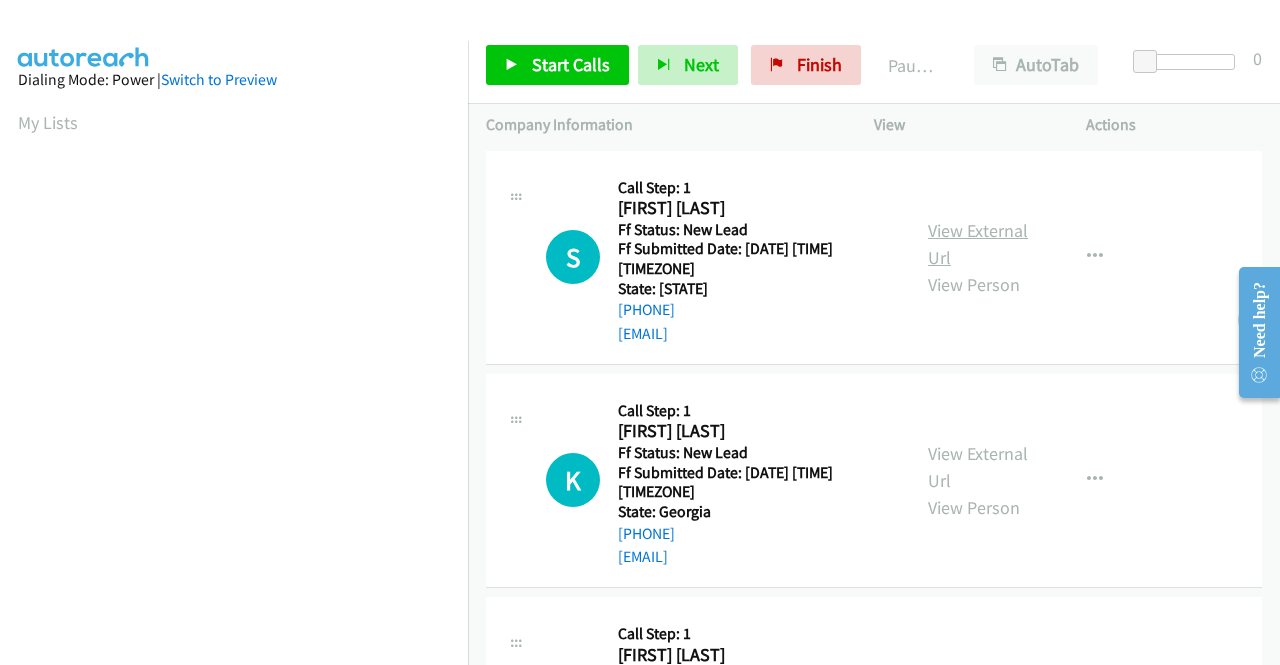 click on "View External Url" at bounding box center [978, 244] 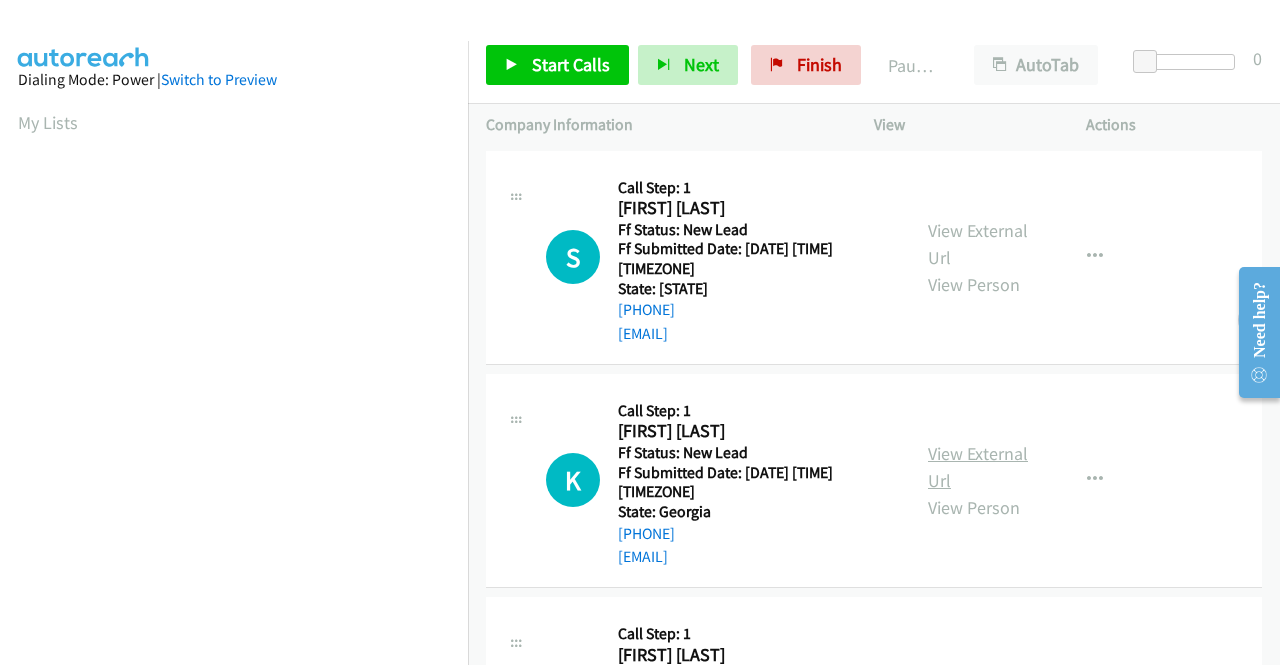 click on "View External Url" at bounding box center [978, 467] 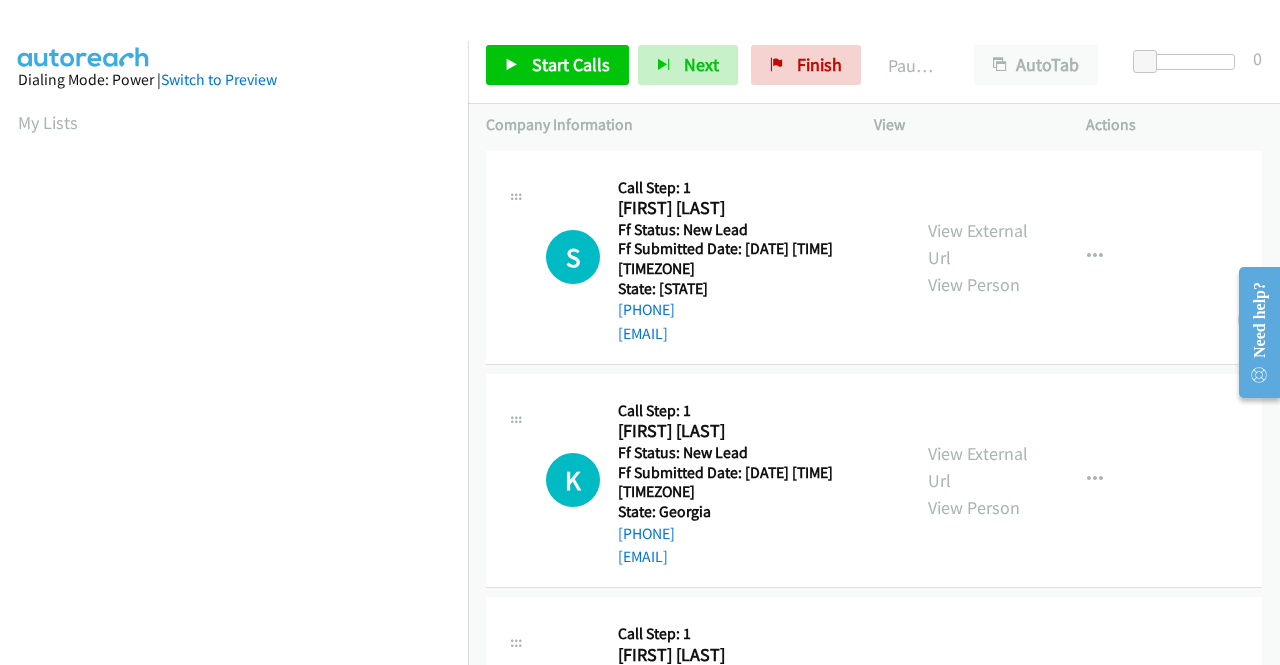 scroll, scrollTop: 174, scrollLeft: 0, axis: vertical 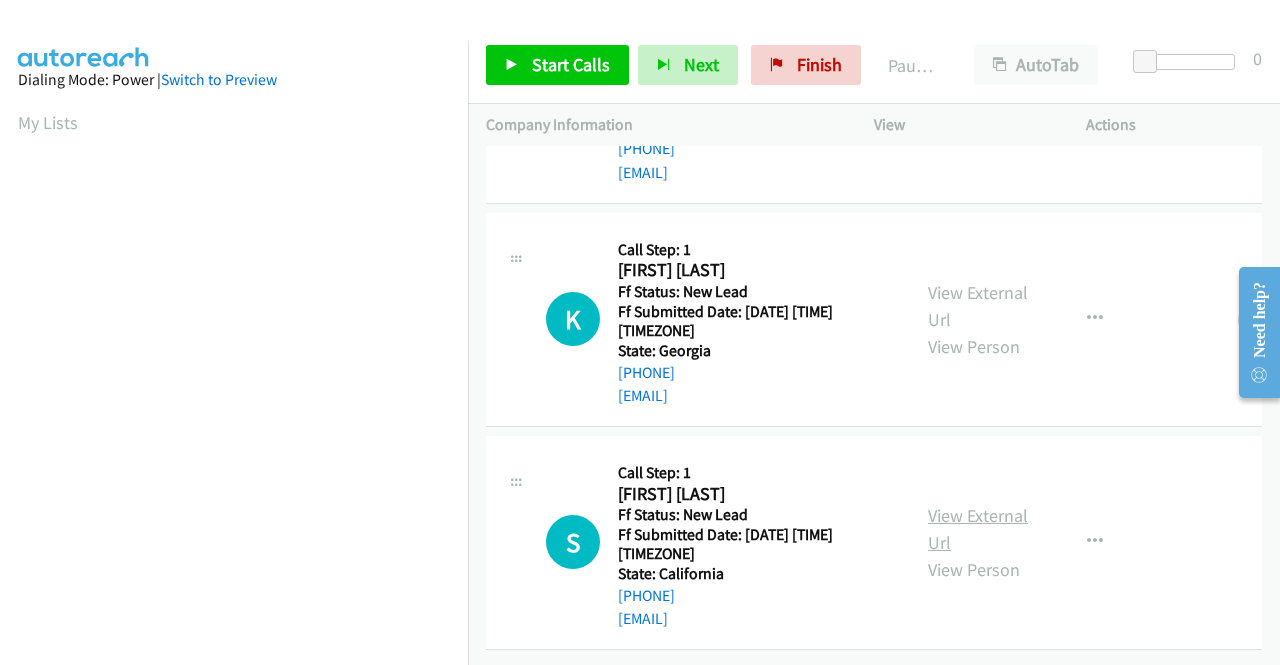 click on "View External Url" at bounding box center (978, 529) 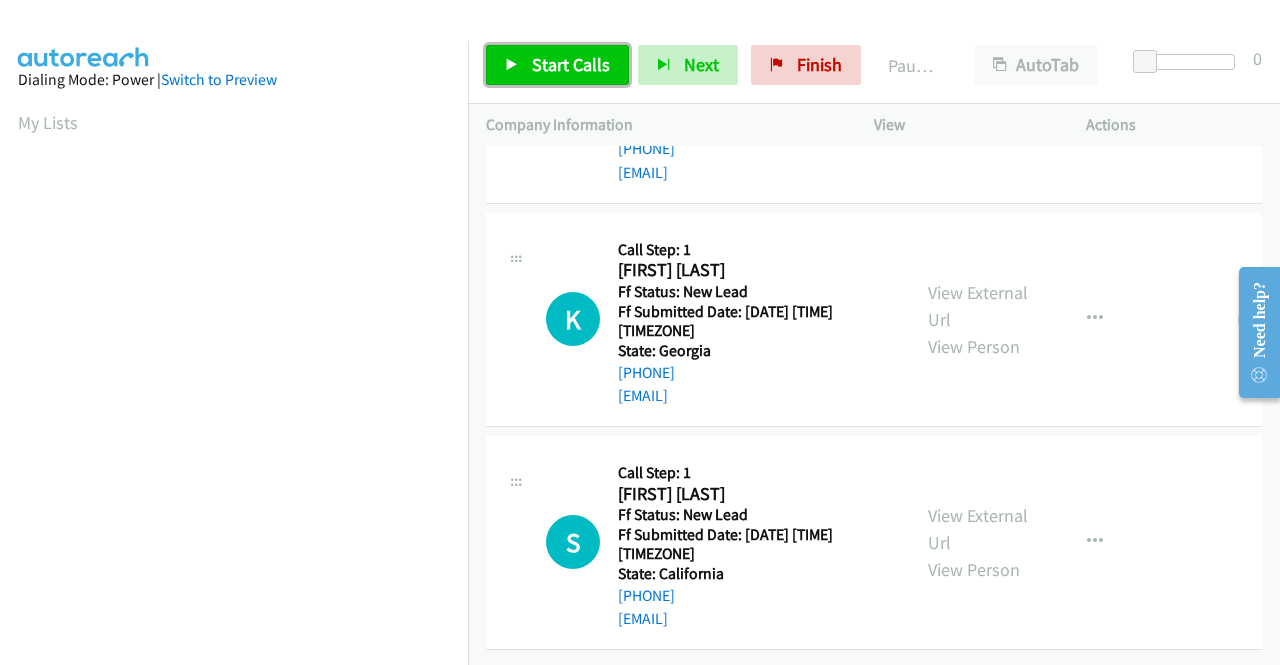 click on "Start Calls" at bounding box center [571, 64] 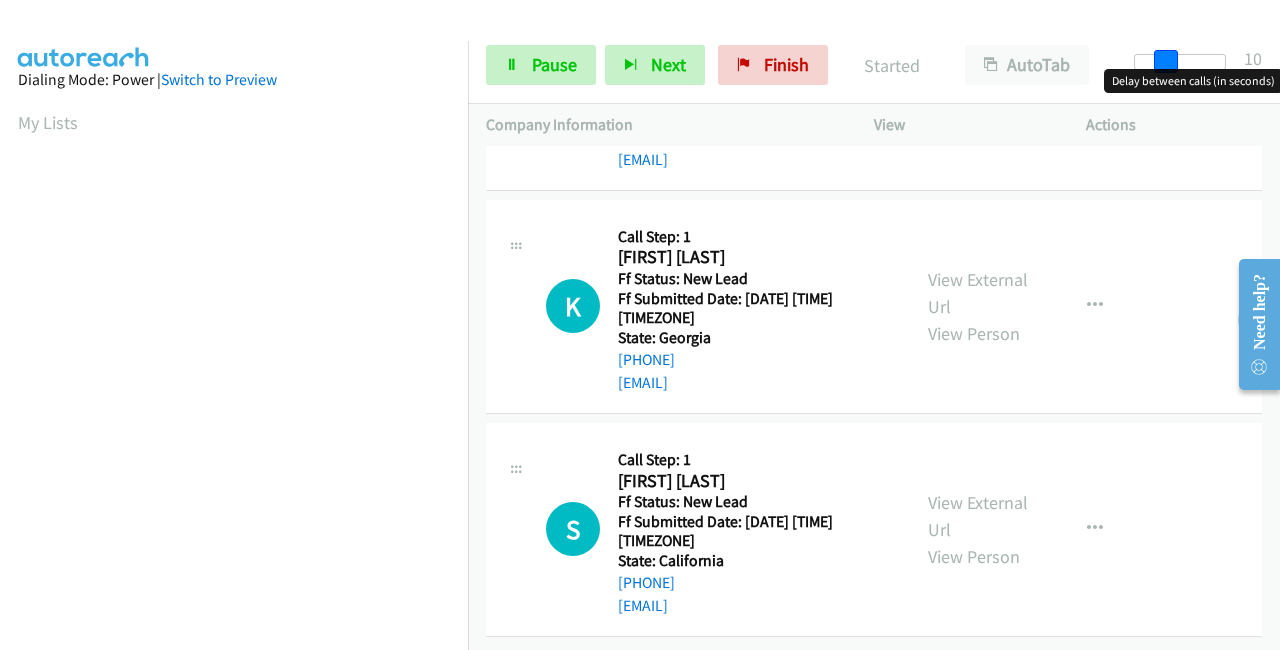 drag, startPoint x: 1138, startPoint y: 60, endPoint x: 1278, endPoint y: 60, distance: 140 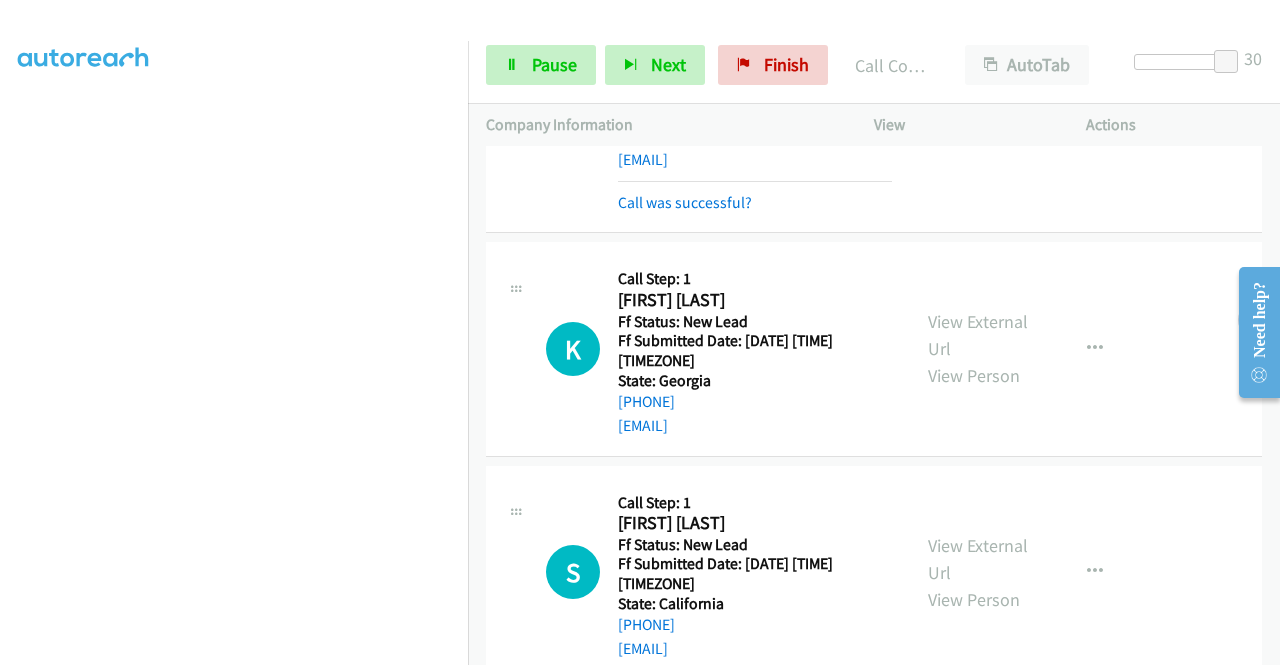 scroll, scrollTop: 413, scrollLeft: 0, axis: vertical 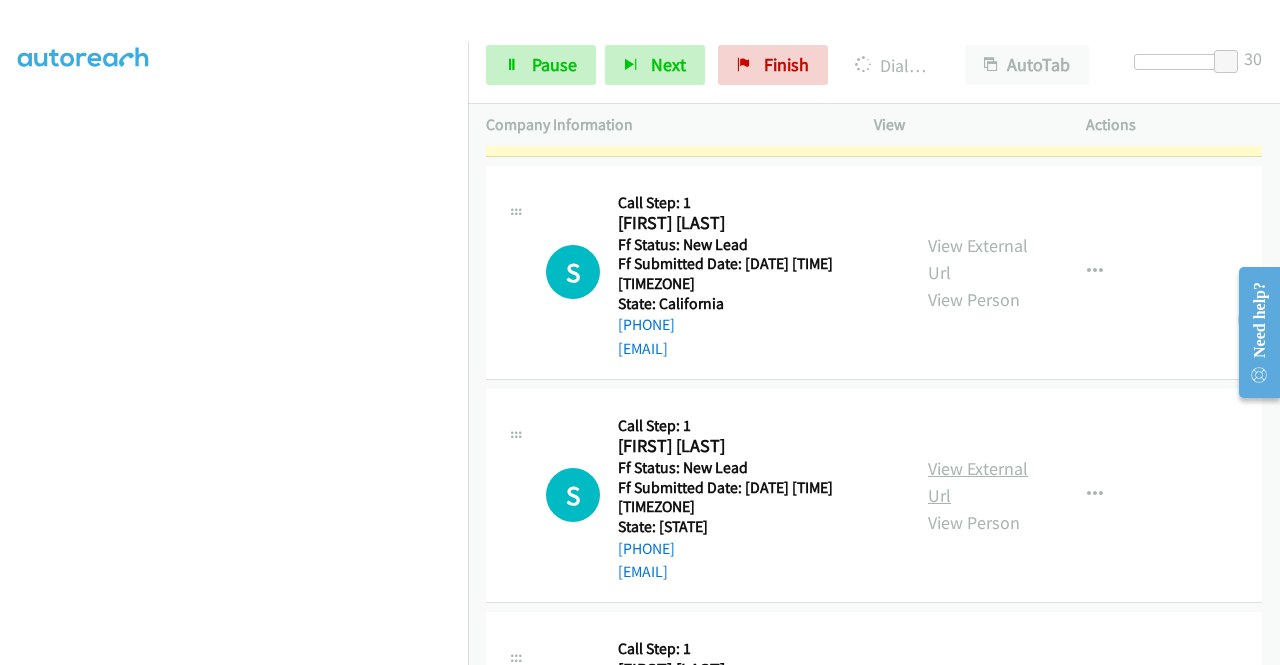 click on "View External Url" at bounding box center (978, 482) 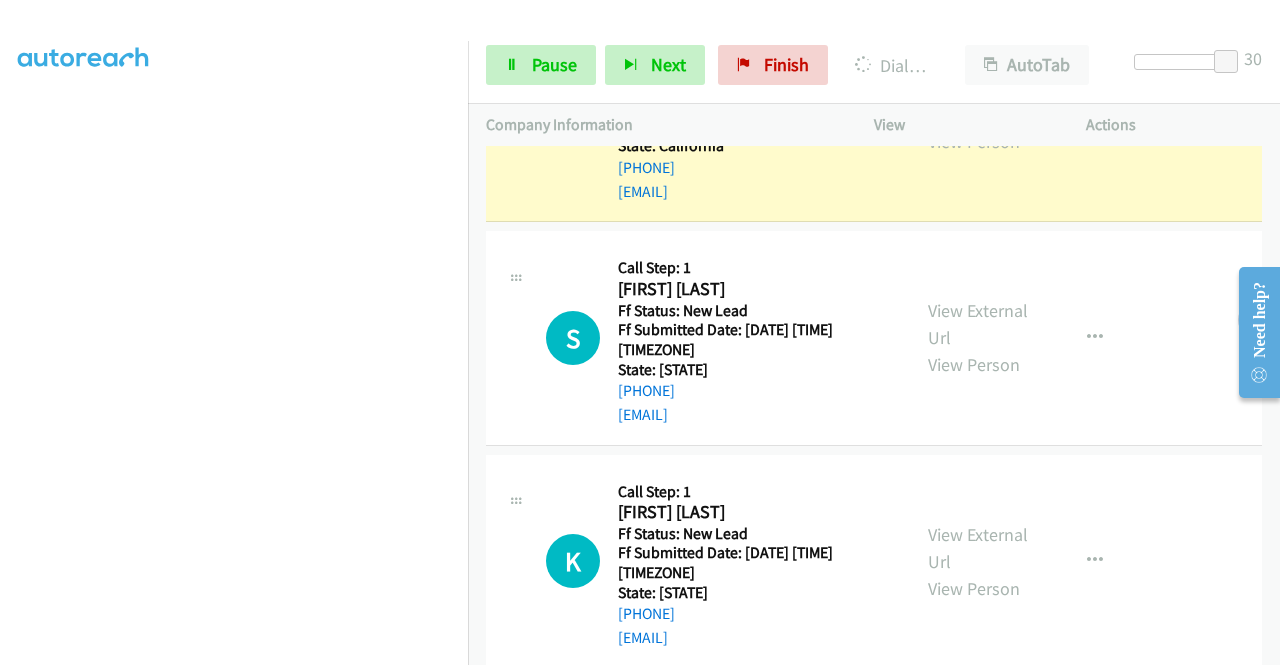 scroll, scrollTop: 374, scrollLeft: 0, axis: vertical 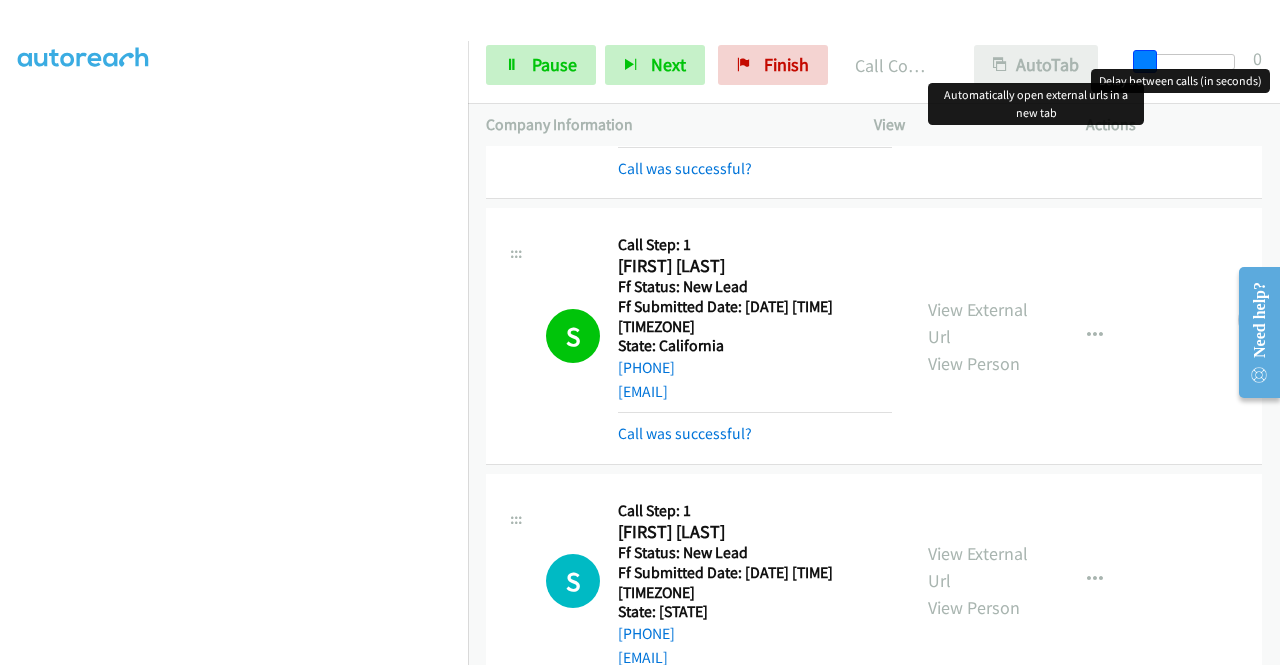 drag, startPoint x: 1229, startPoint y: 51, endPoint x: 1082, endPoint y: 63, distance: 147.48898 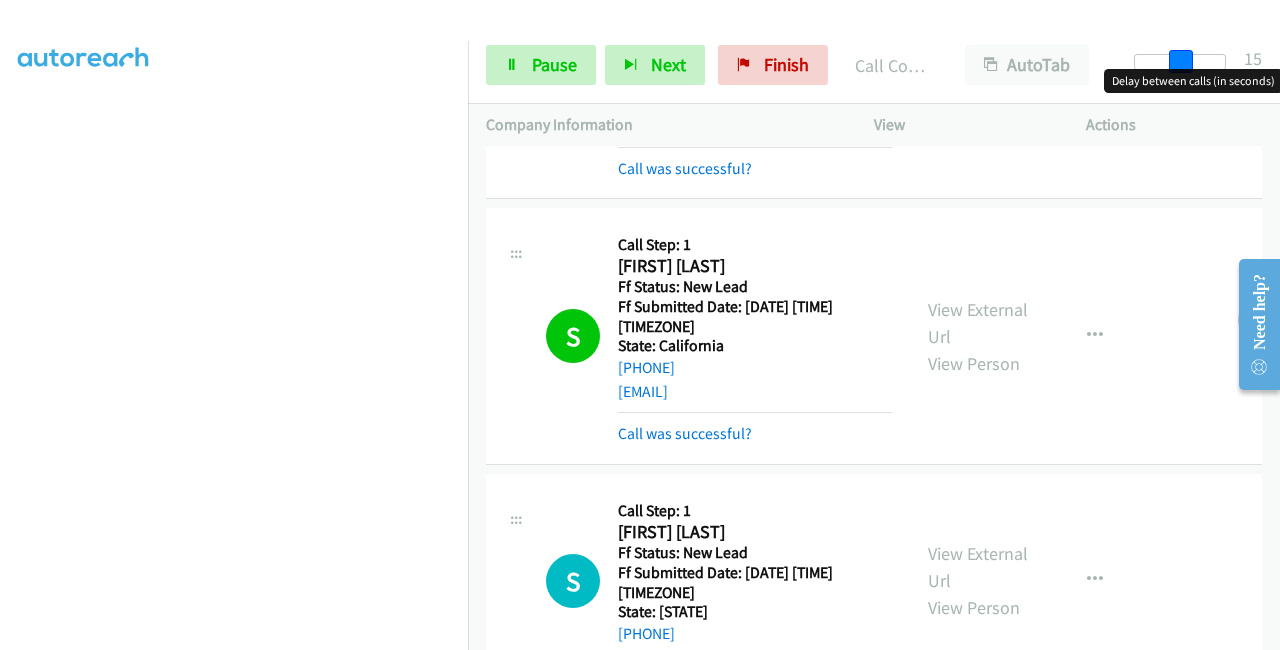 drag, startPoint x: 1144, startPoint y: 51, endPoint x: 1221, endPoint y: 54, distance: 77.05842 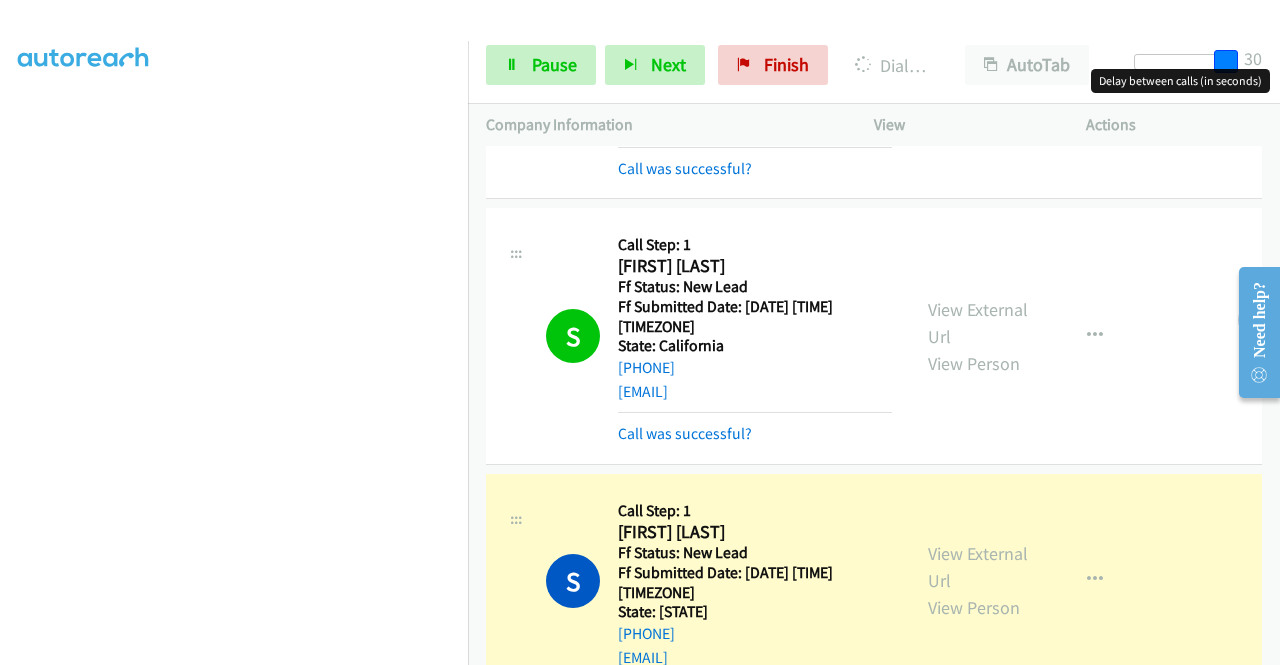 drag, startPoint x: 1220, startPoint y: 57, endPoint x: 1241, endPoint y: 57, distance: 21 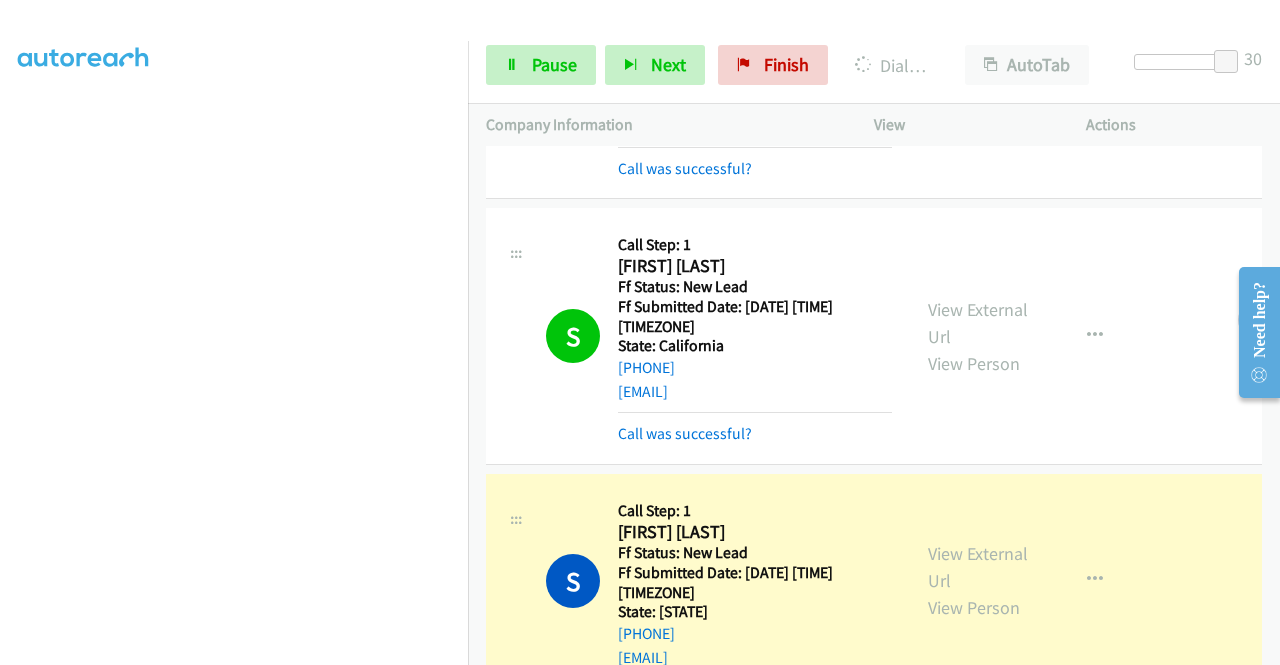 scroll, scrollTop: 400, scrollLeft: 0, axis: vertical 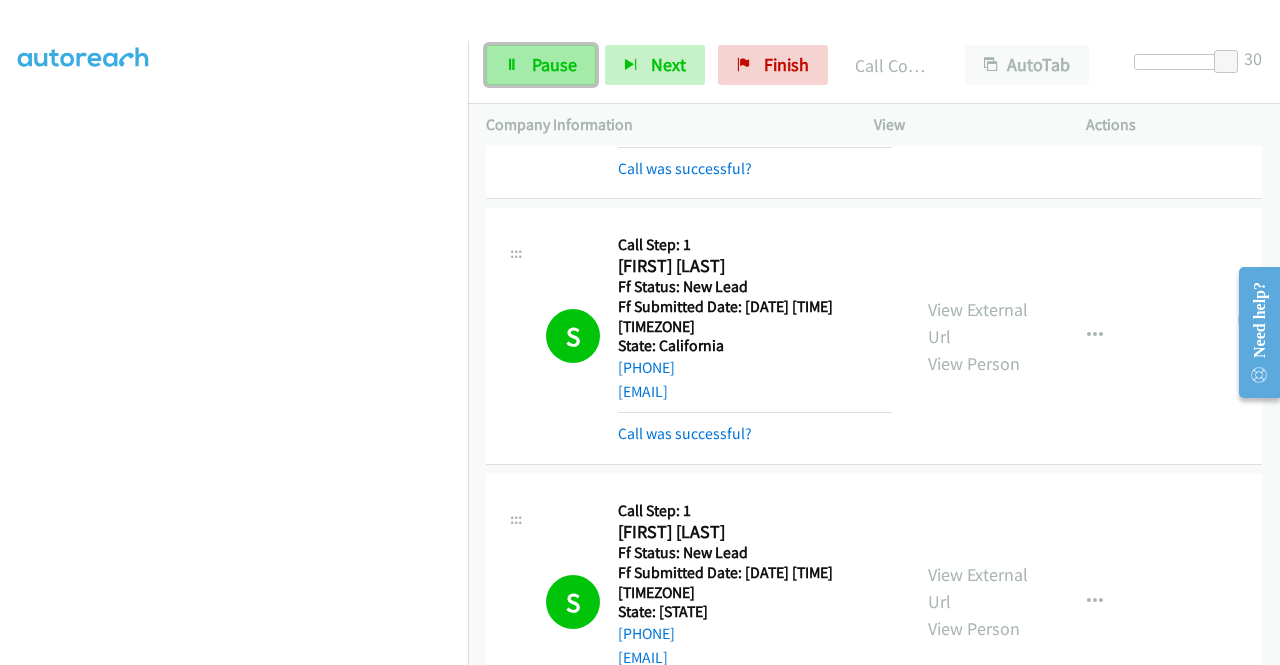 click on "Pause" at bounding box center [554, 64] 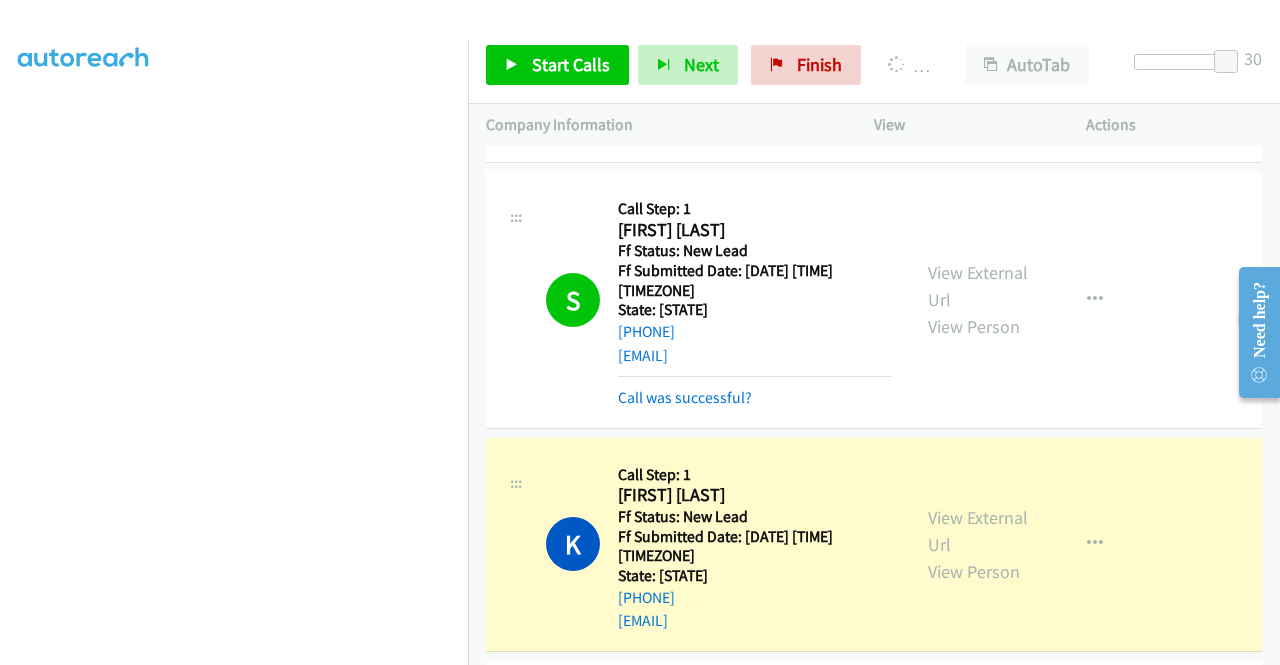 scroll, scrollTop: 874, scrollLeft: 0, axis: vertical 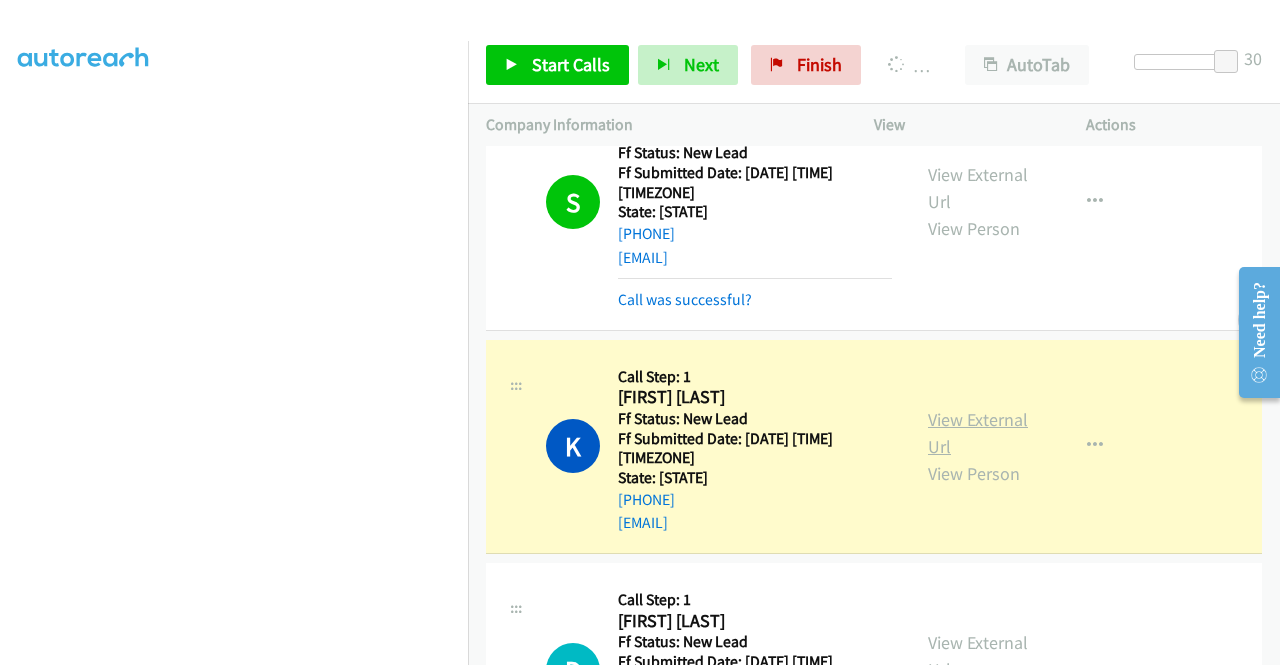 click on "View External Url" at bounding box center (978, 433) 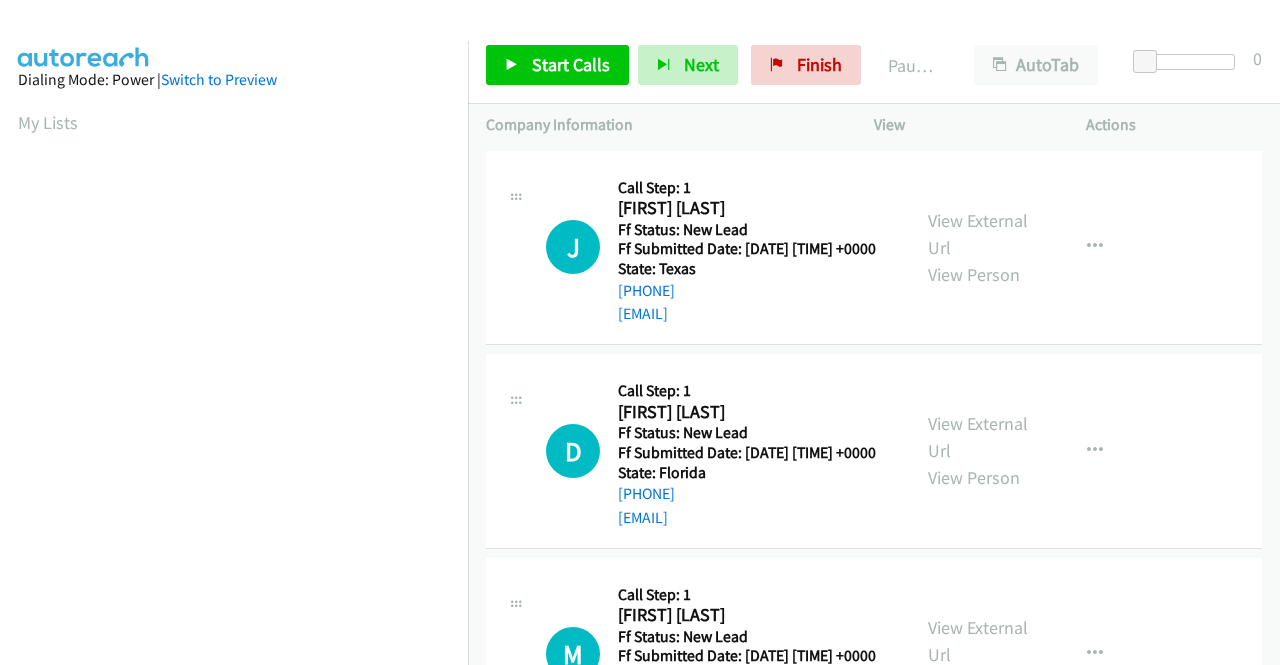 scroll, scrollTop: 0, scrollLeft: 0, axis: both 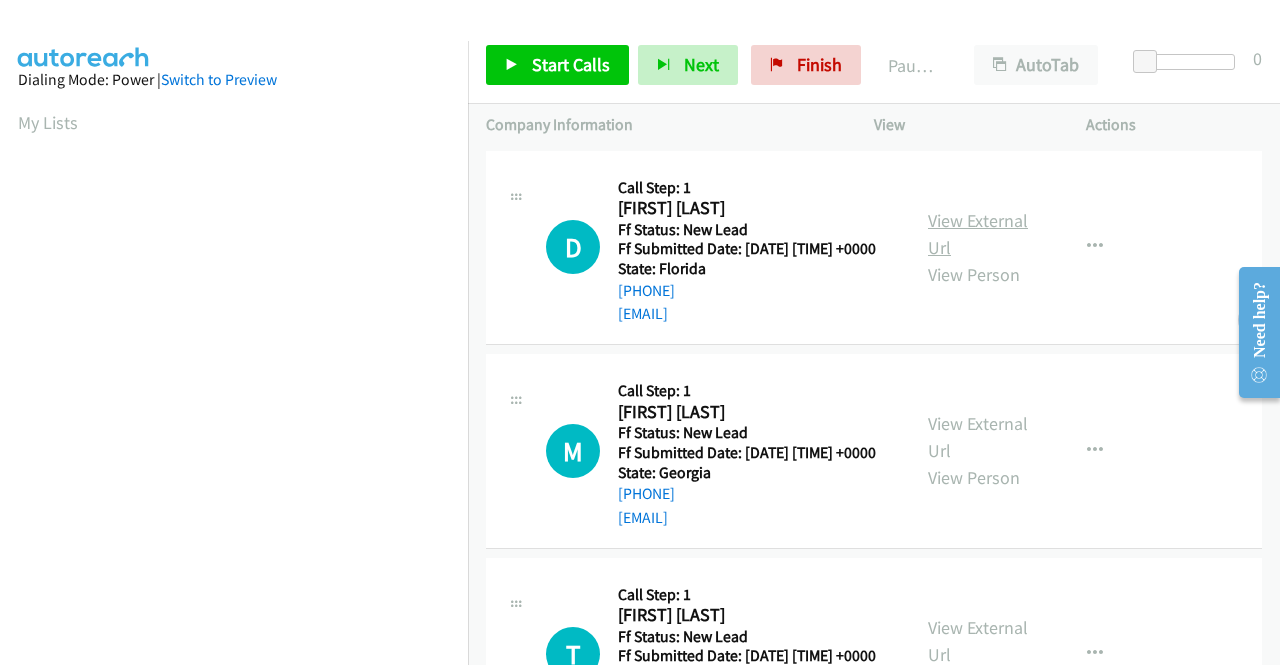 click on "View External Url" at bounding box center [978, 234] 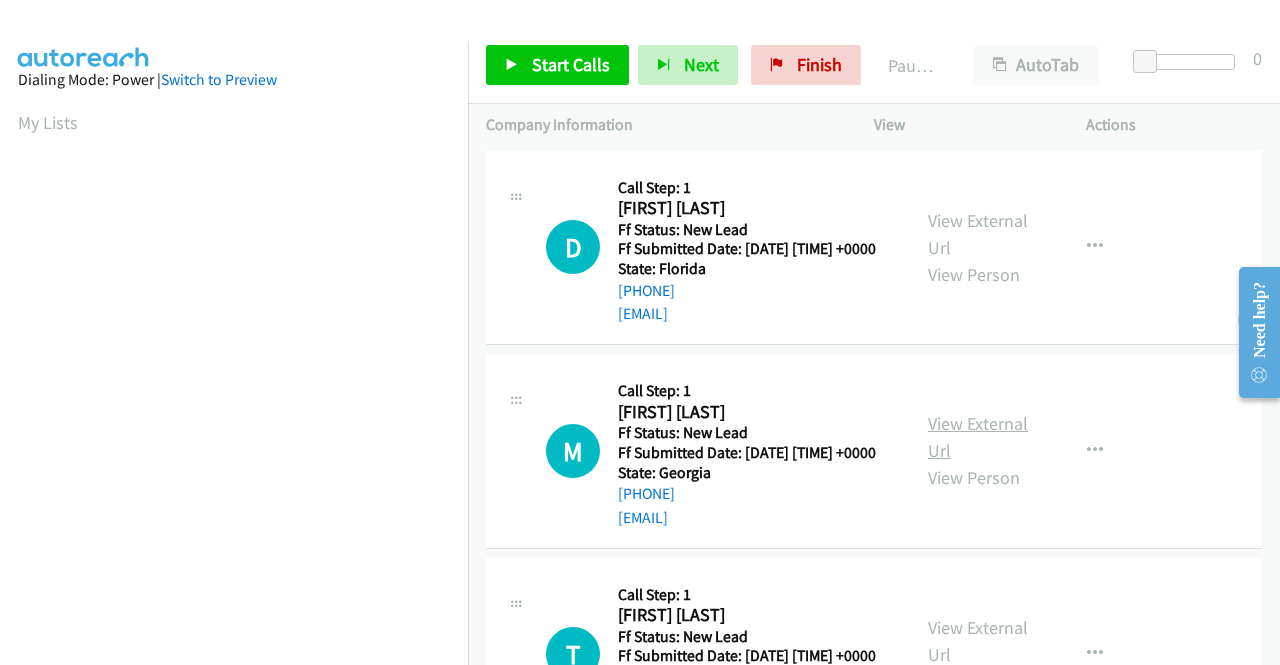 click on "View External Url" at bounding box center [978, 437] 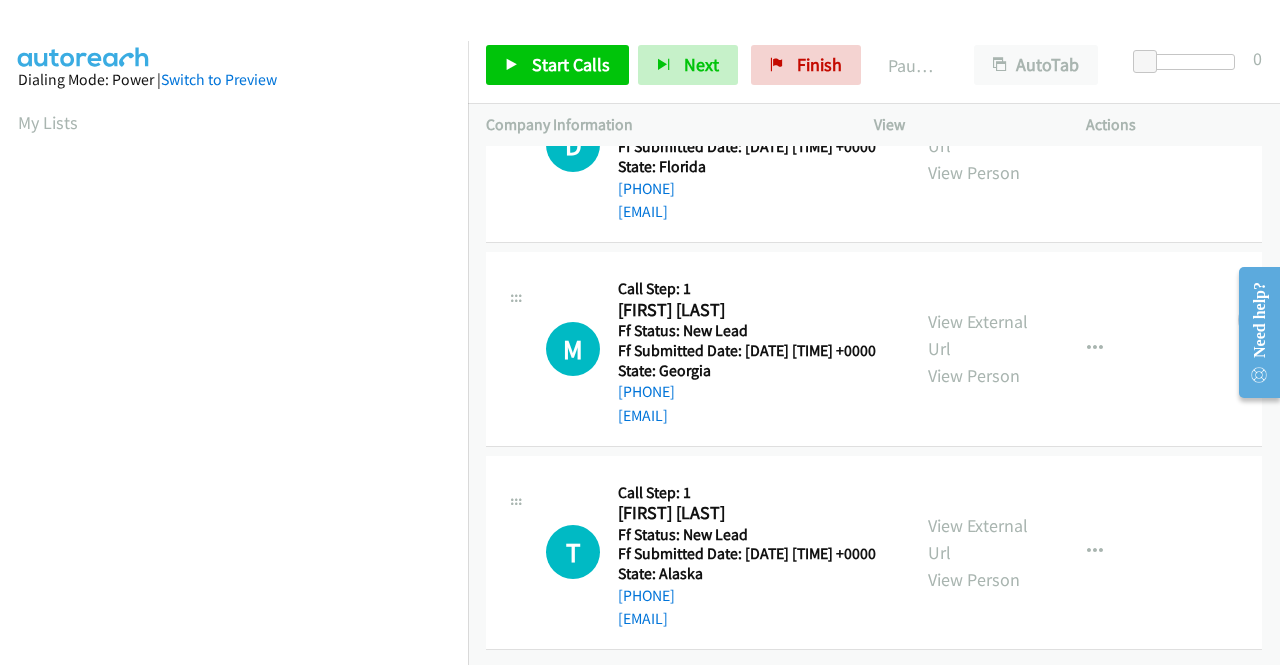 scroll, scrollTop: 174, scrollLeft: 0, axis: vertical 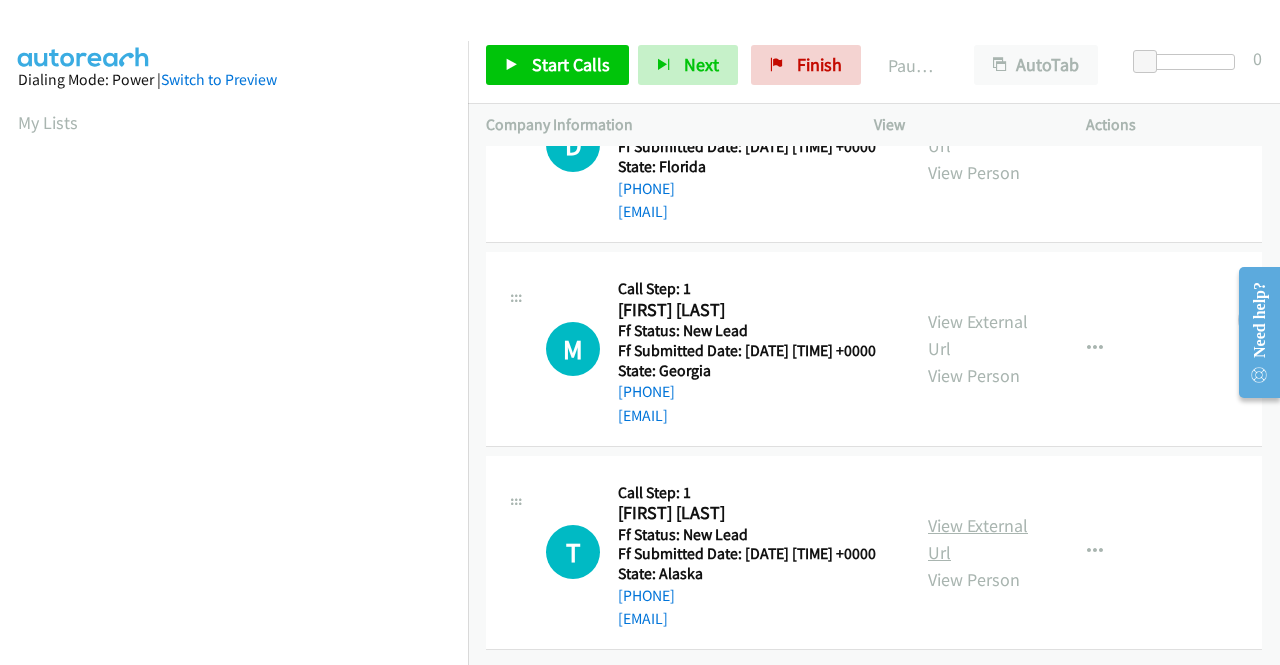 click on "View External Url" at bounding box center [978, 539] 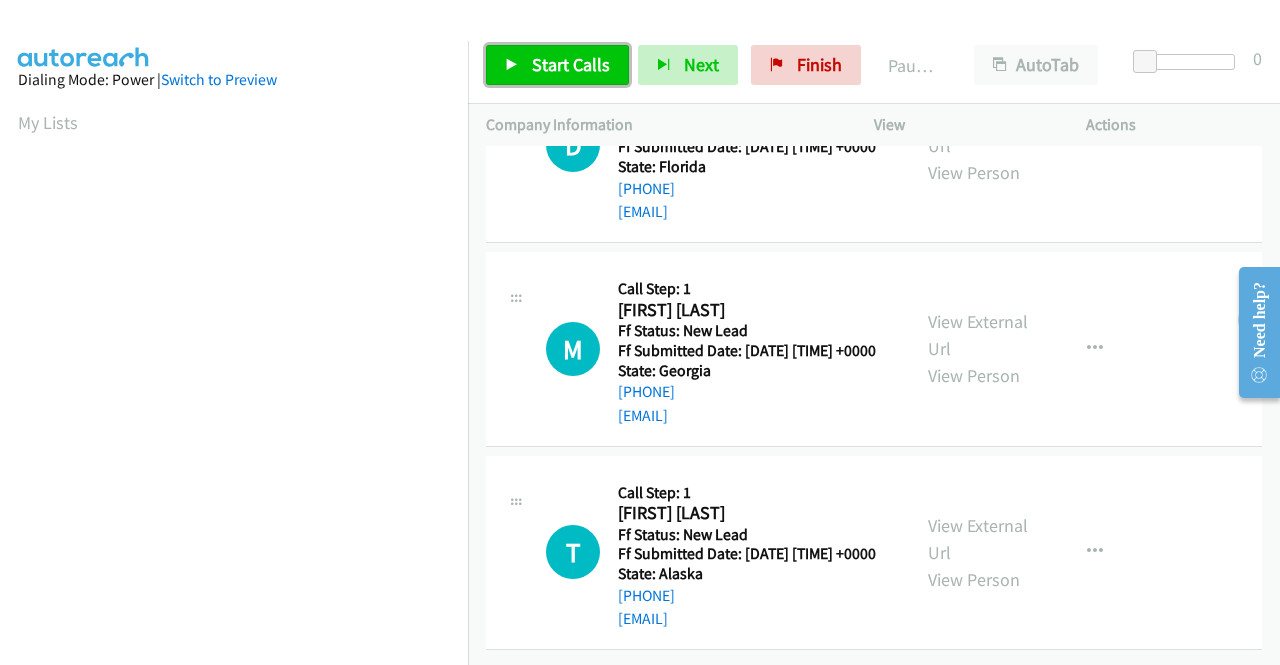 click on "Start Calls" at bounding box center (571, 64) 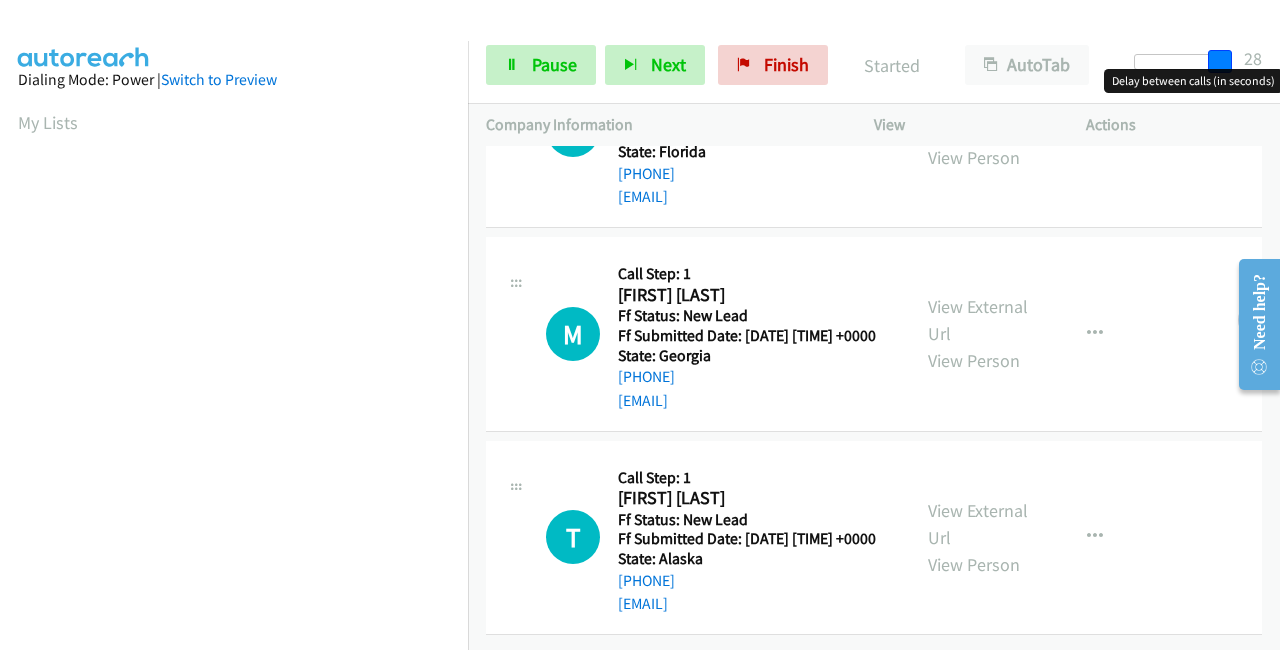 drag, startPoint x: 1145, startPoint y: 57, endPoint x: 1270, endPoint y: 47, distance: 125.39936 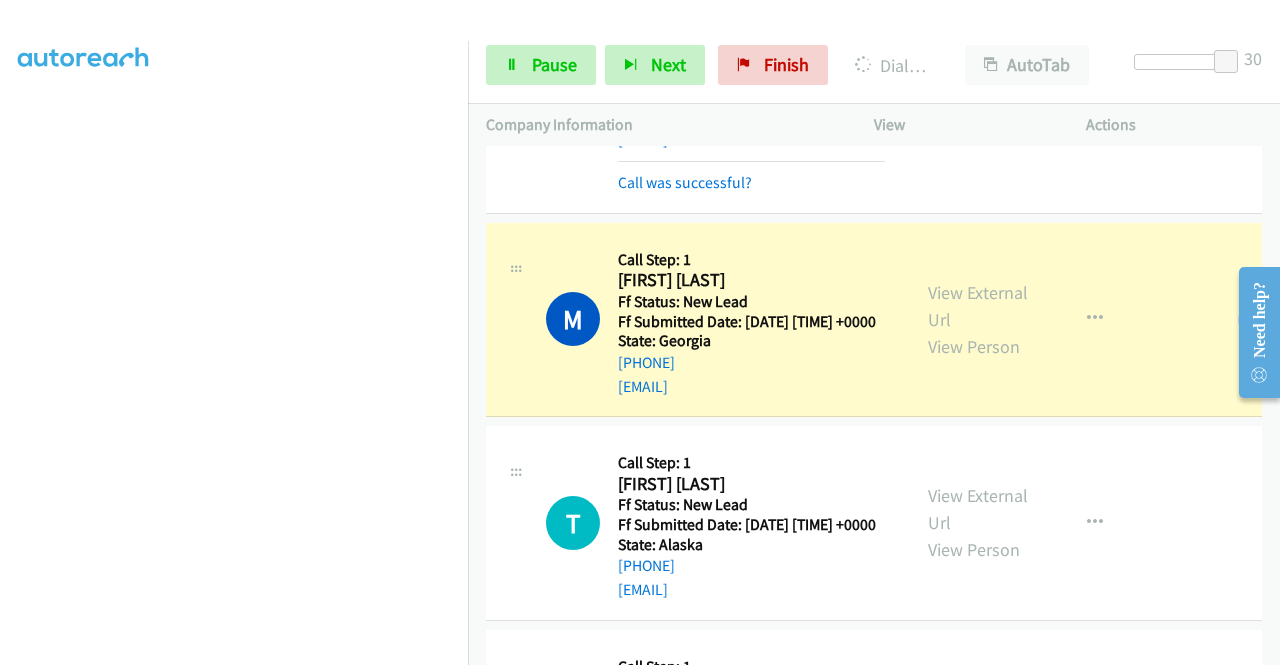 scroll, scrollTop: 56, scrollLeft: 0, axis: vertical 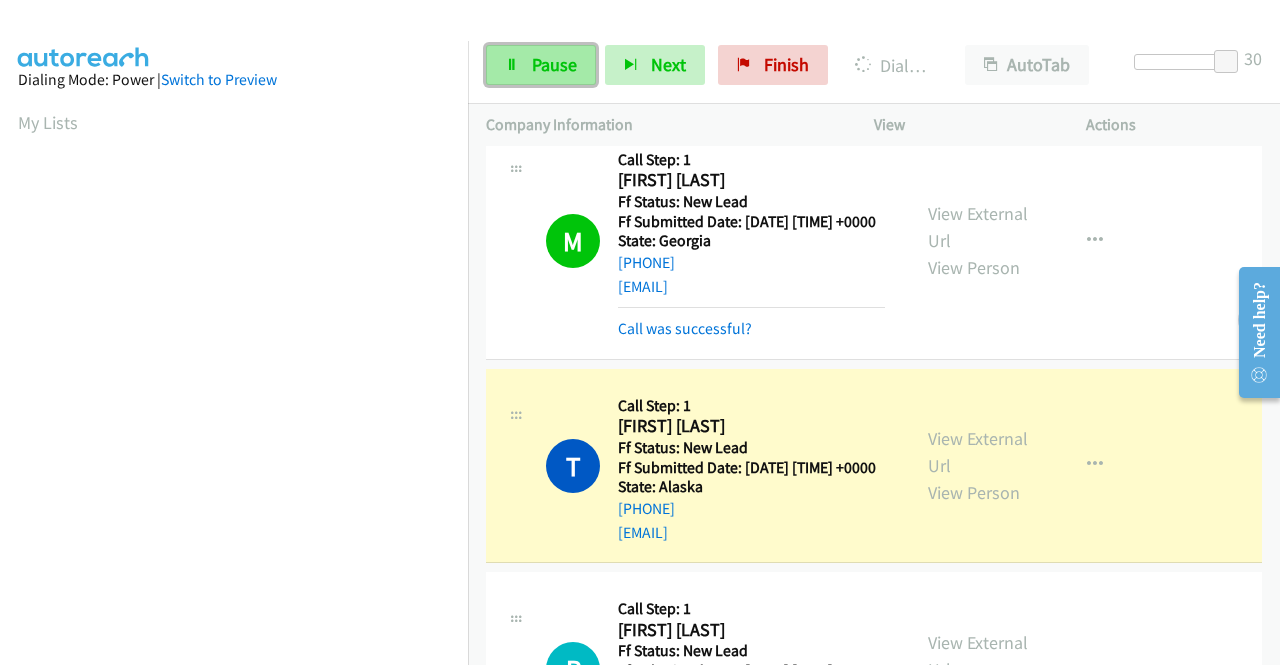 click on "Pause" at bounding box center (541, 65) 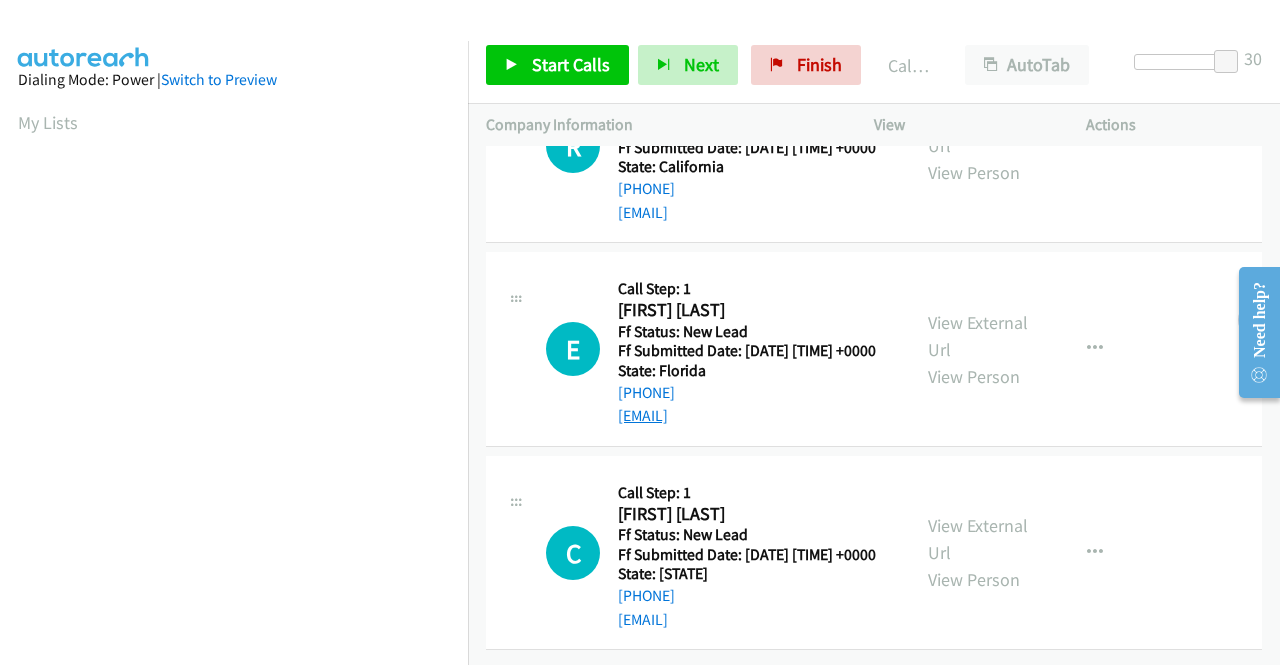 scroll, scrollTop: 970, scrollLeft: 0, axis: vertical 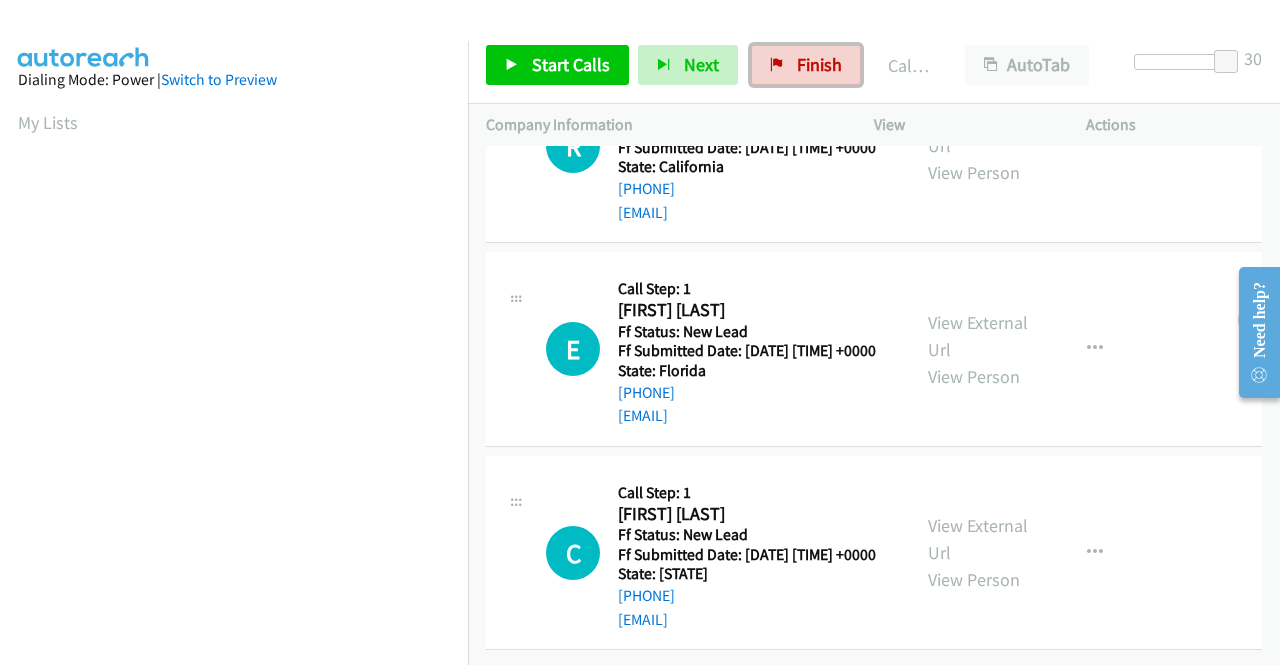 click on "Finish" at bounding box center (819, 64) 